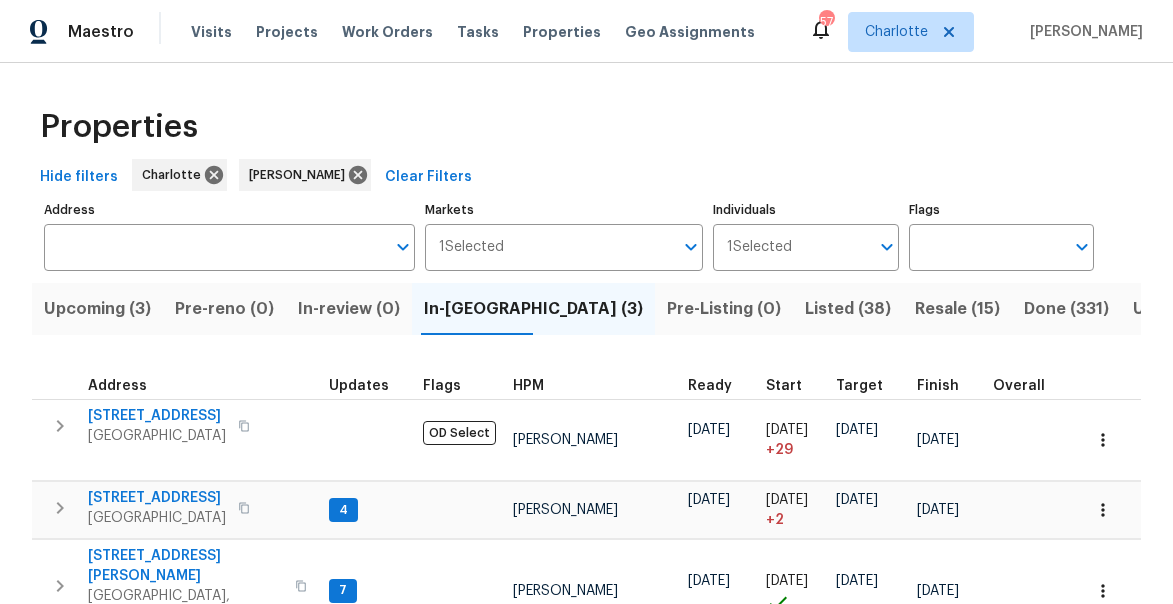 scroll, scrollTop: 0, scrollLeft: 0, axis: both 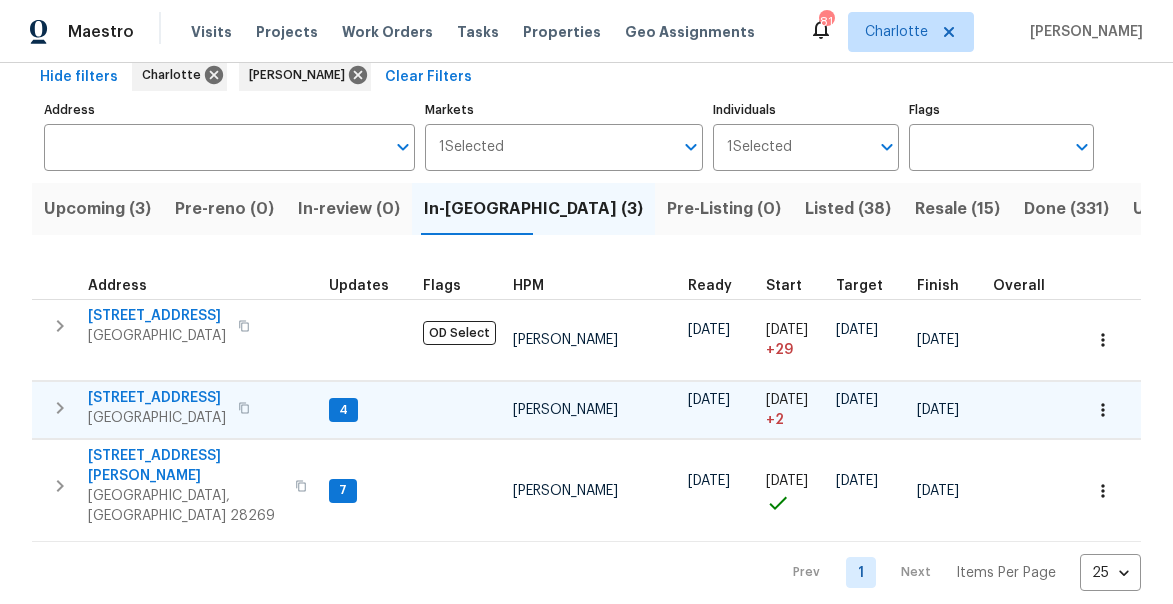 click 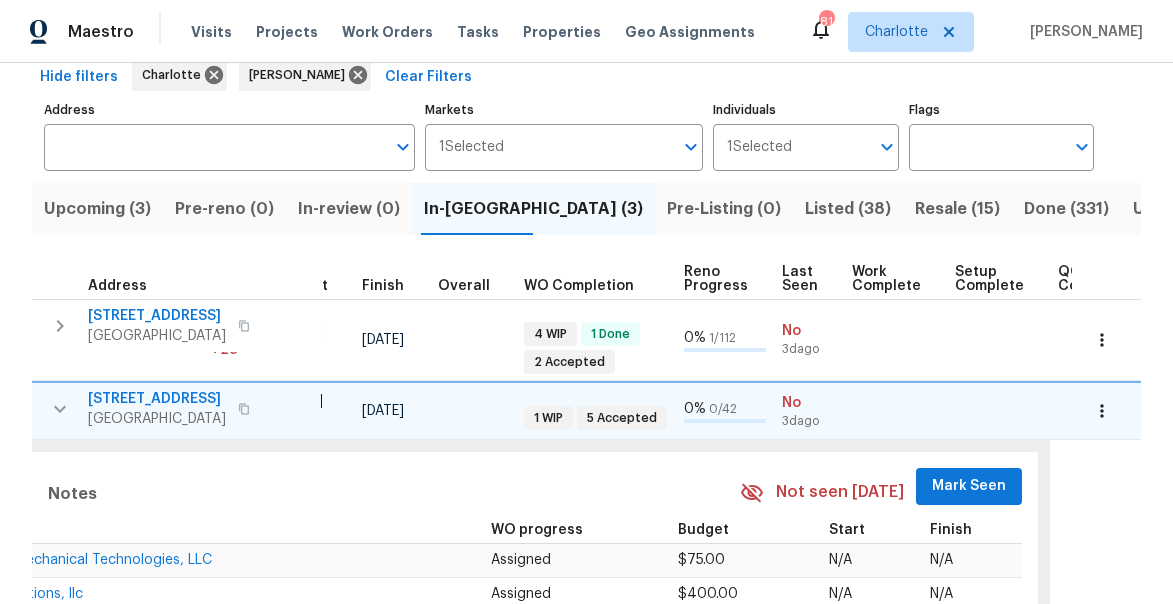 scroll, scrollTop: 0, scrollLeft: 613, axis: horizontal 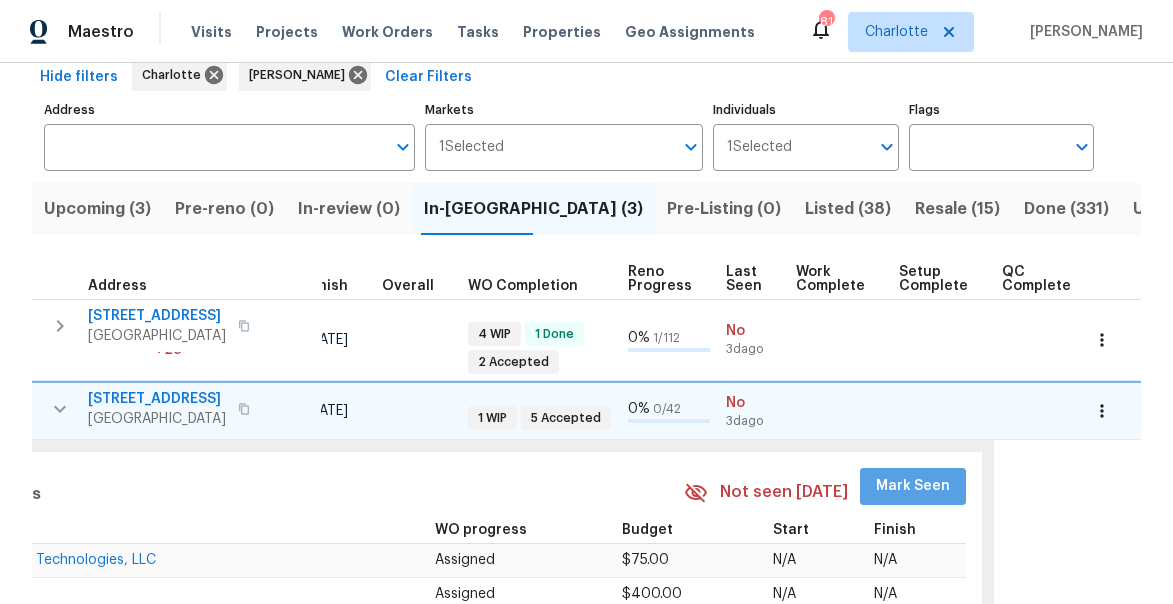 click on "Mark Seen" at bounding box center [913, 486] 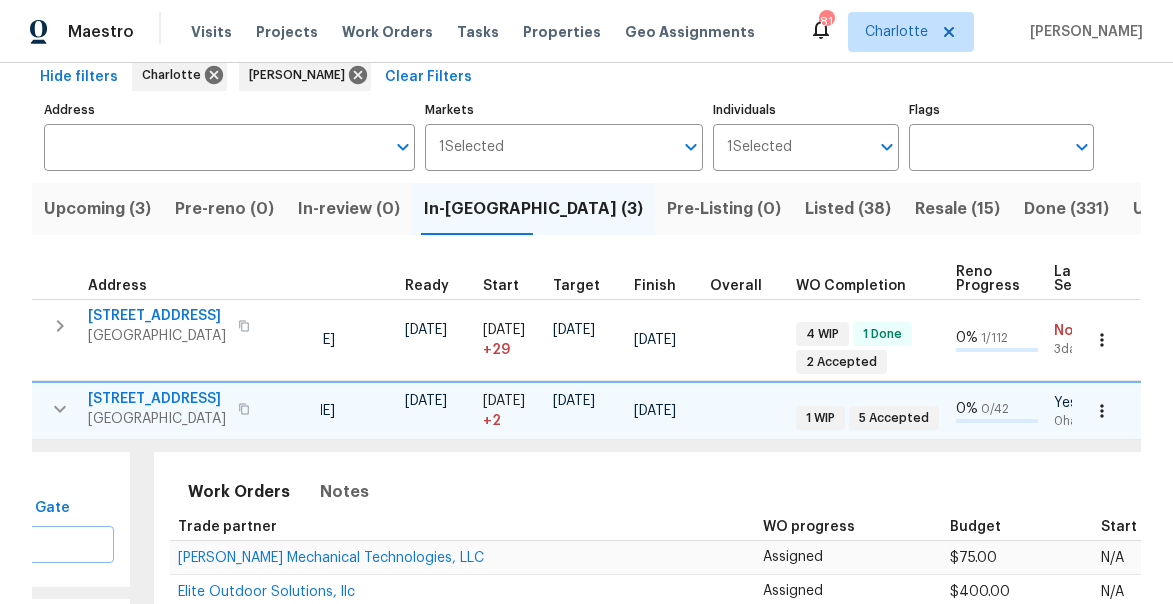 scroll, scrollTop: 0, scrollLeft: 0, axis: both 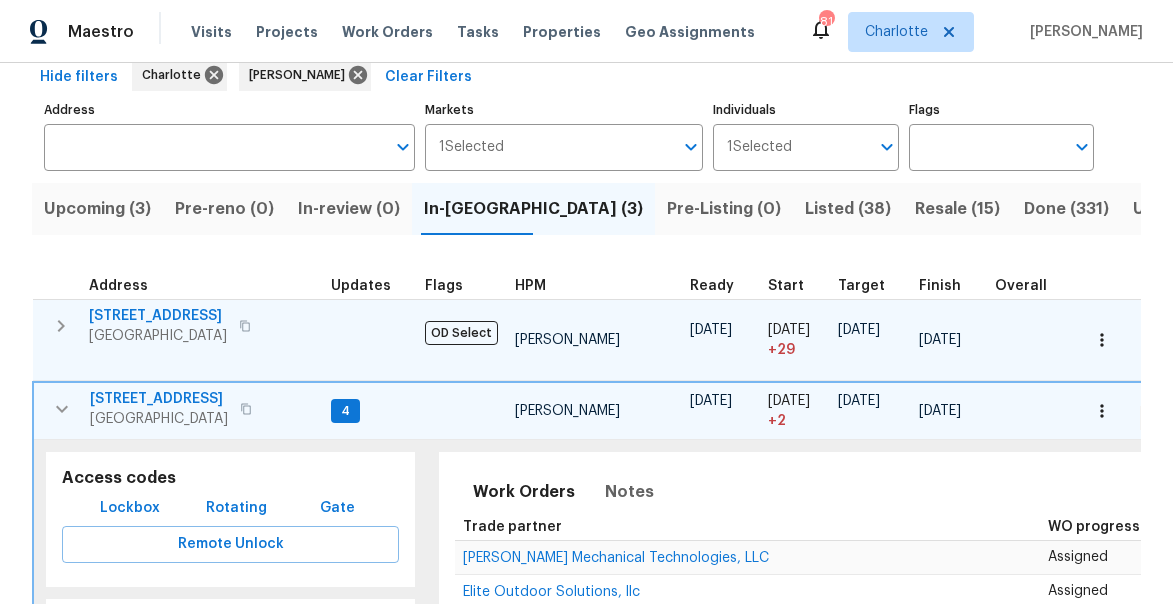 click 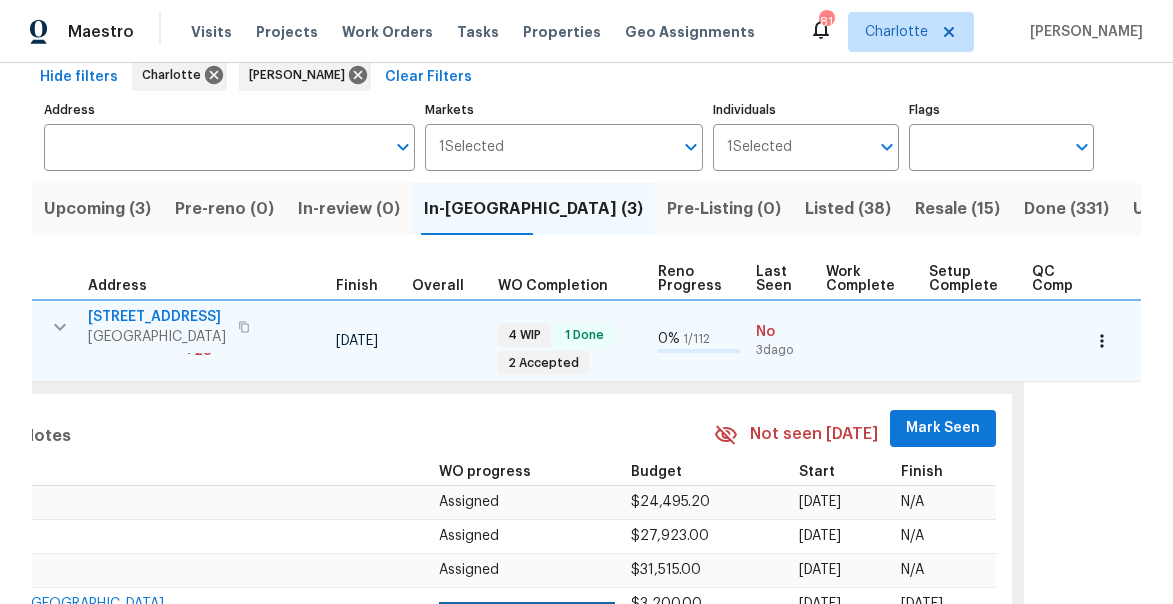scroll, scrollTop: 0, scrollLeft: 613, axis: horizontal 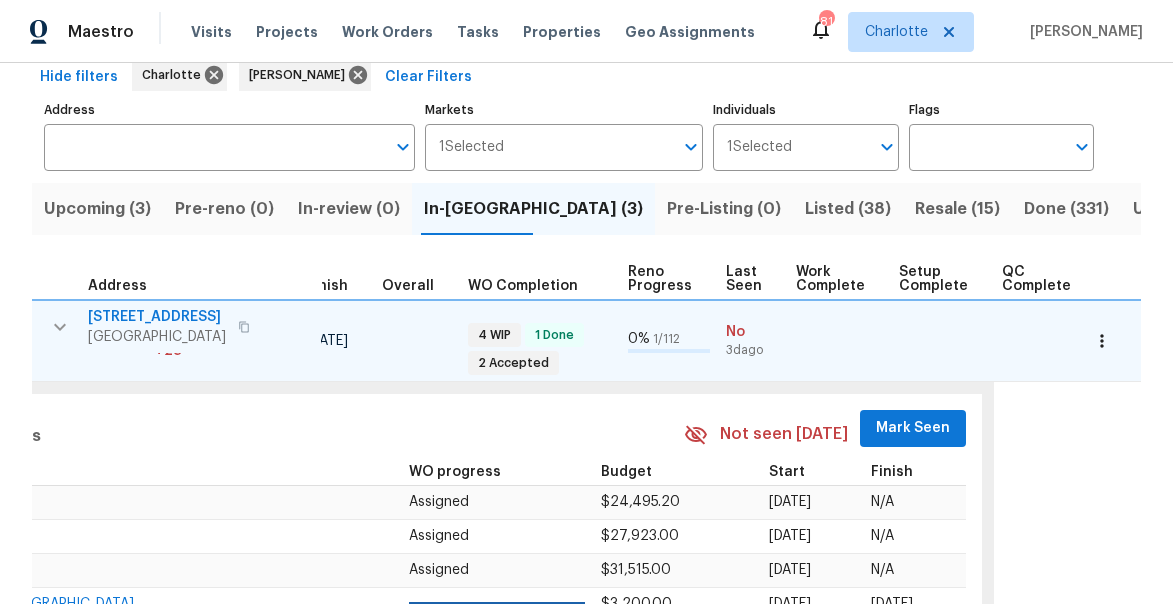 click on "Mark Seen" at bounding box center [913, 428] 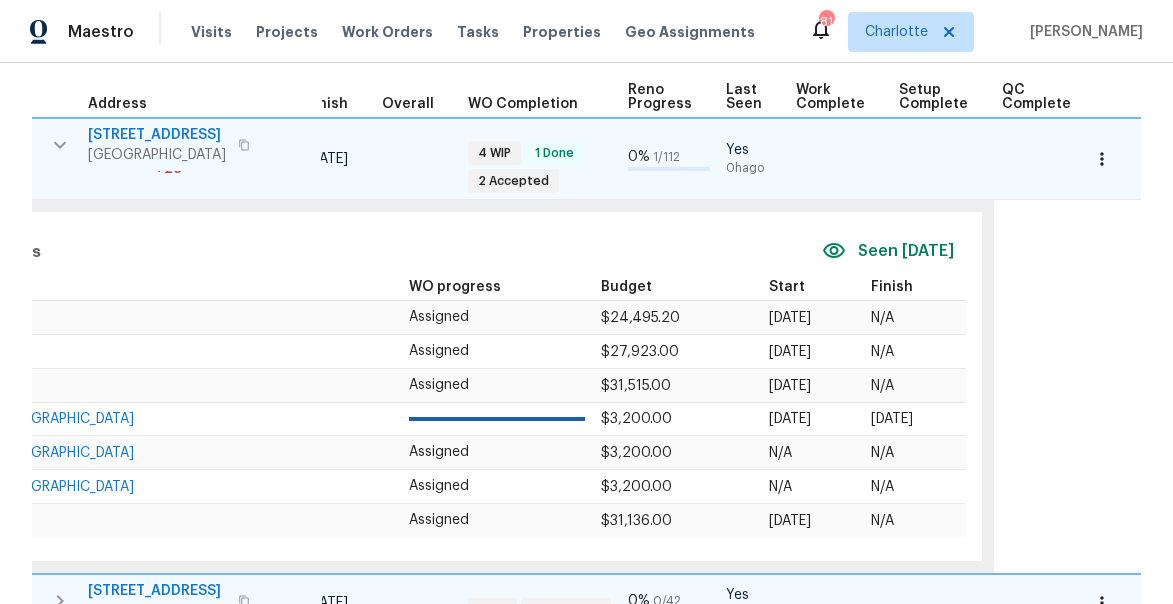 scroll, scrollTop: 475, scrollLeft: 0, axis: vertical 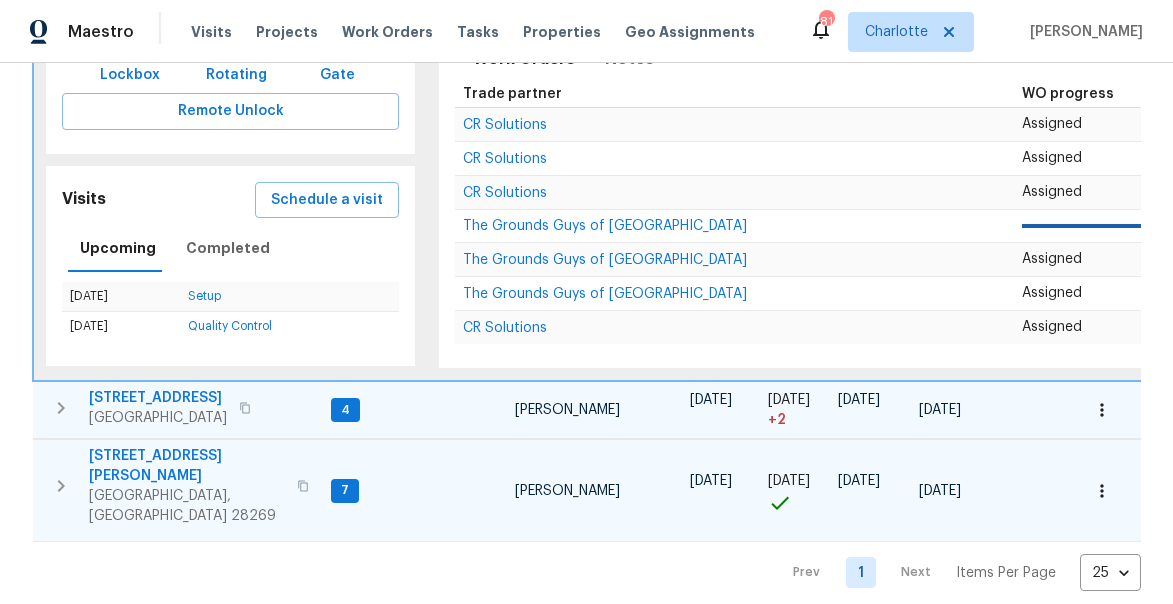 click 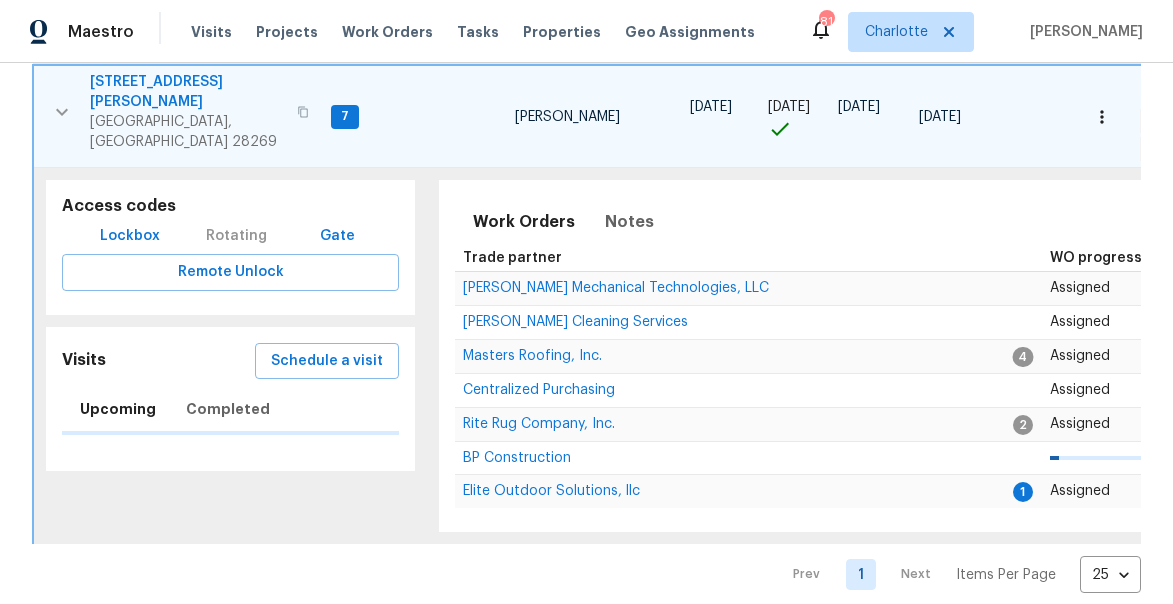 scroll, scrollTop: 473, scrollLeft: 0, axis: vertical 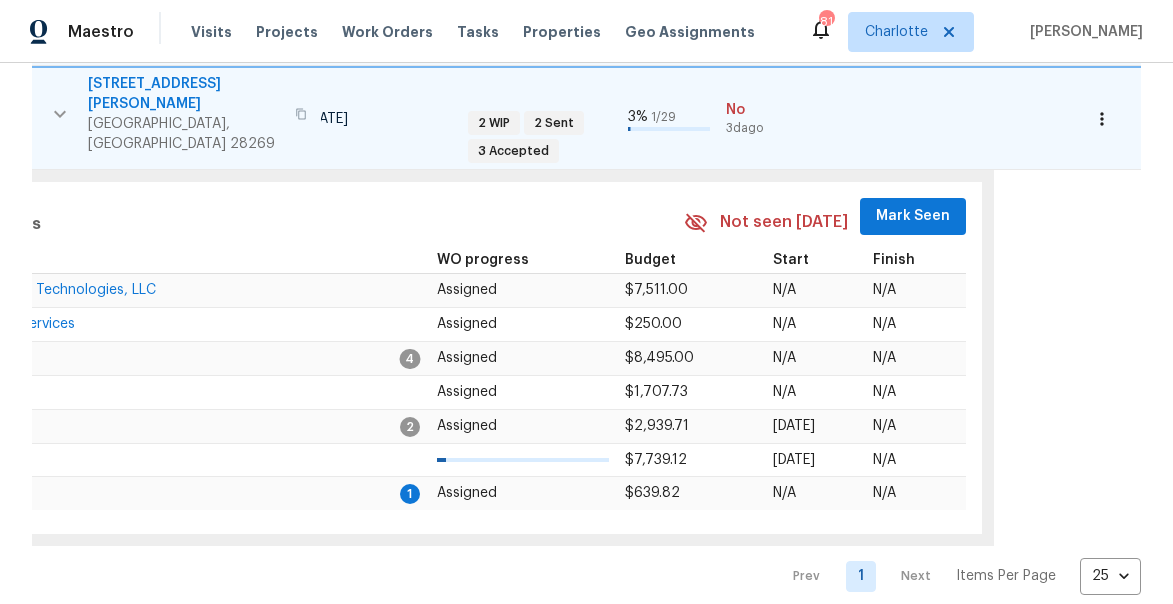 click on "Mark Seen" at bounding box center (913, 216) 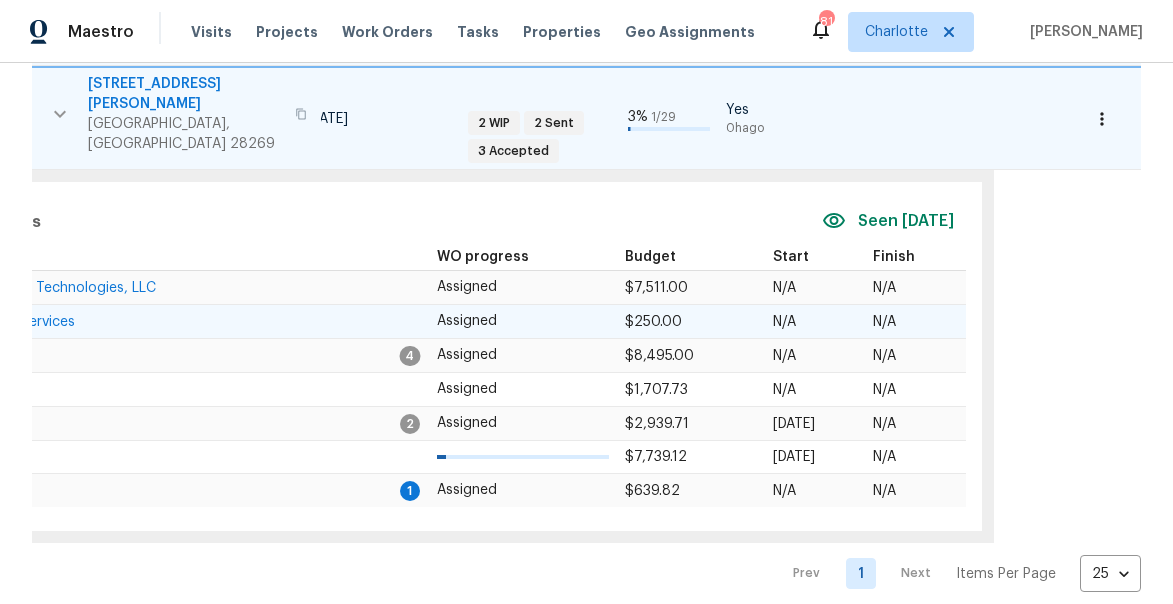 scroll, scrollTop: 0, scrollLeft: 0, axis: both 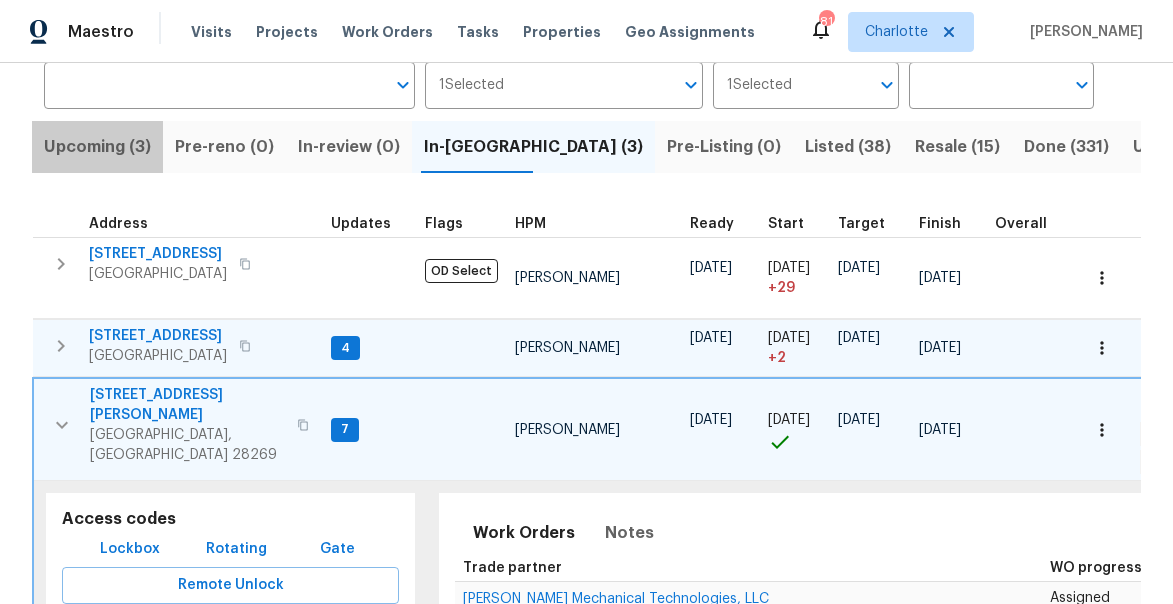 click on "Upcoming (3)" at bounding box center [97, 147] 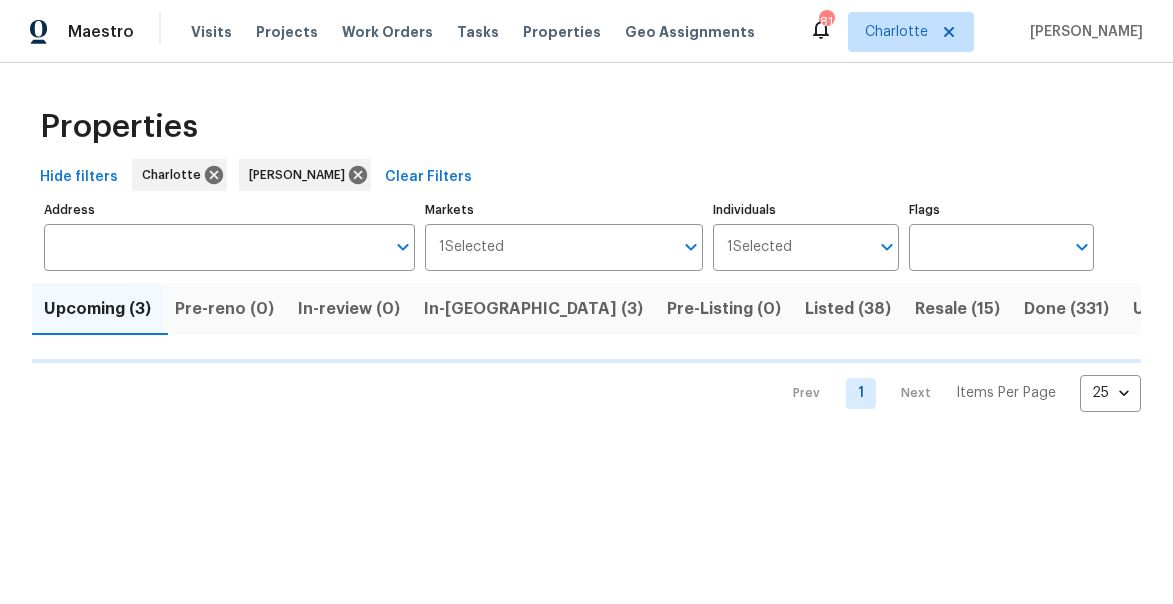 scroll, scrollTop: 0, scrollLeft: 0, axis: both 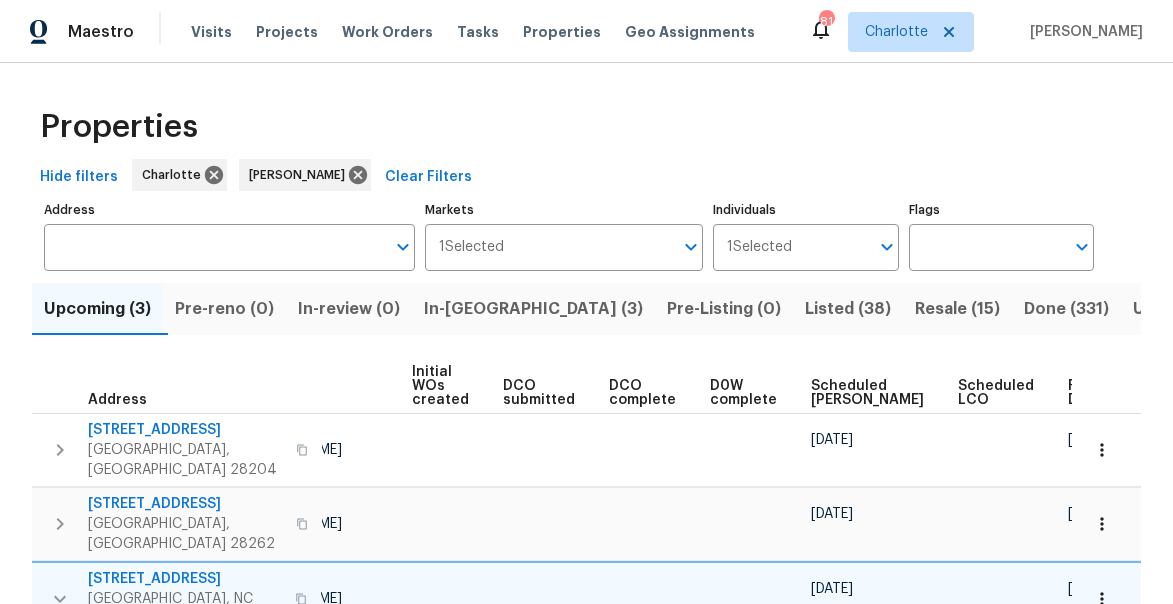 click on "Ready Date" at bounding box center [1090, 393] 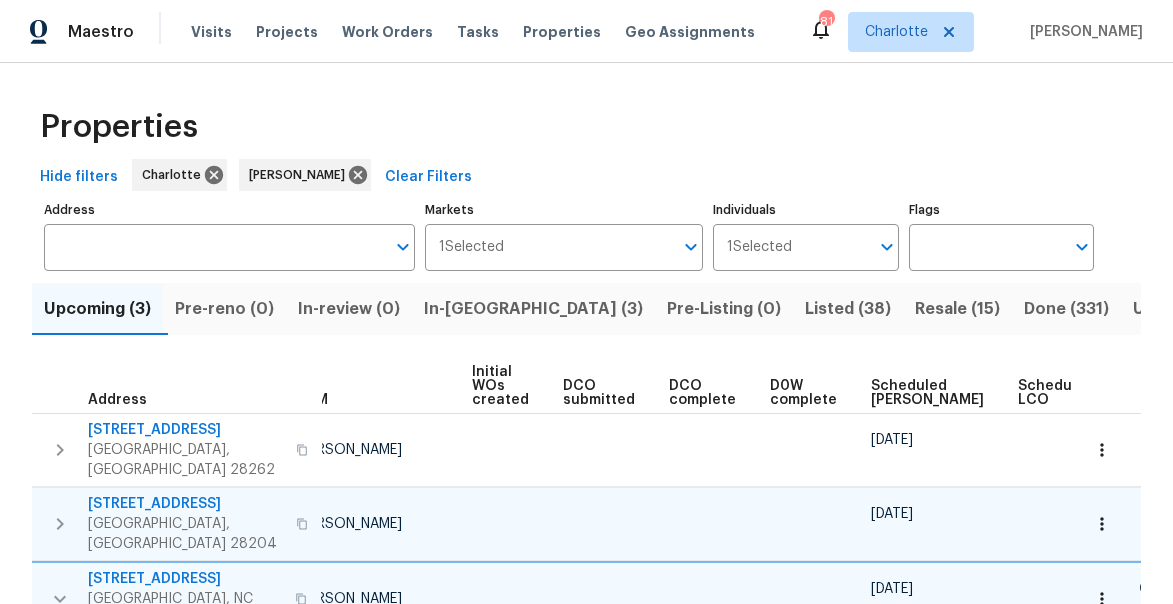 scroll, scrollTop: 0, scrollLeft: 190, axis: horizontal 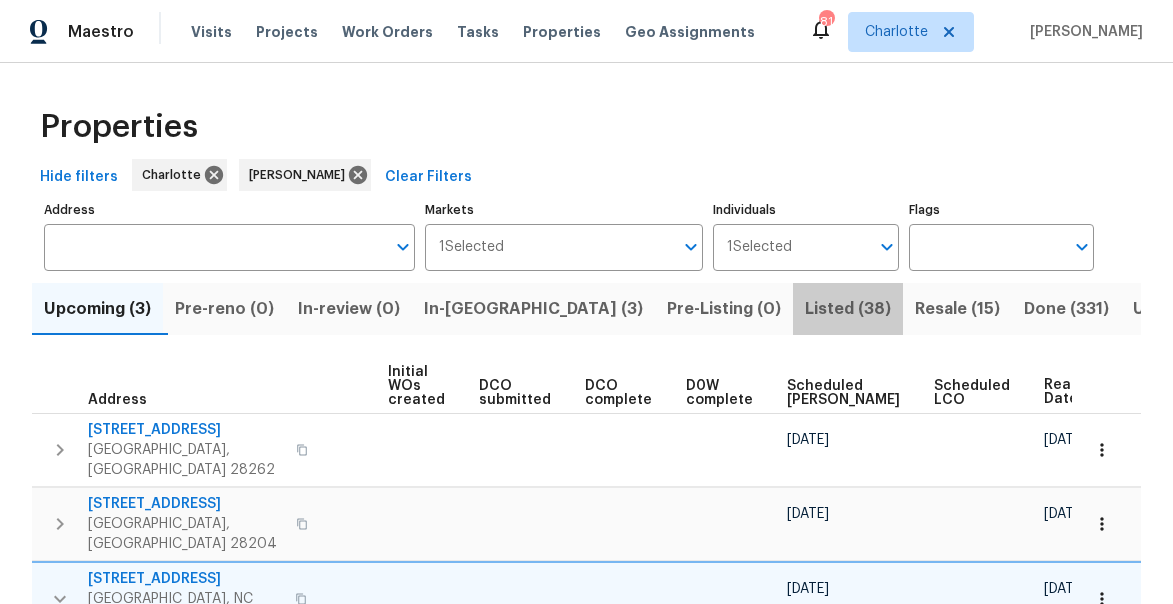 click on "Listed (38)" at bounding box center (848, 309) 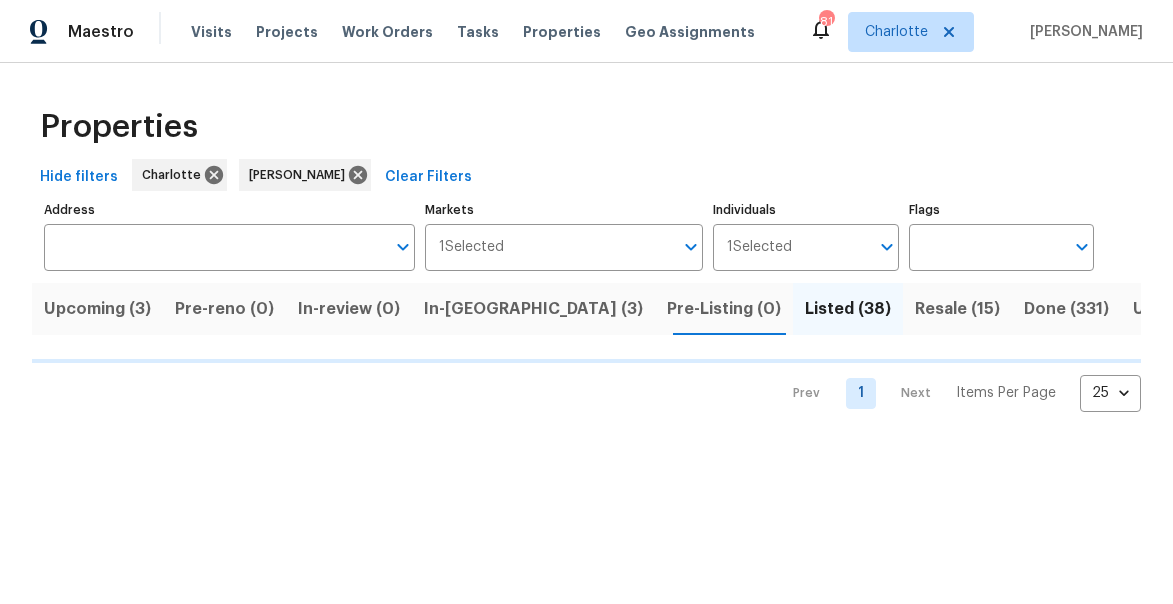 click on "Resale (15)" at bounding box center (957, 309) 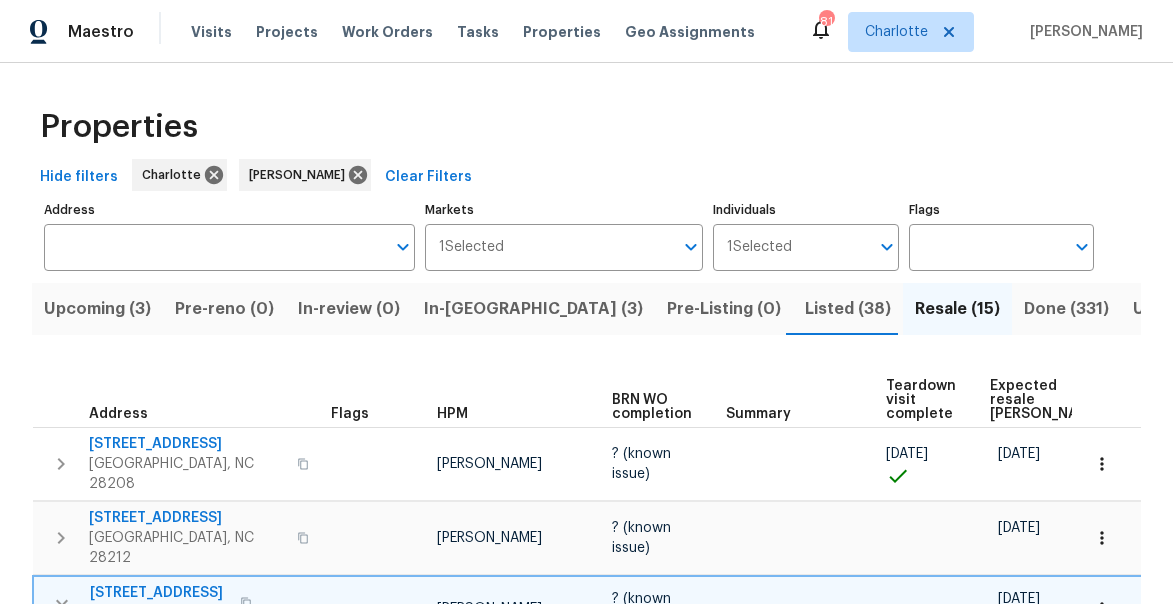 scroll, scrollTop: 0, scrollLeft: 103, axis: horizontal 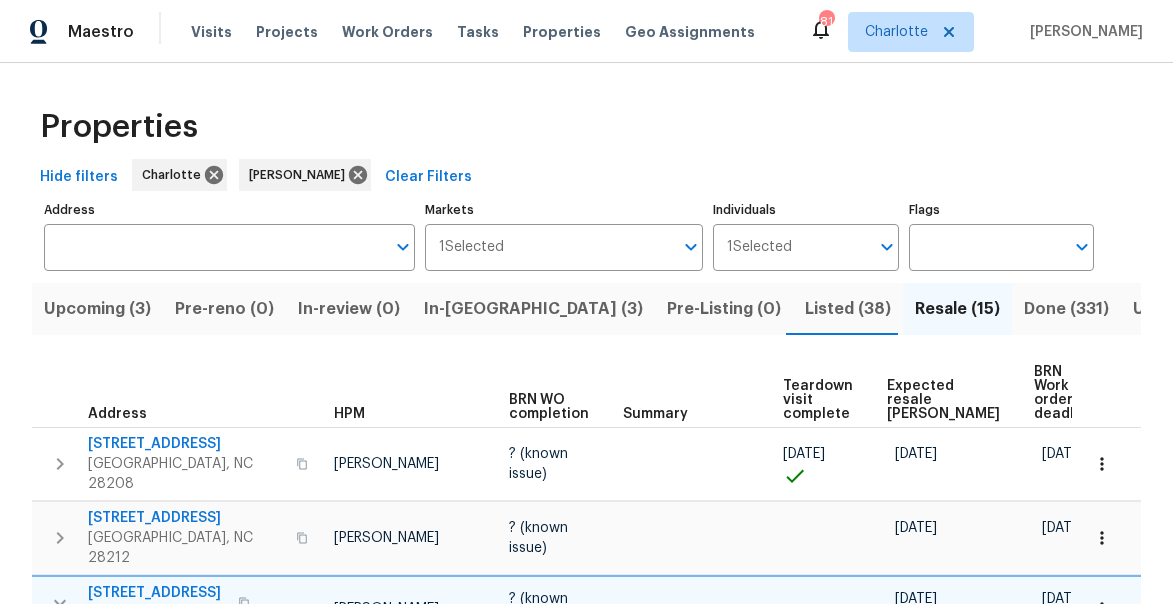 click on "Expected resale COE" at bounding box center [943, 400] 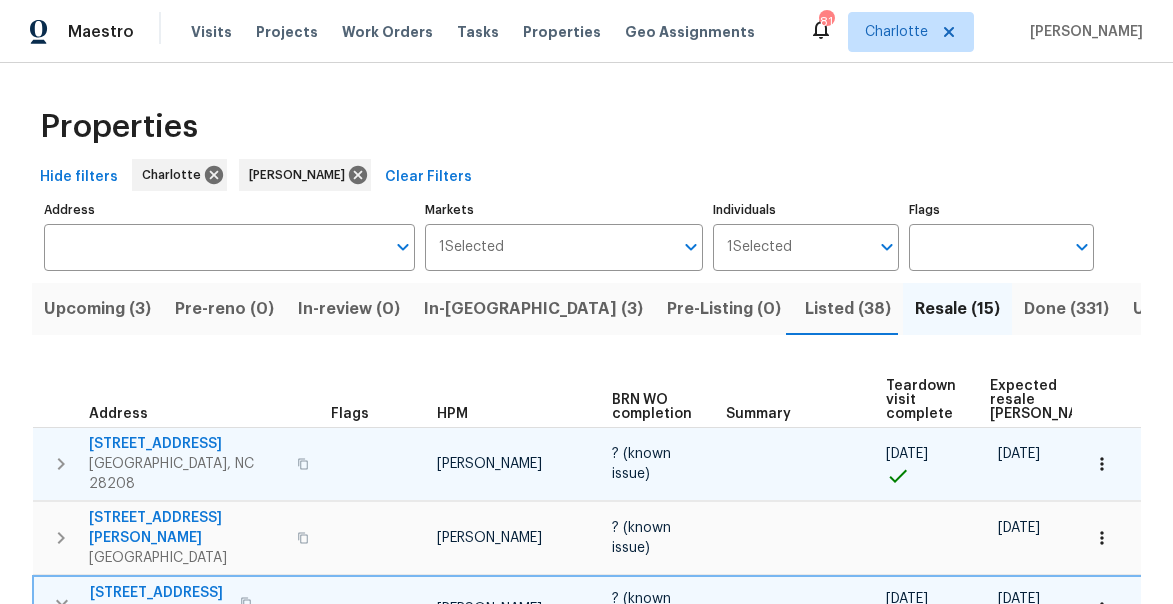 scroll, scrollTop: 60, scrollLeft: 0, axis: vertical 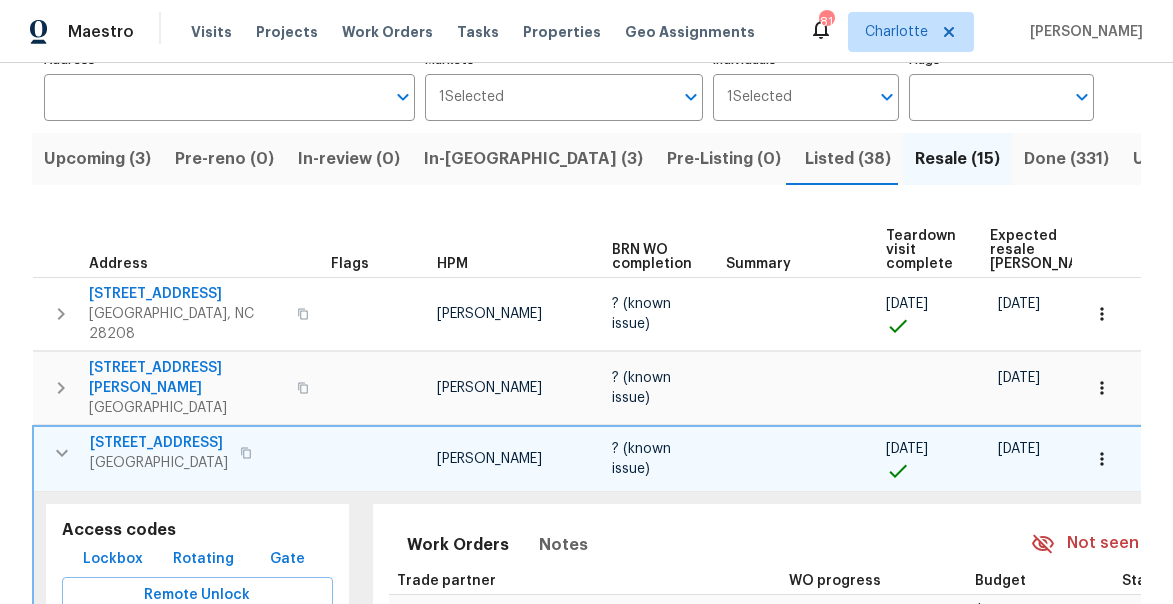 click 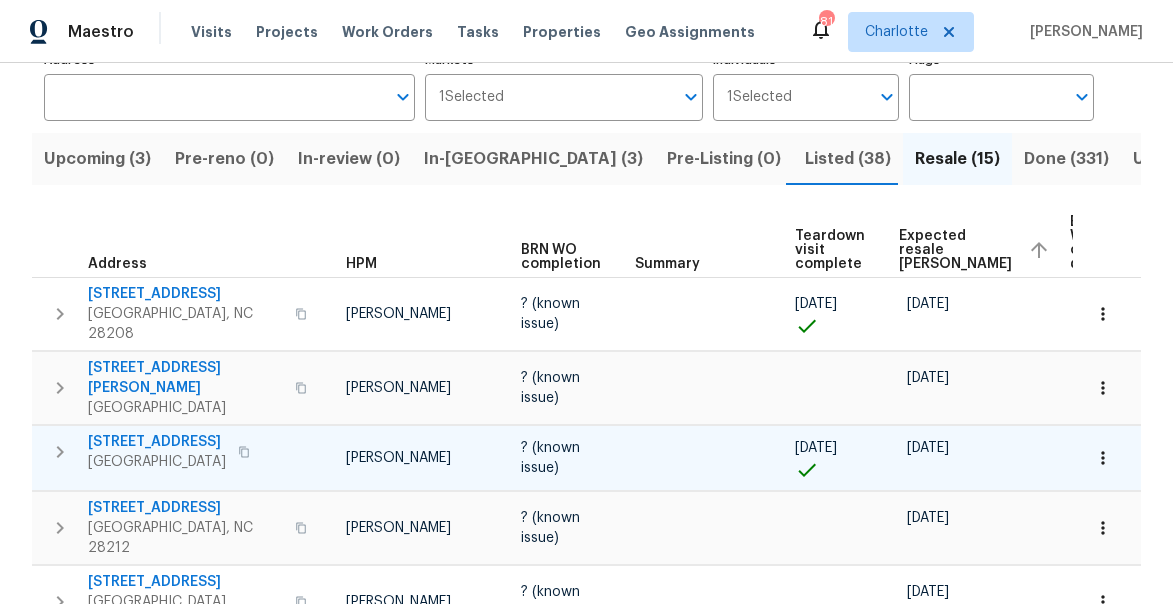 scroll, scrollTop: 0, scrollLeft: 133, axis: horizontal 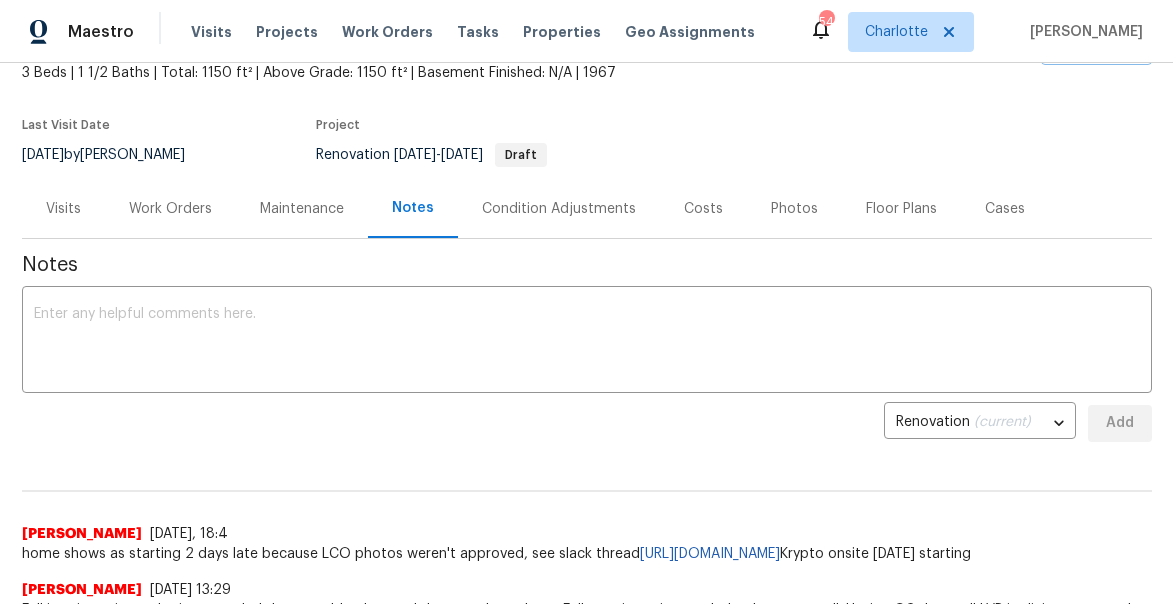 click on "Work Orders" at bounding box center [170, 209] 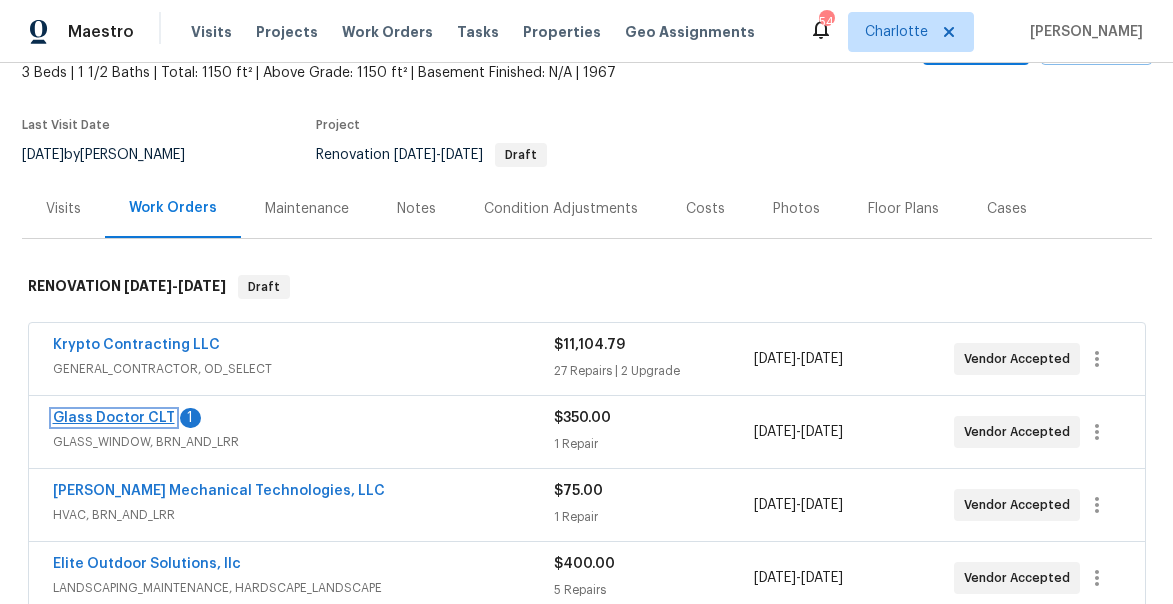 click on "Glass Doctor CLT" at bounding box center (114, 418) 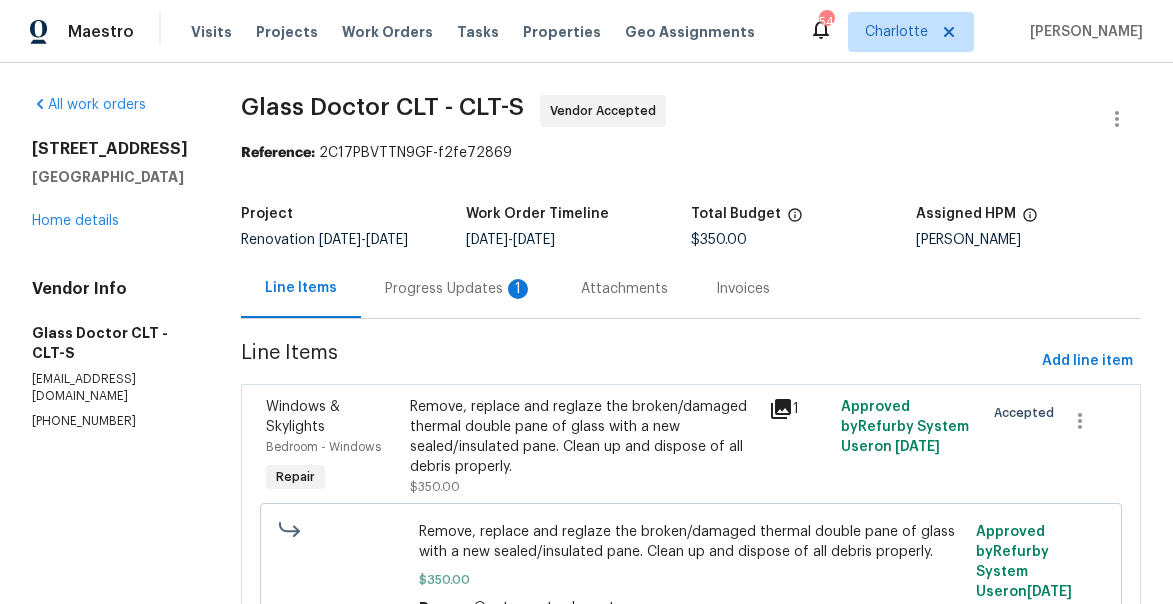 scroll, scrollTop: 109, scrollLeft: 0, axis: vertical 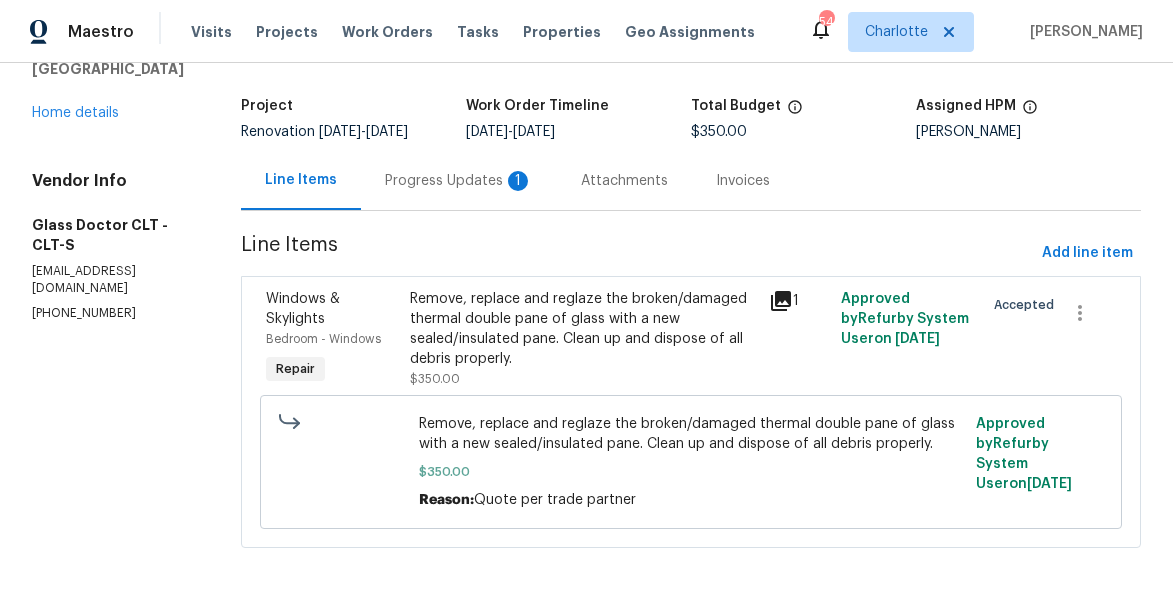 click on "Progress Updates 1" at bounding box center [459, 180] 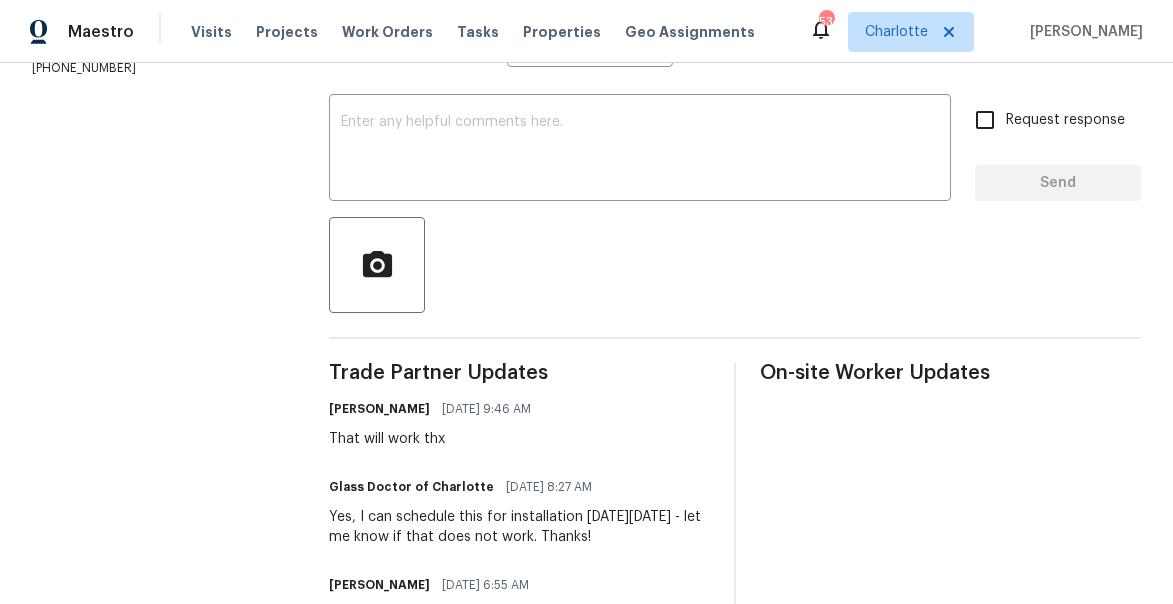 scroll, scrollTop: 0, scrollLeft: 0, axis: both 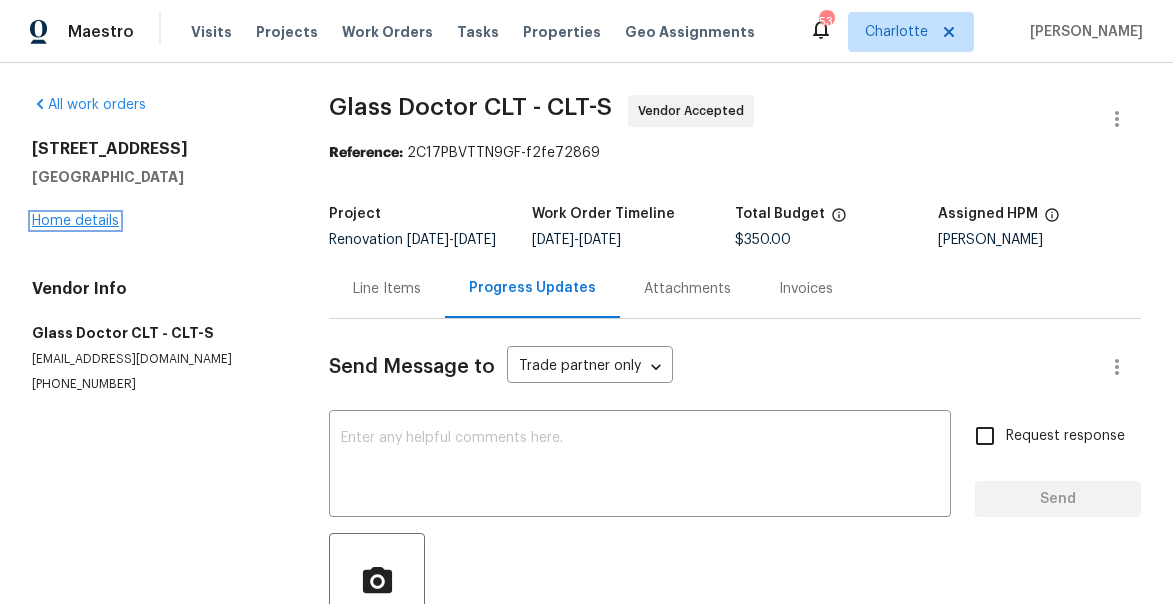 click on "Home details" at bounding box center [75, 221] 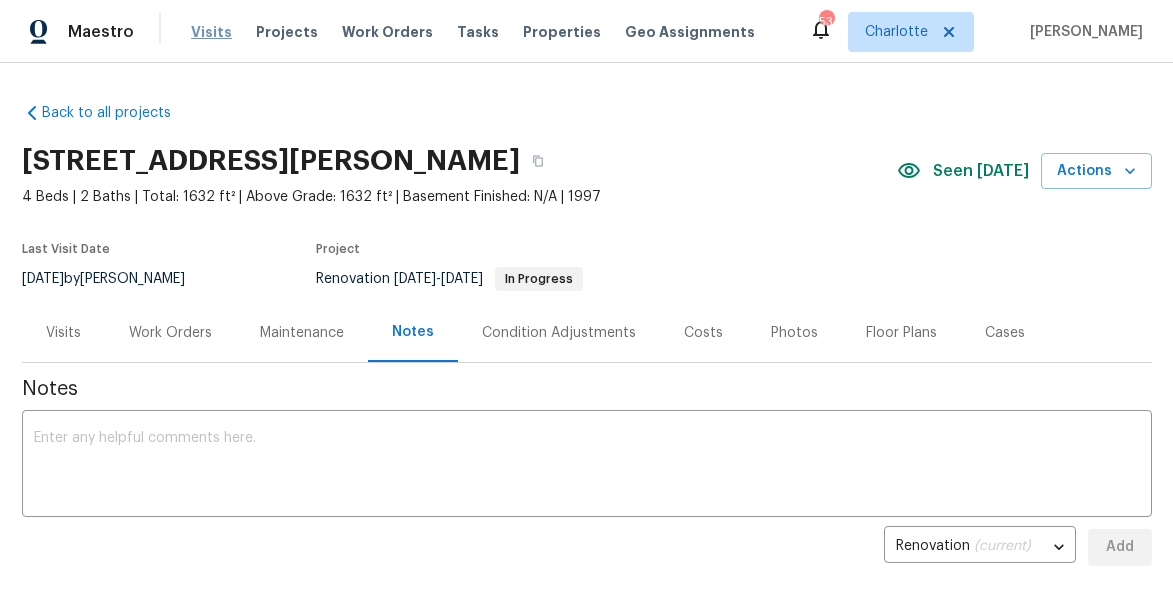 scroll, scrollTop: 0, scrollLeft: 0, axis: both 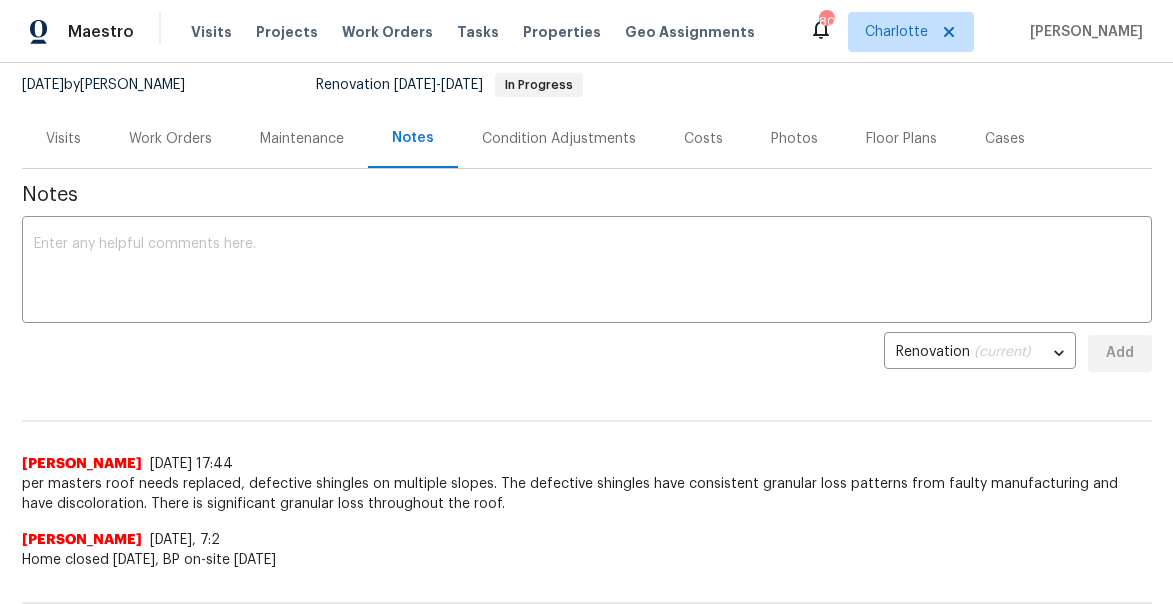 click on "Work Orders" at bounding box center [170, 139] 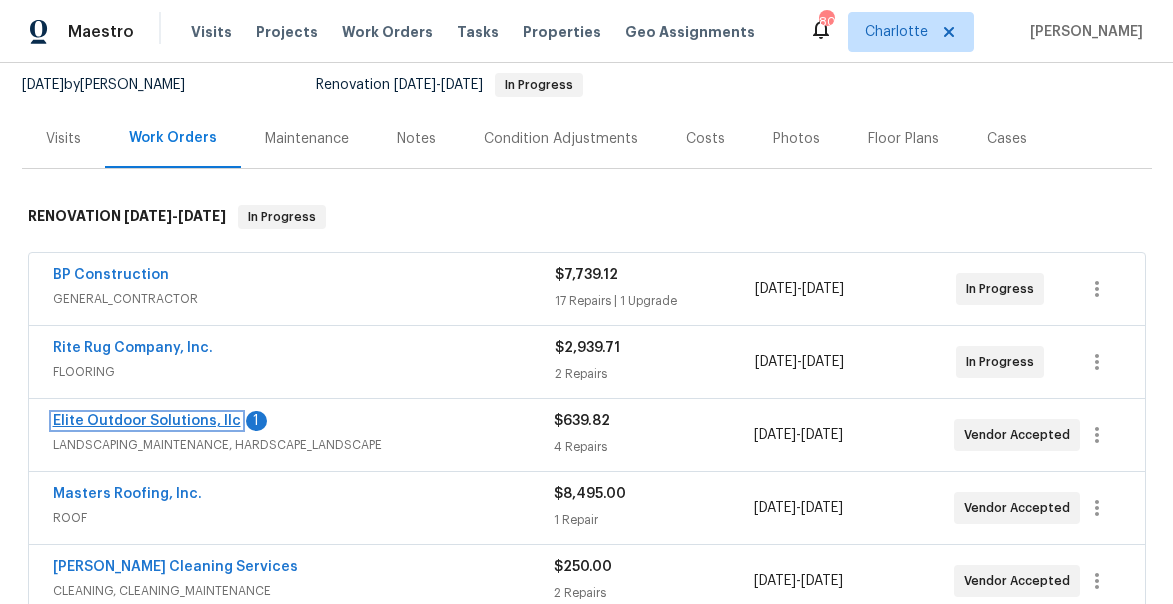 click on "Elite Outdoor Solutions, llc" at bounding box center [147, 421] 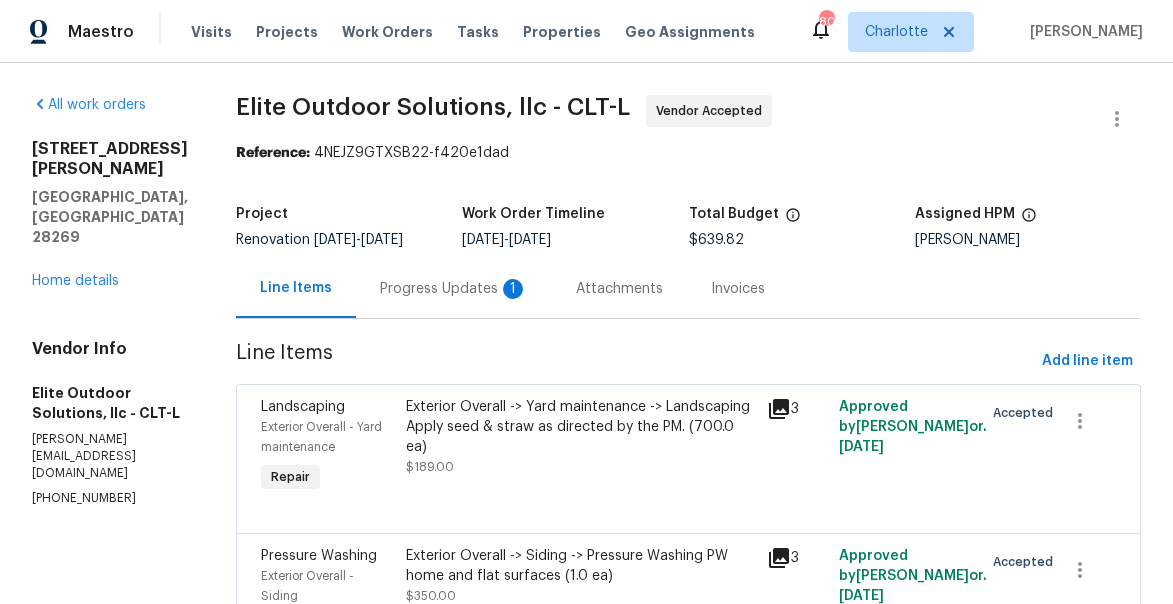 click on "Progress Updates 1" at bounding box center [454, 288] 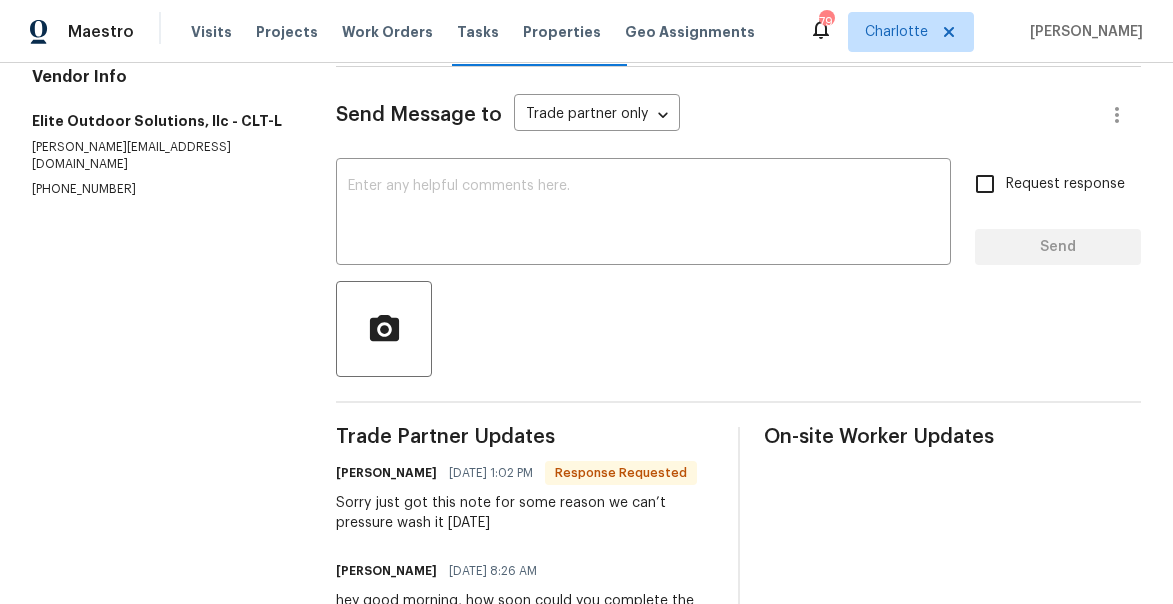 scroll, scrollTop: 327, scrollLeft: 0, axis: vertical 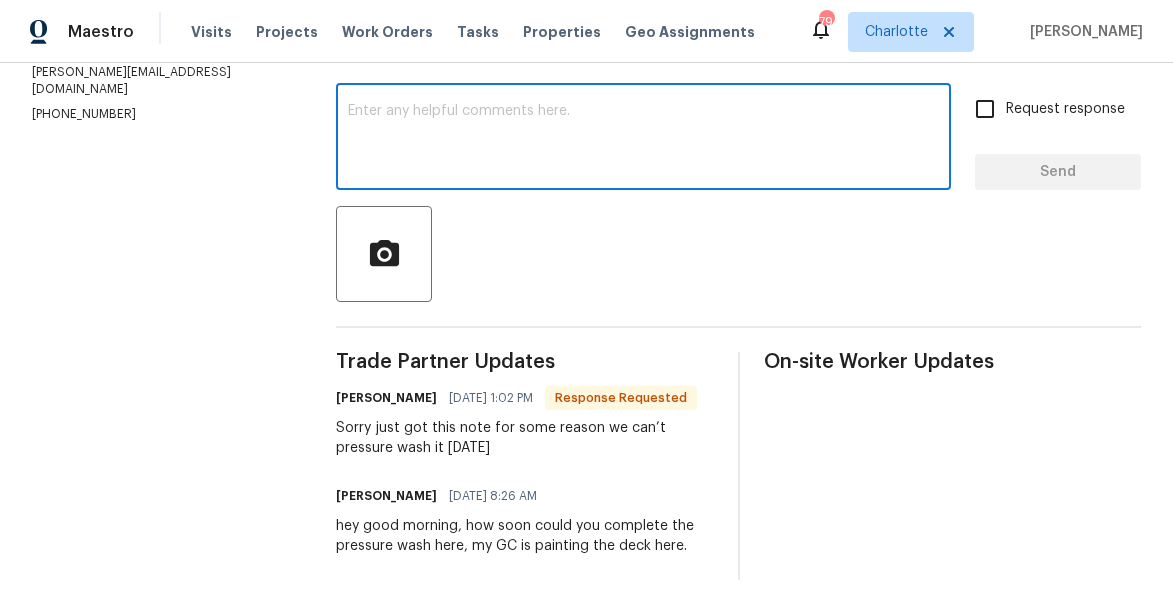 click at bounding box center [643, 139] 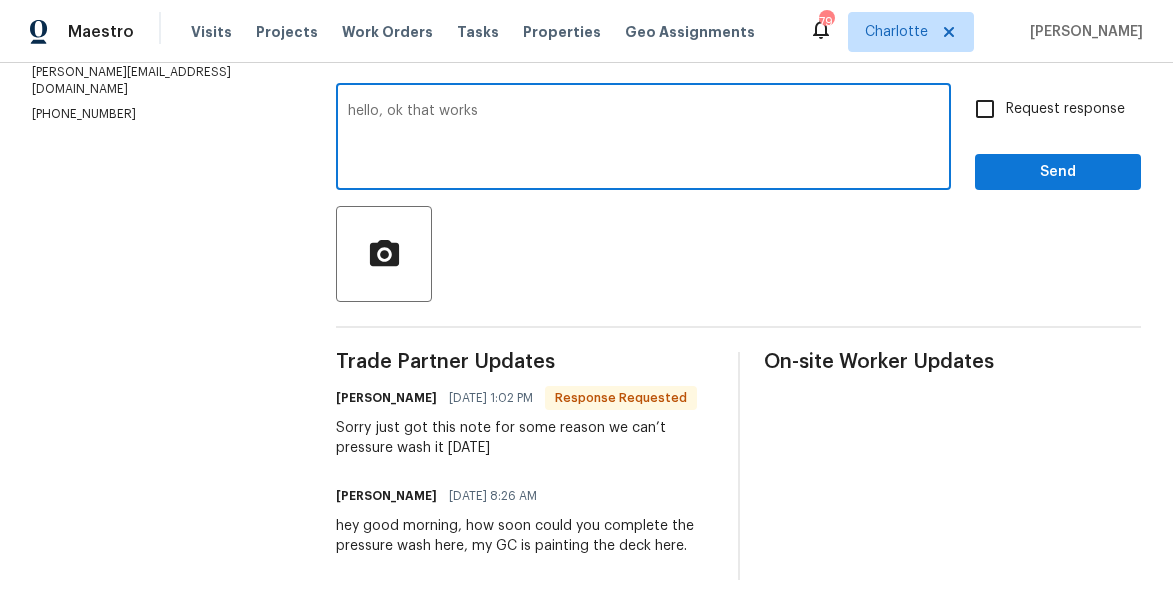 type on "hello, ok that works" 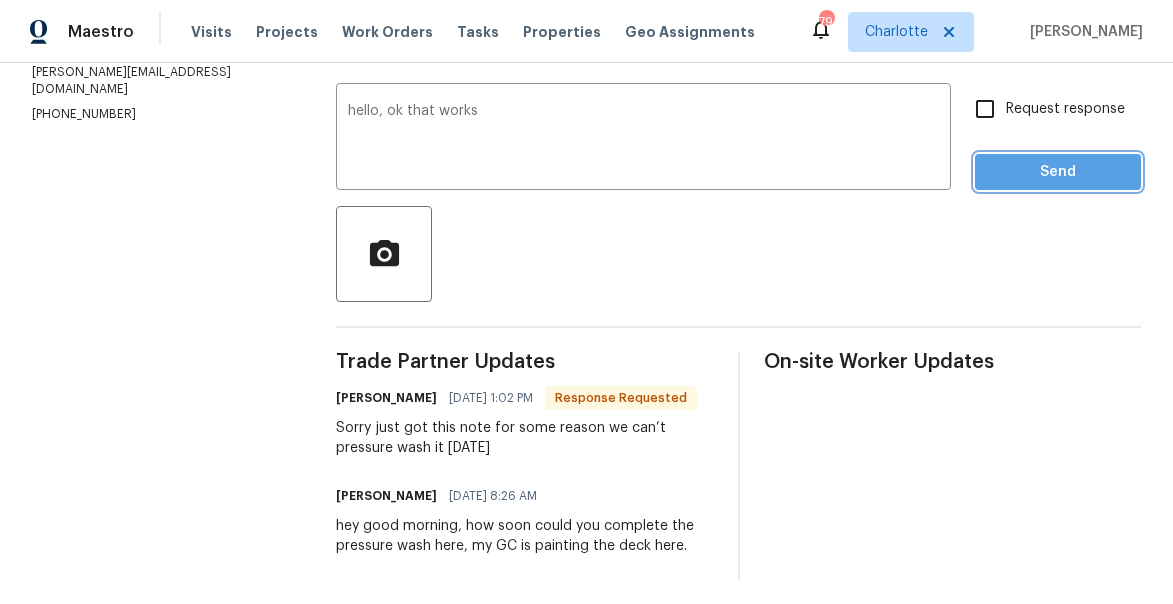 click on "Send" at bounding box center (1058, 172) 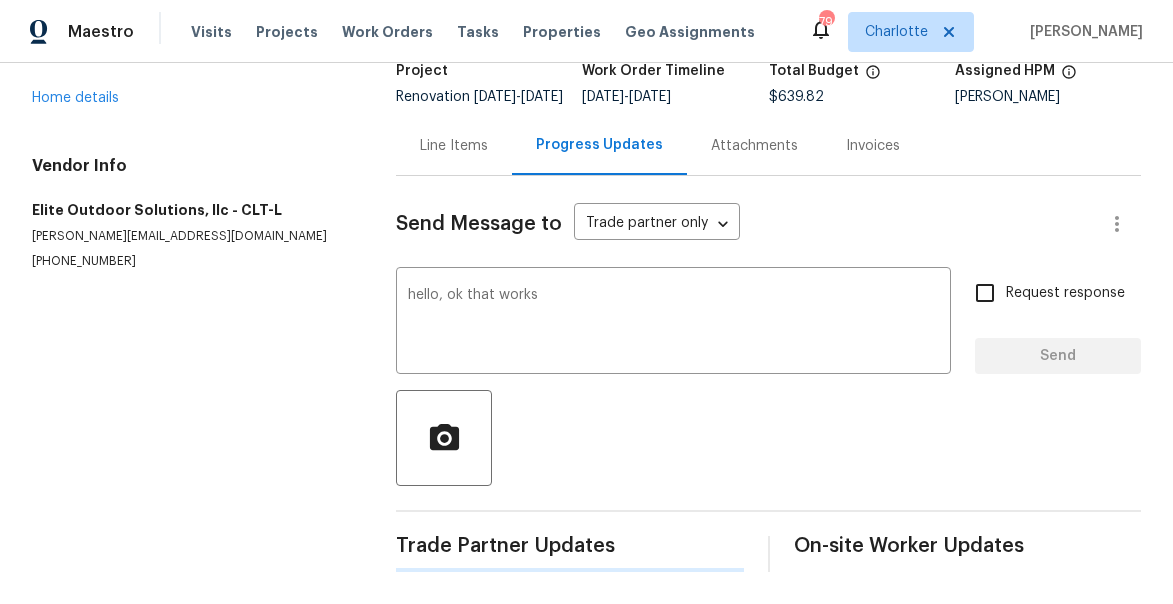type 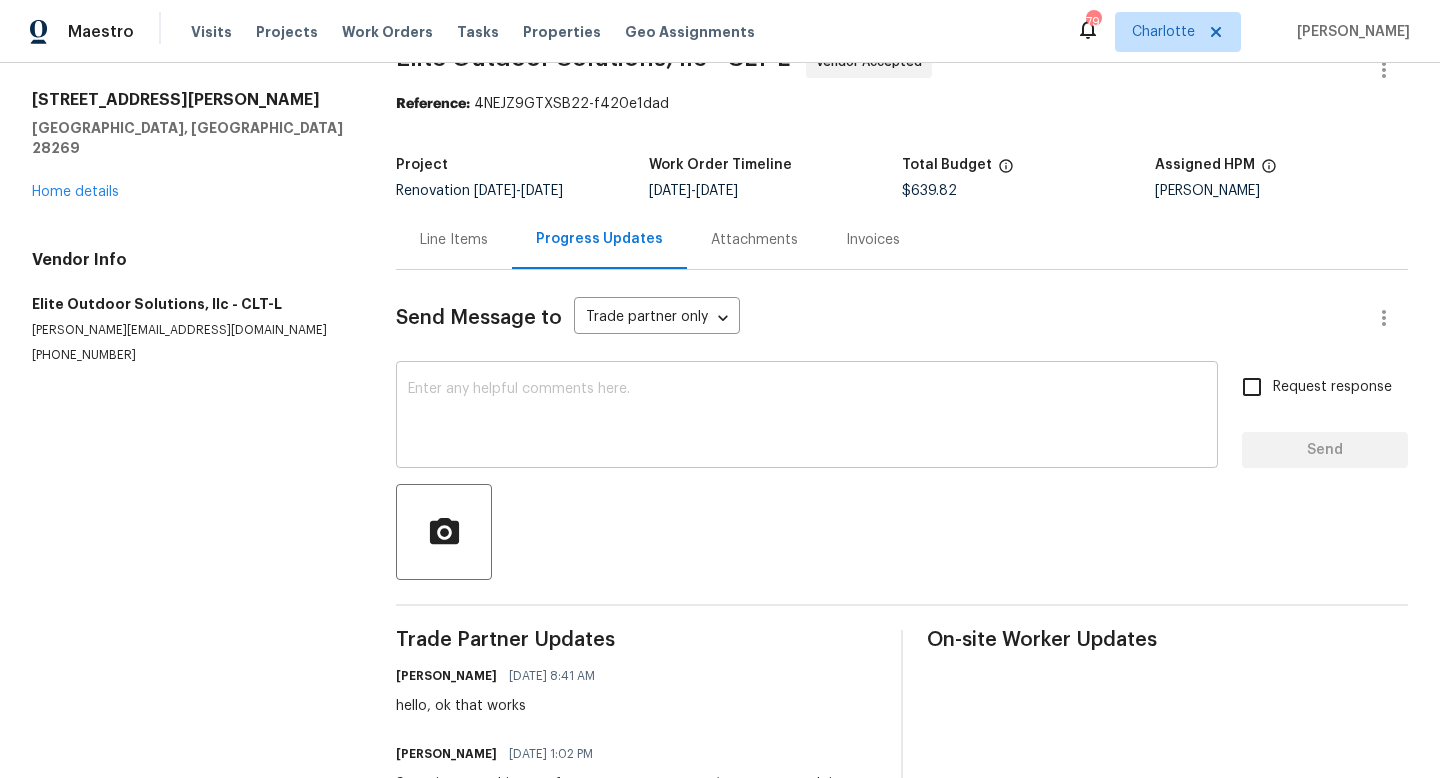 scroll, scrollTop: 0, scrollLeft: 0, axis: both 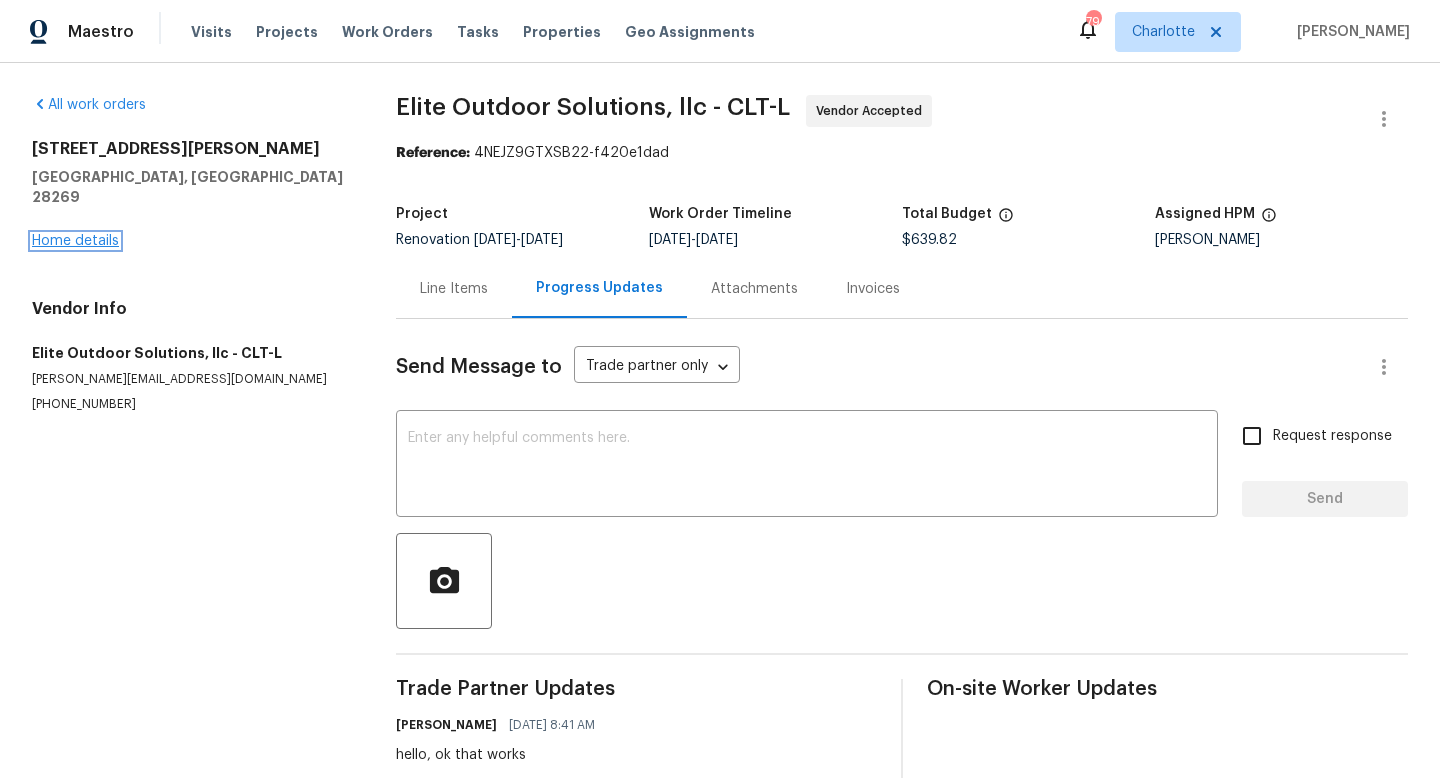 click on "Home details" at bounding box center [75, 241] 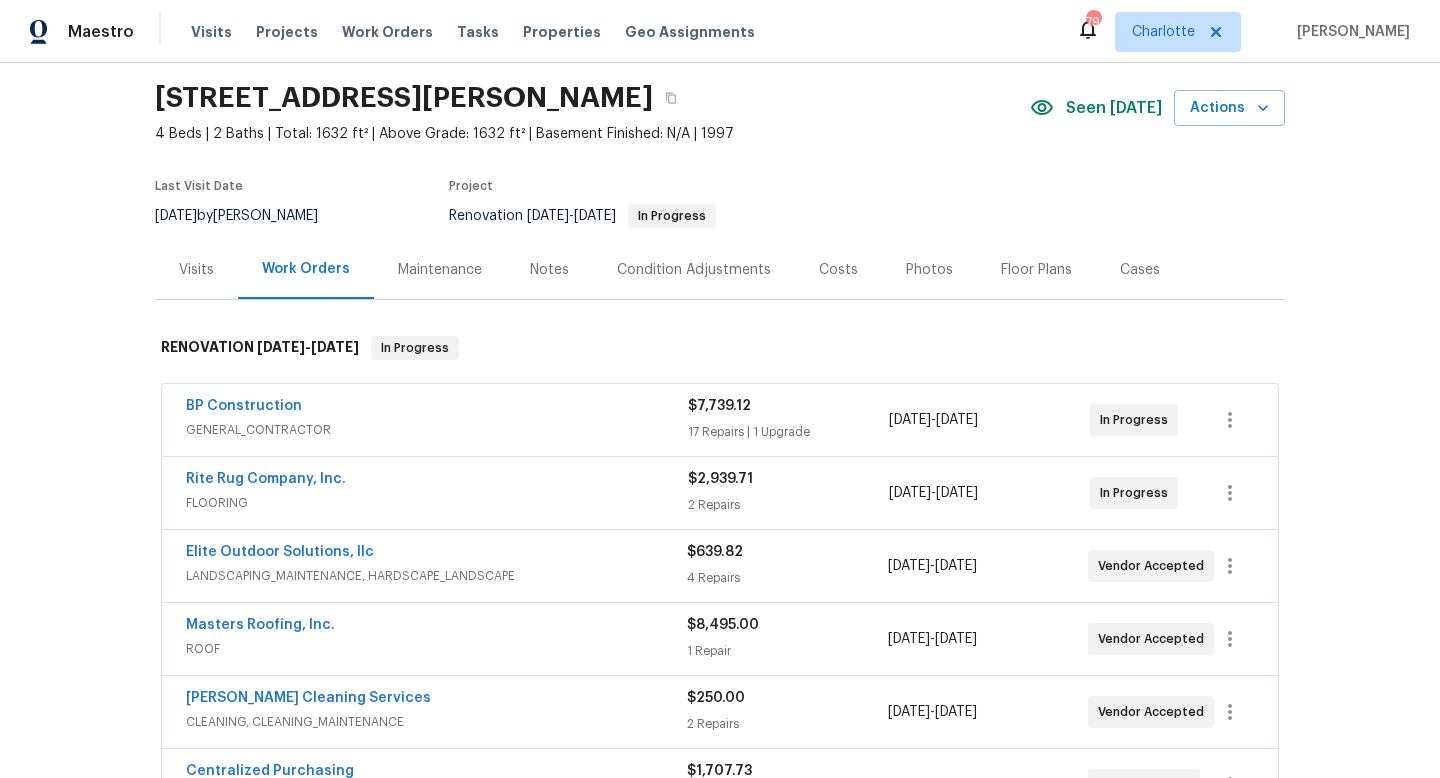 scroll, scrollTop: 0, scrollLeft: 0, axis: both 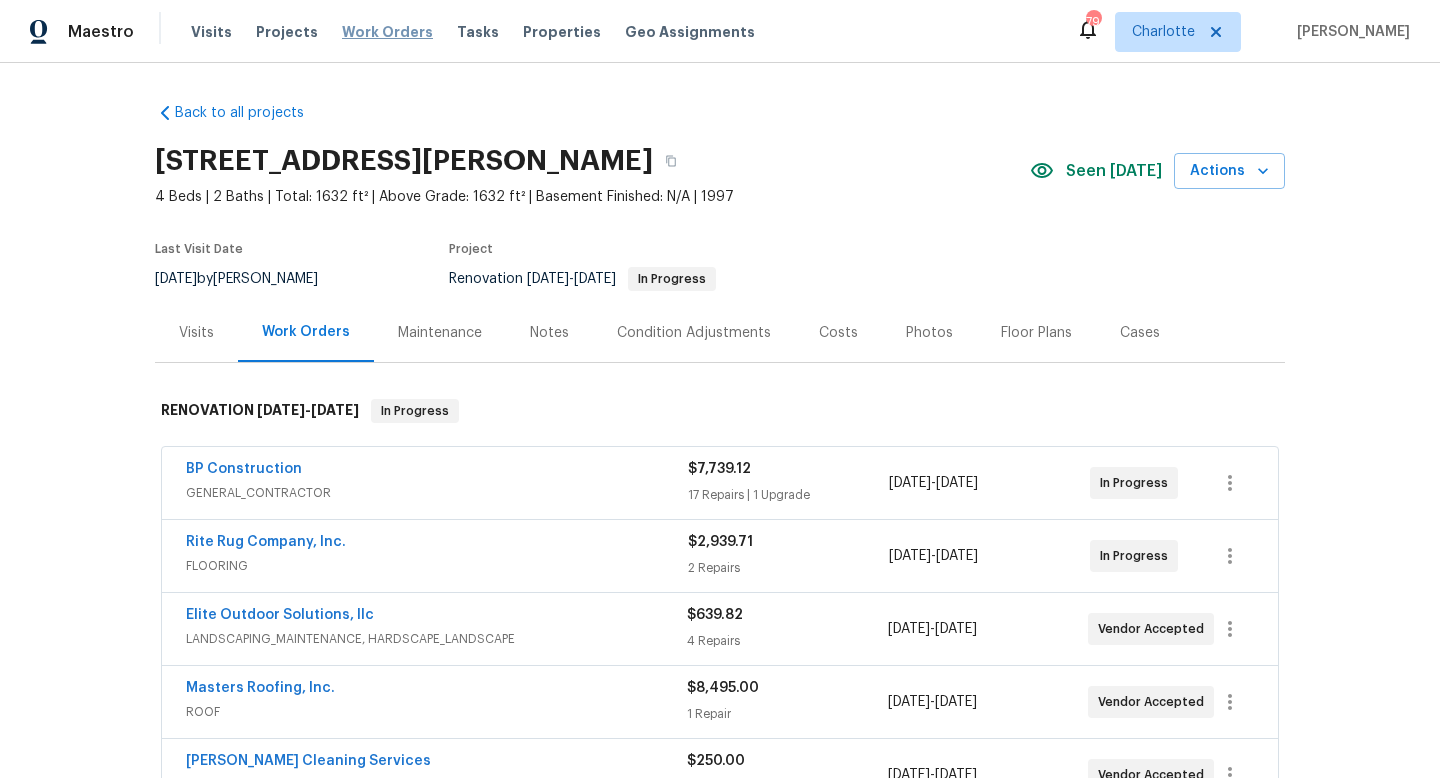 click on "Work Orders" at bounding box center (387, 32) 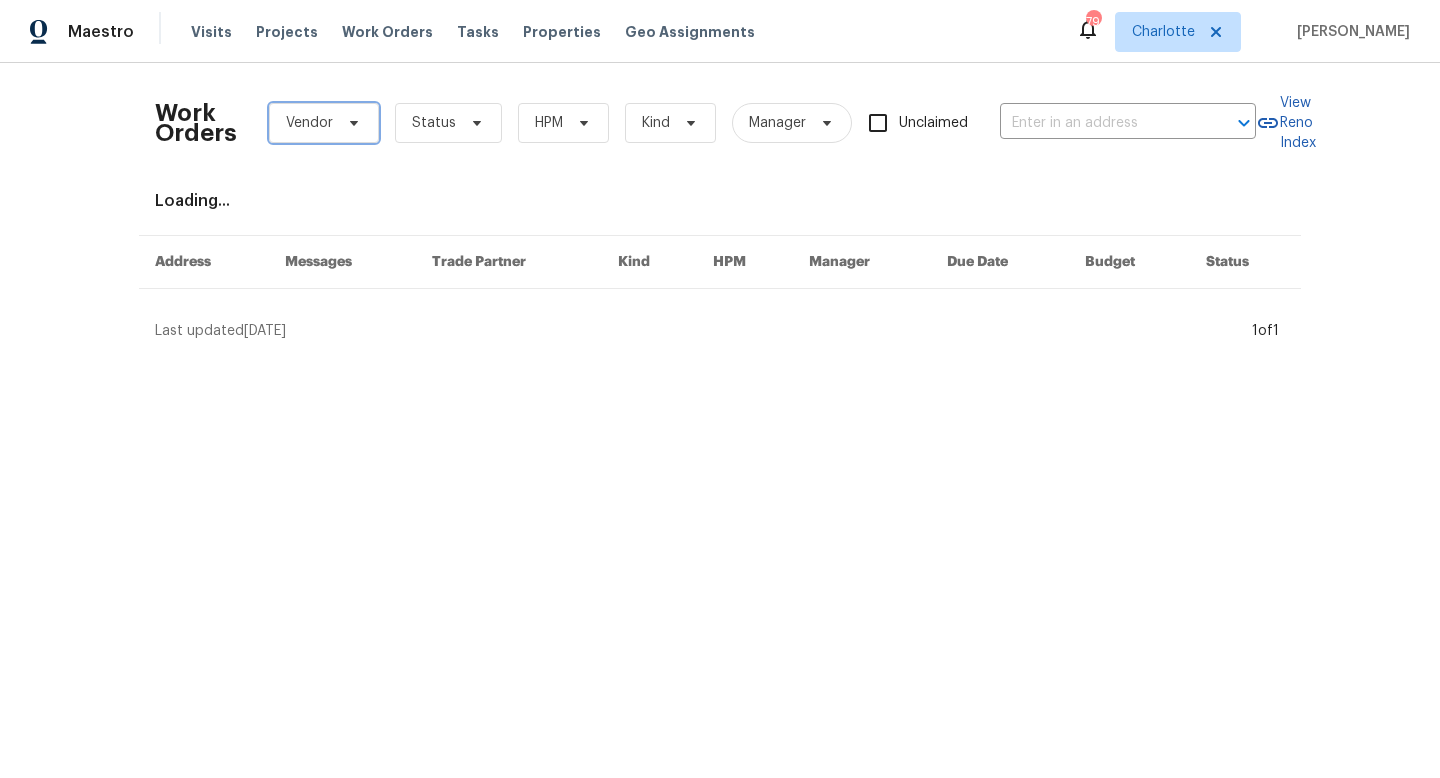 click on "Vendor" at bounding box center [309, 123] 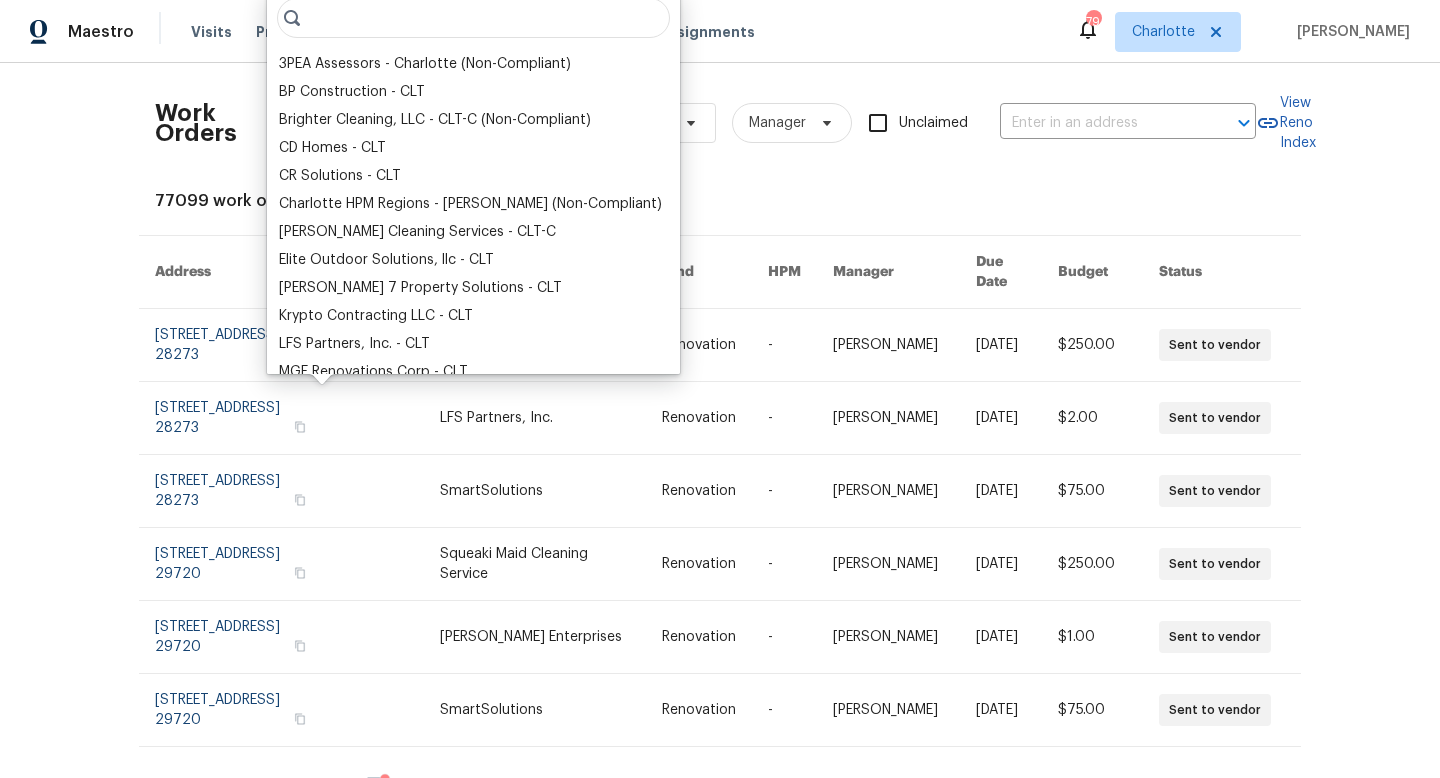 click on "Work Orders Vendor Status HPM Kind Manager Unclaimed ​" at bounding box center (705, 123) 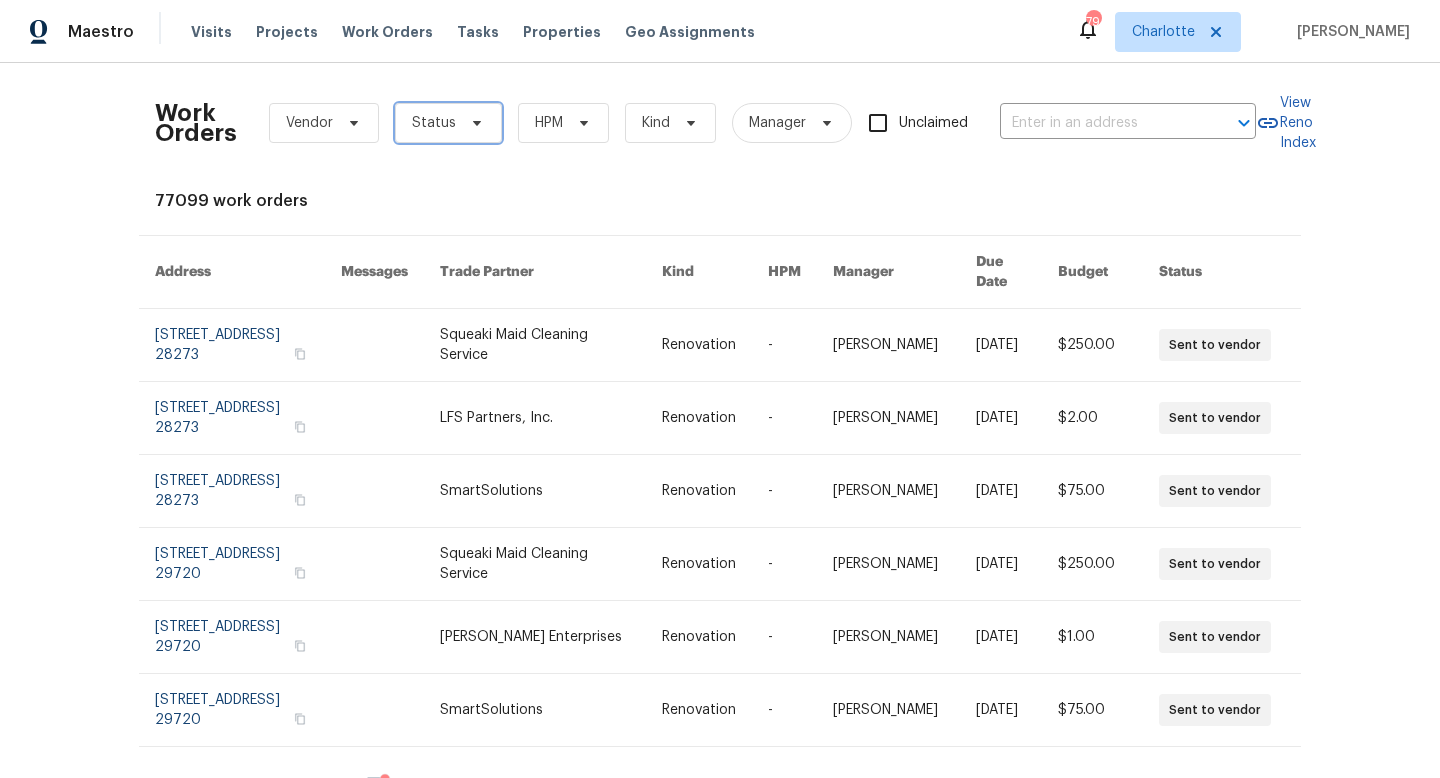click on "Status" at bounding box center (434, 123) 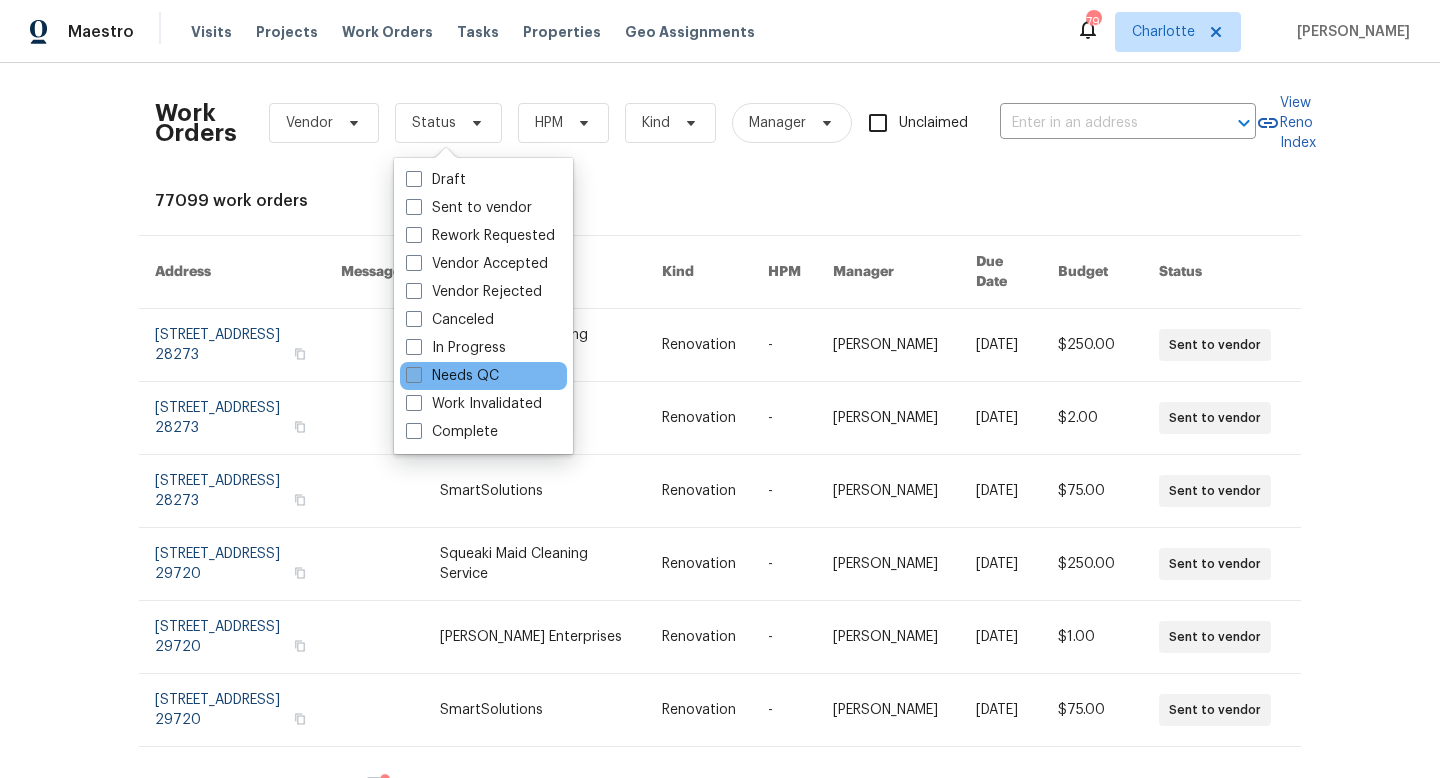 click on "Needs QC" at bounding box center (452, 376) 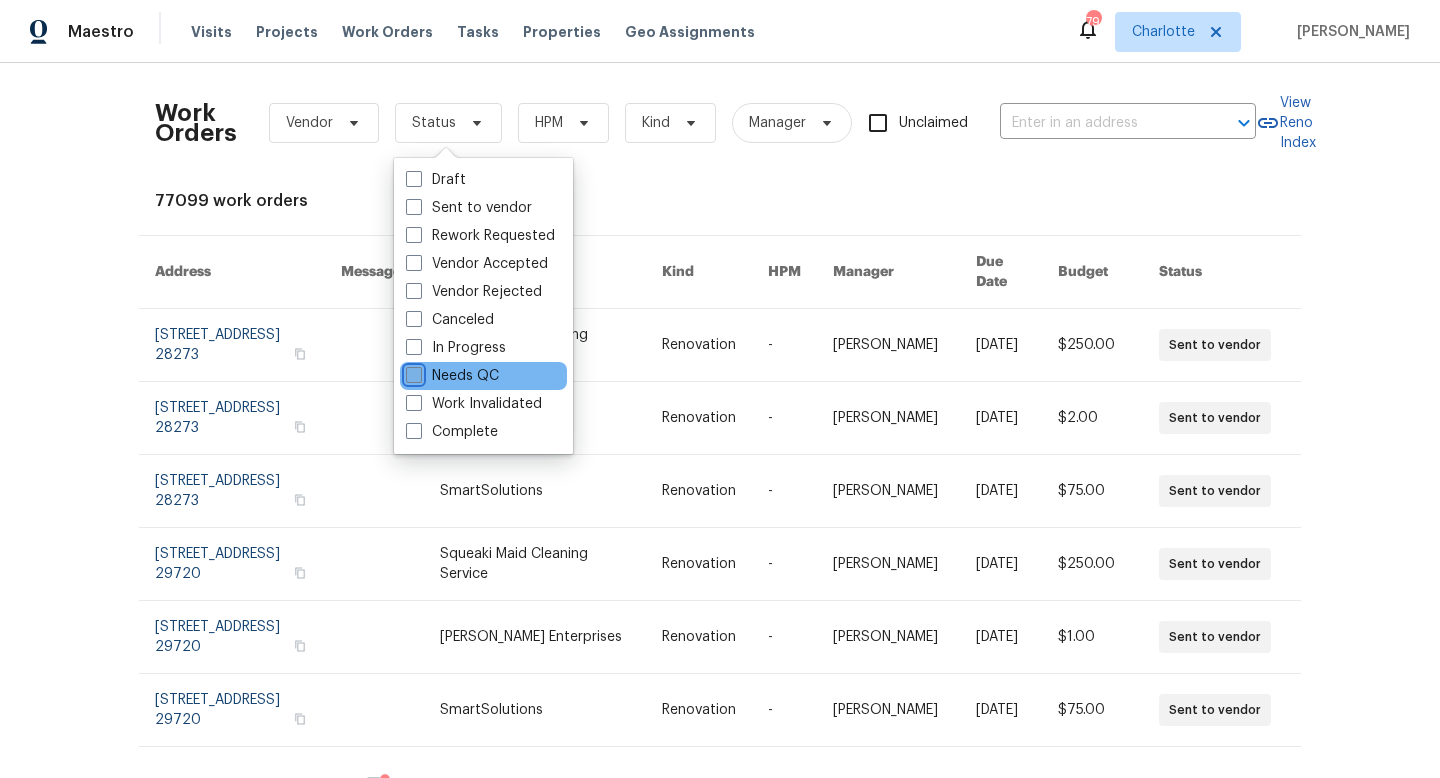 click on "Needs QC" at bounding box center (412, 372) 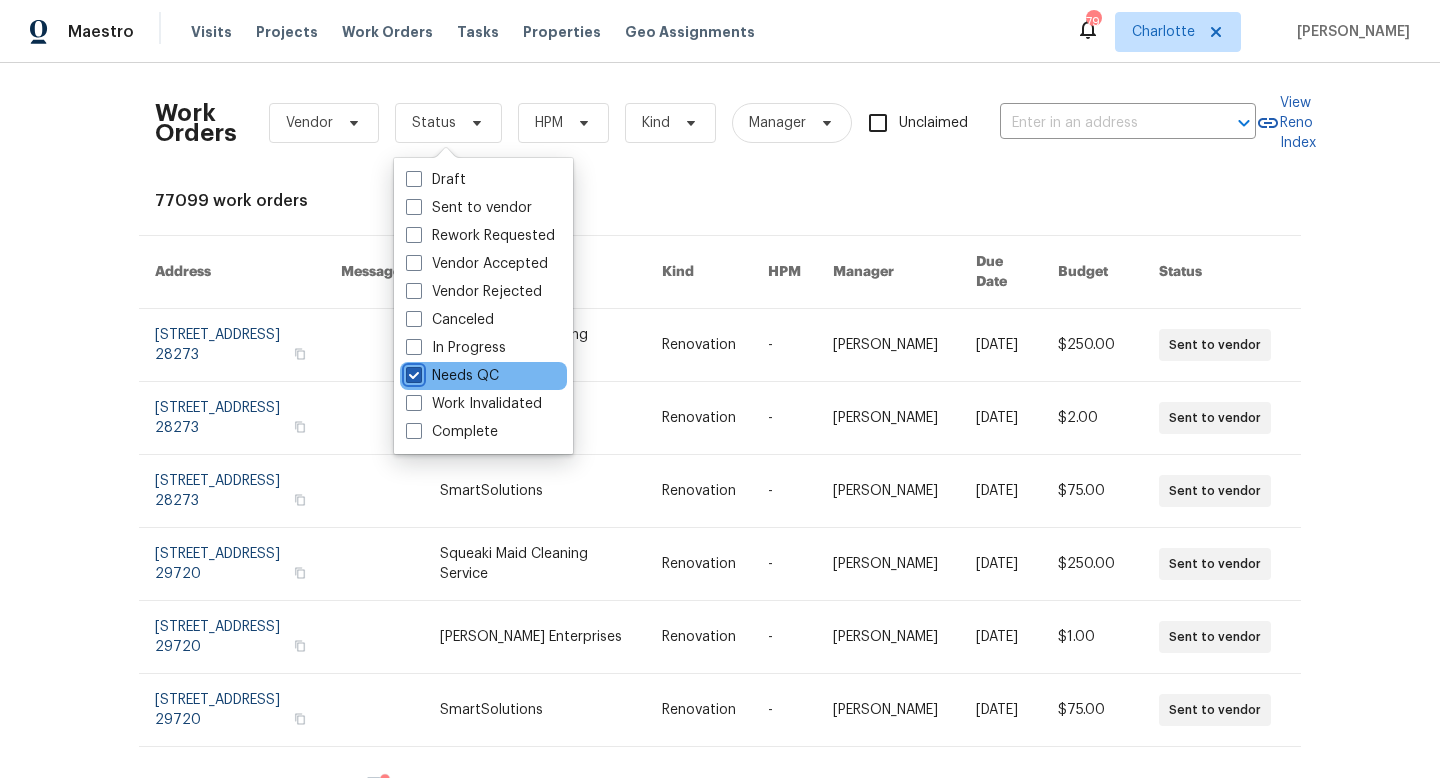checkbox on "true" 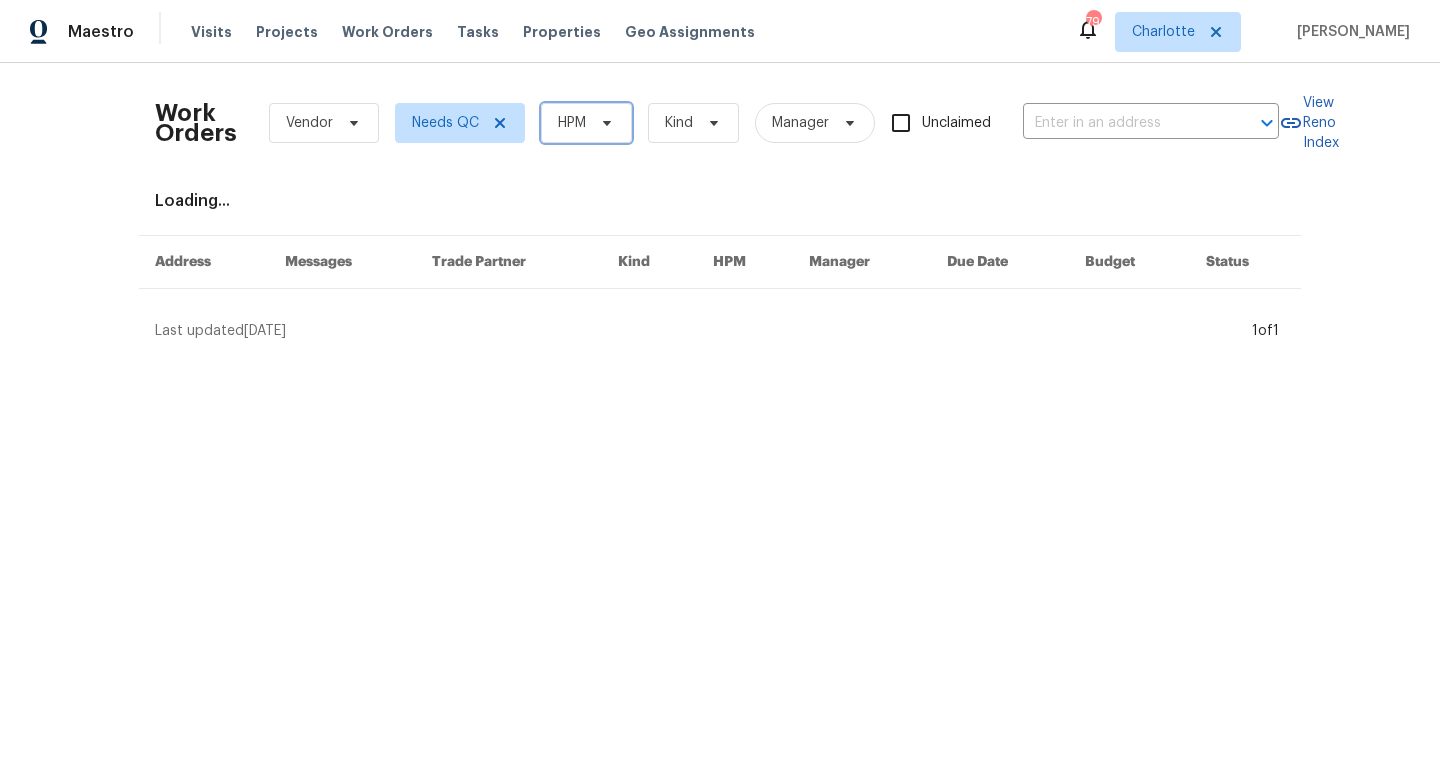 click on "HPM" at bounding box center [572, 123] 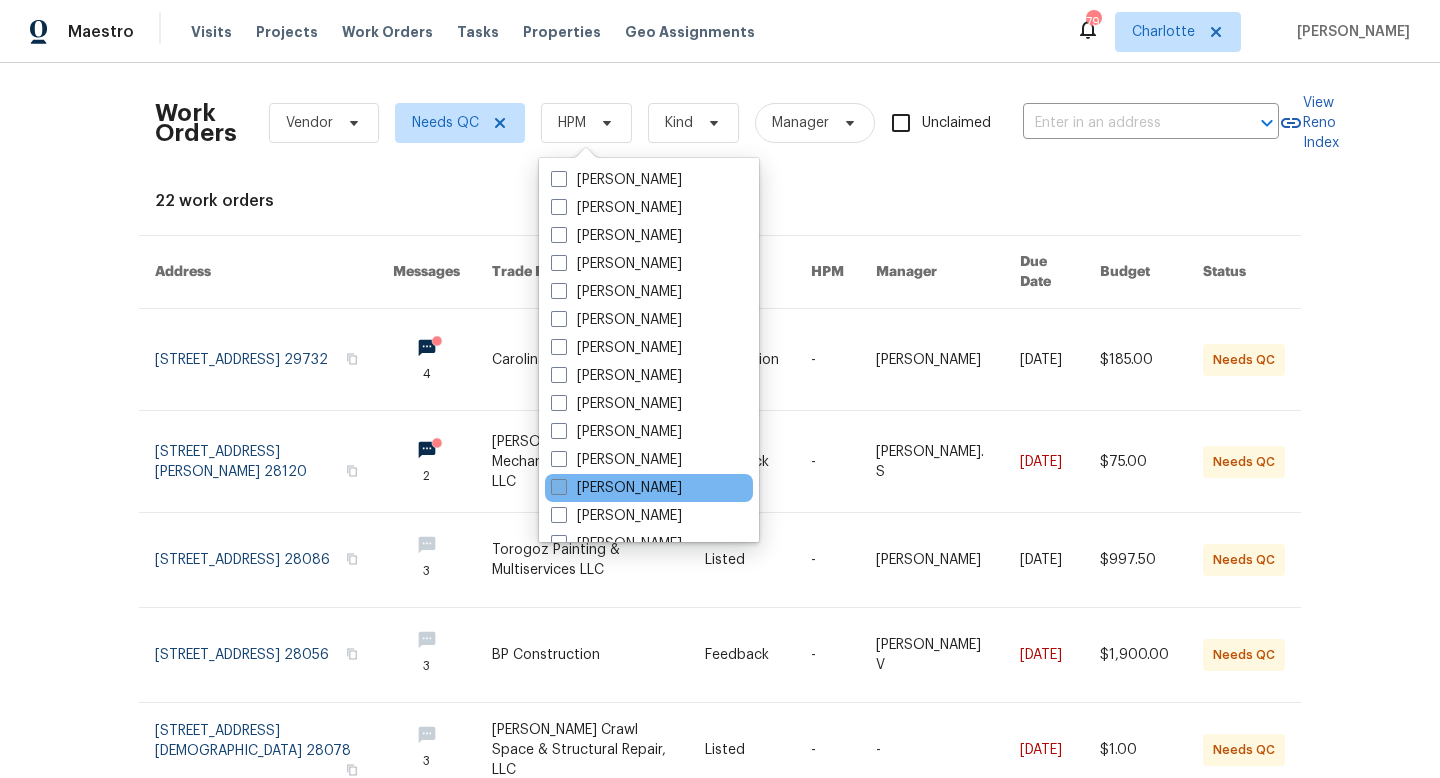 click at bounding box center [559, 487] 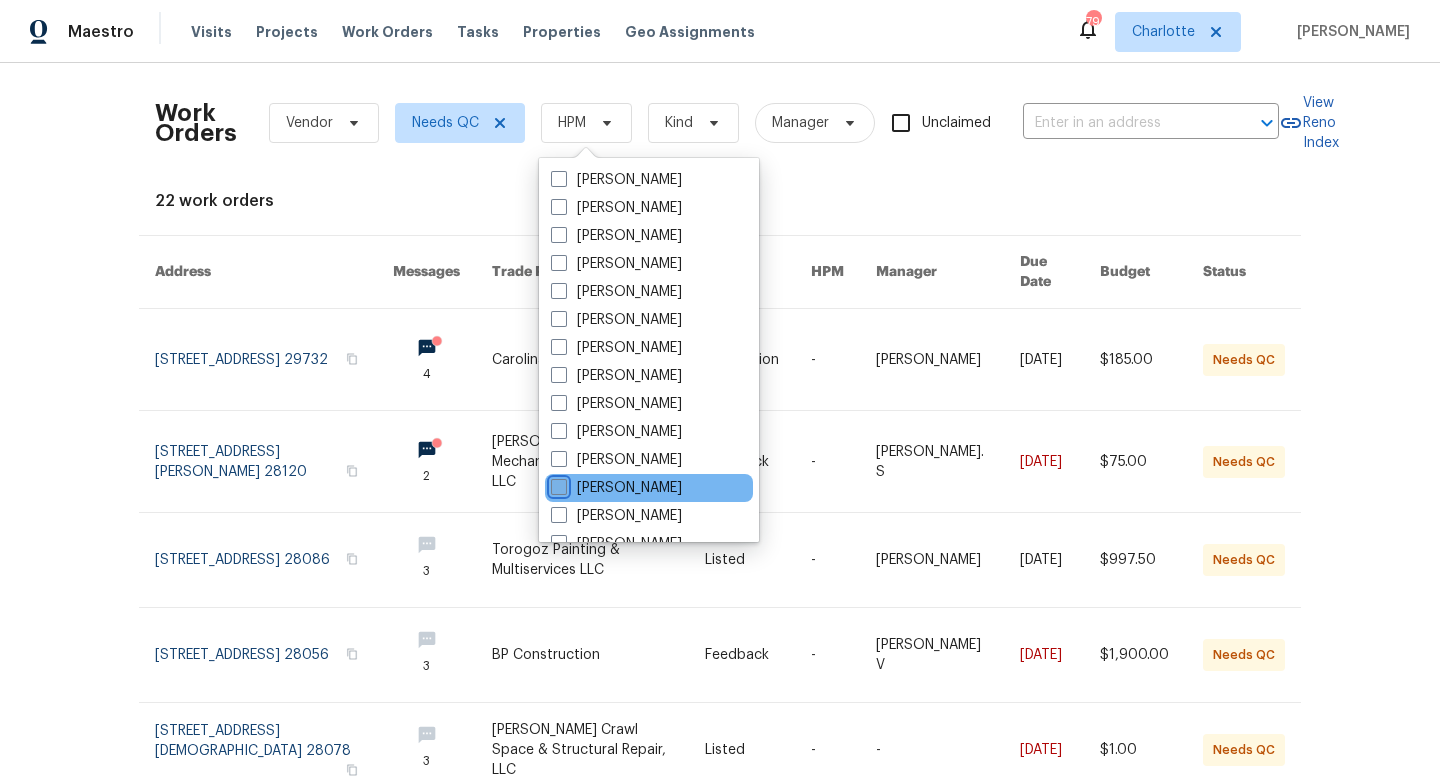 click on "[PERSON_NAME]" at bounding box center [557, 484] 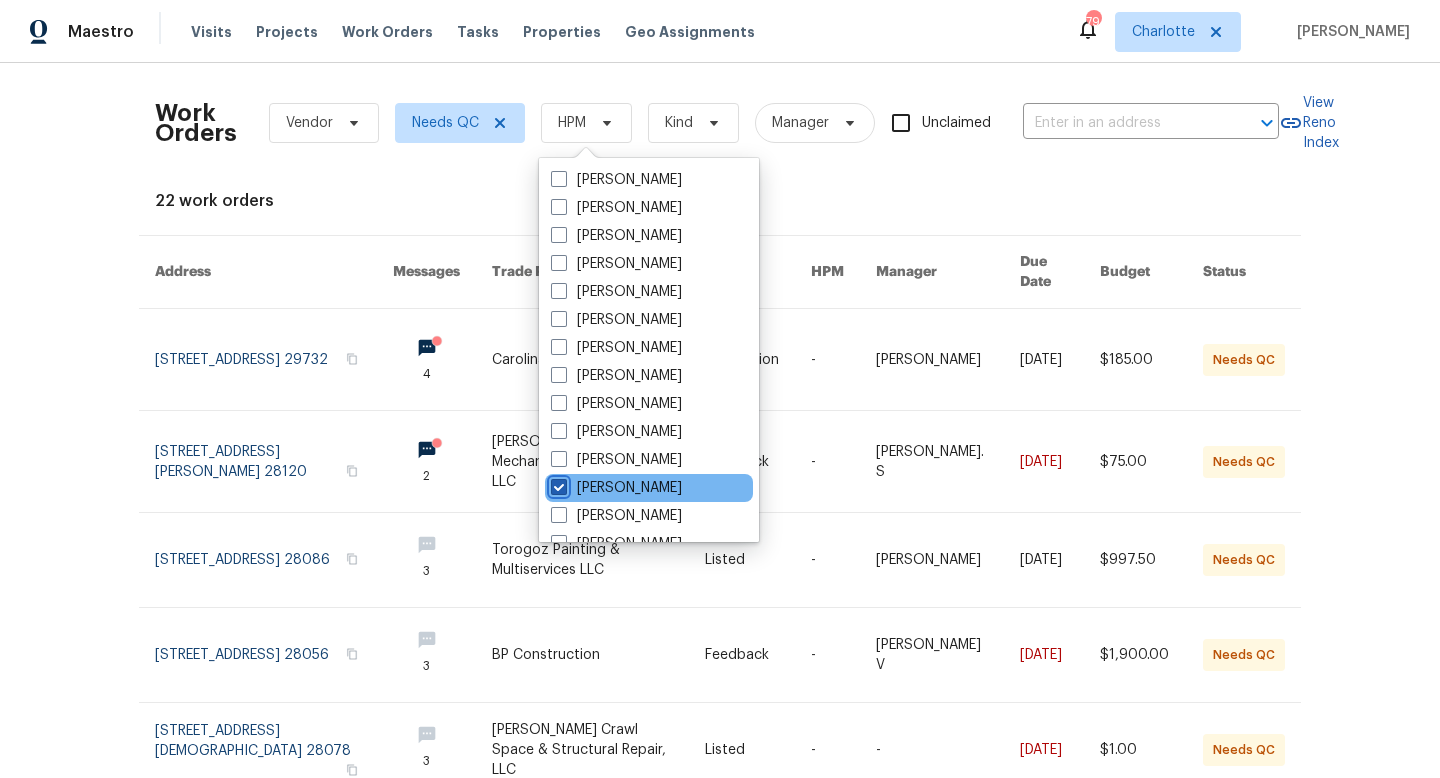 checkbox on "true" 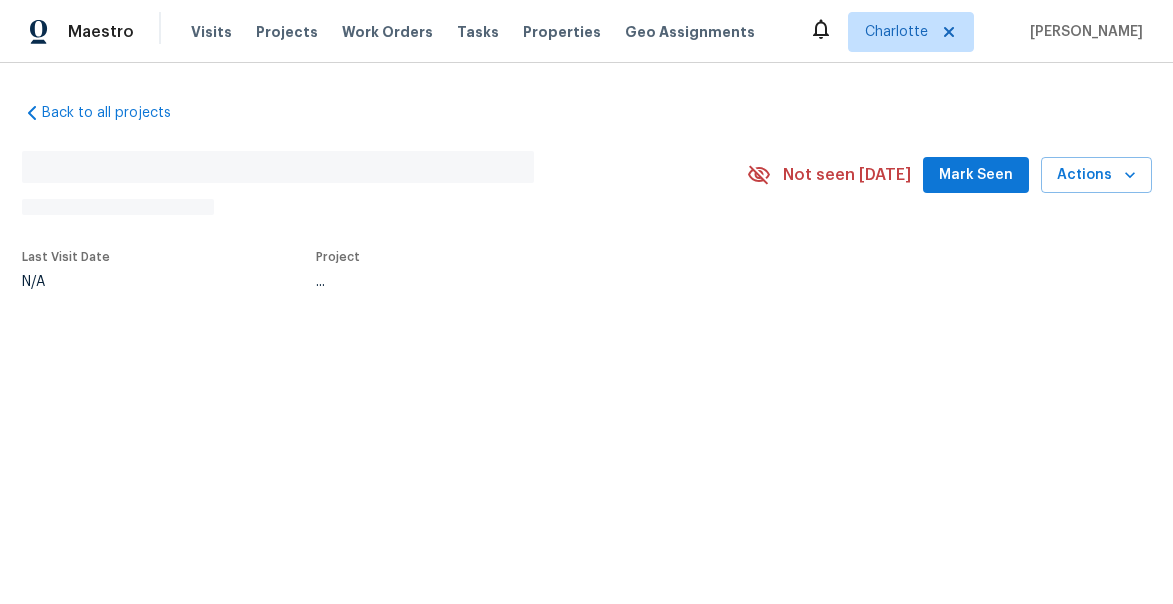 scroll, scrollTop: 0, scrollLeft: 0, axis: both 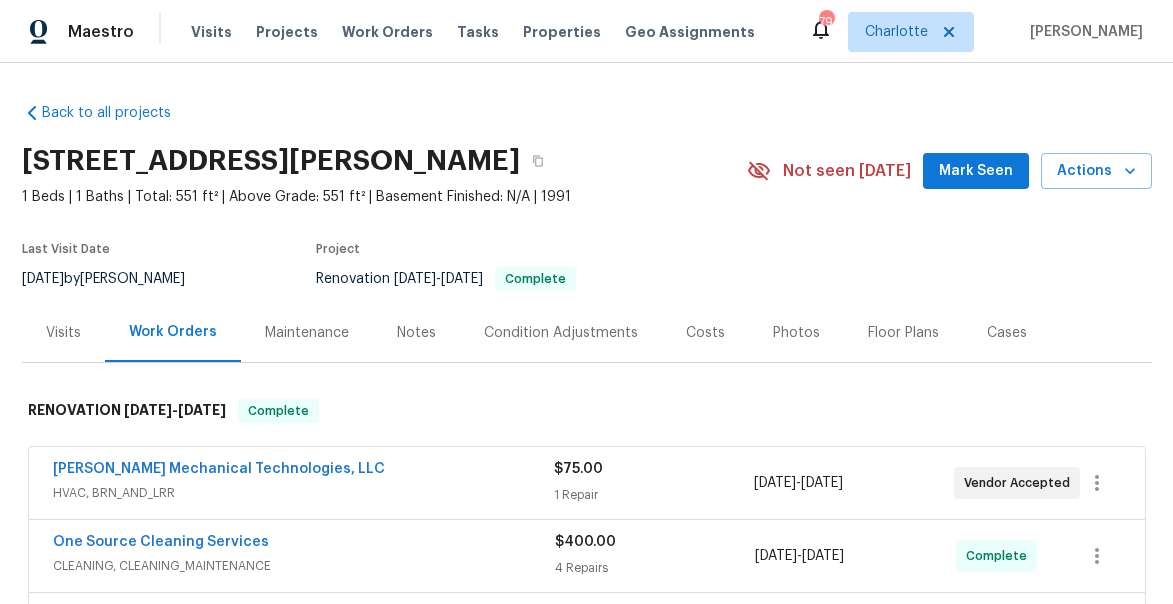 click on "Mark Seen" at bounding box center (976, 171) 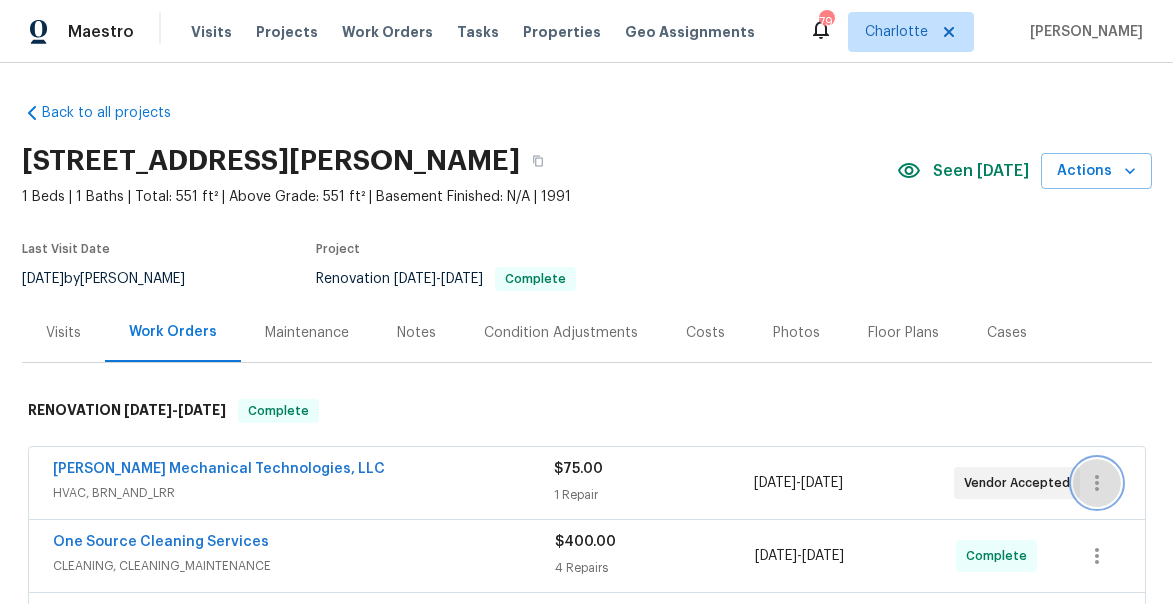 click 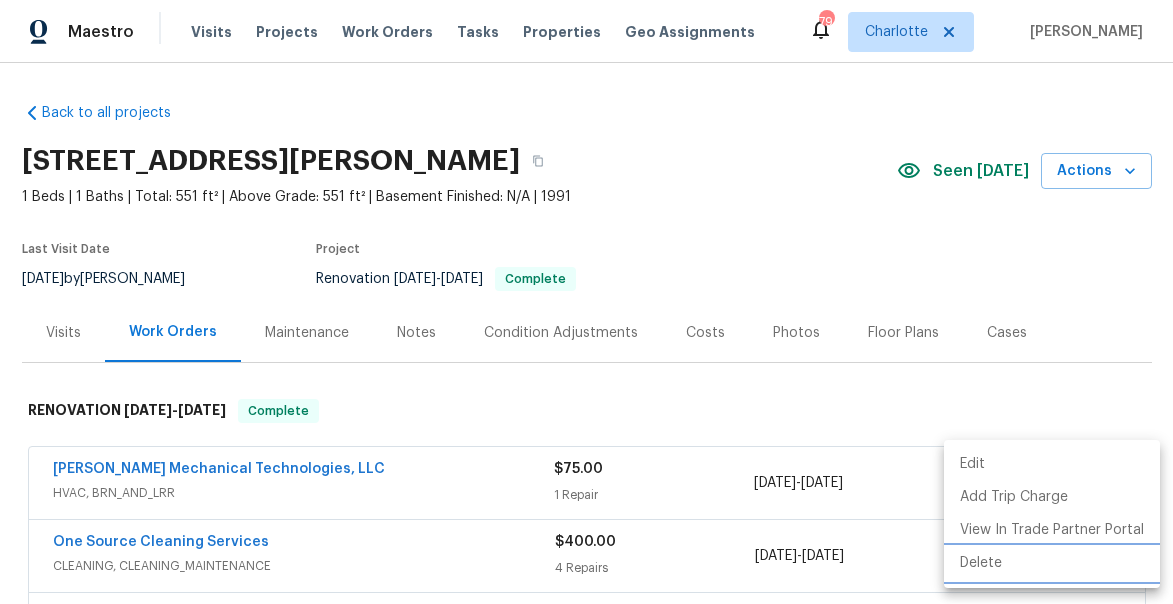 click on "Delete" at bounding box center [1052, 563] 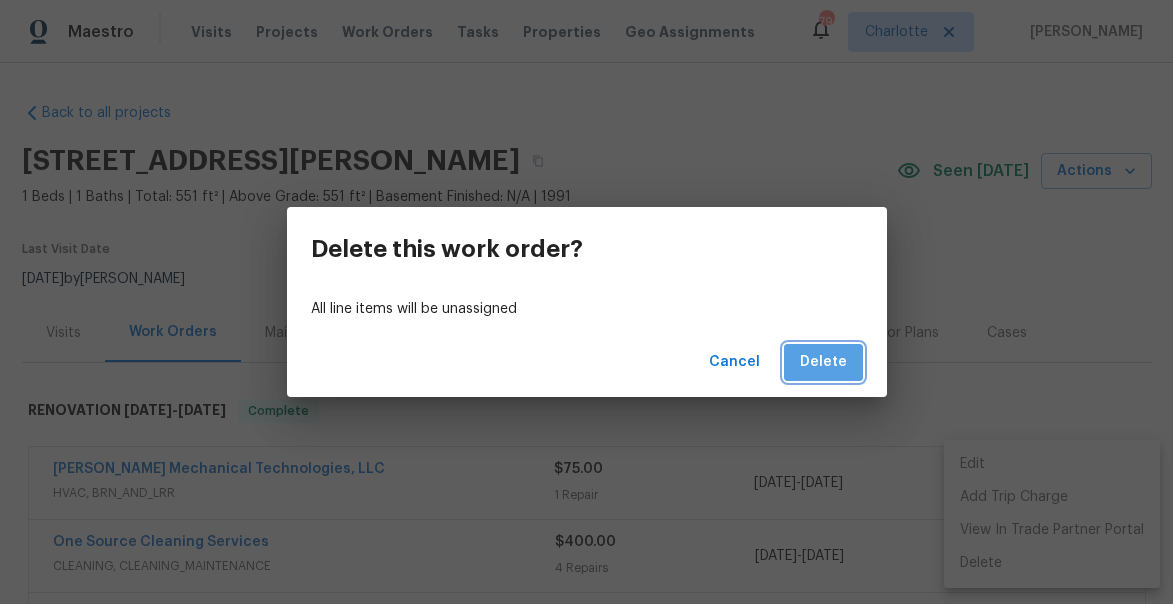 click on "Delete" at bounding box center [823, 362] 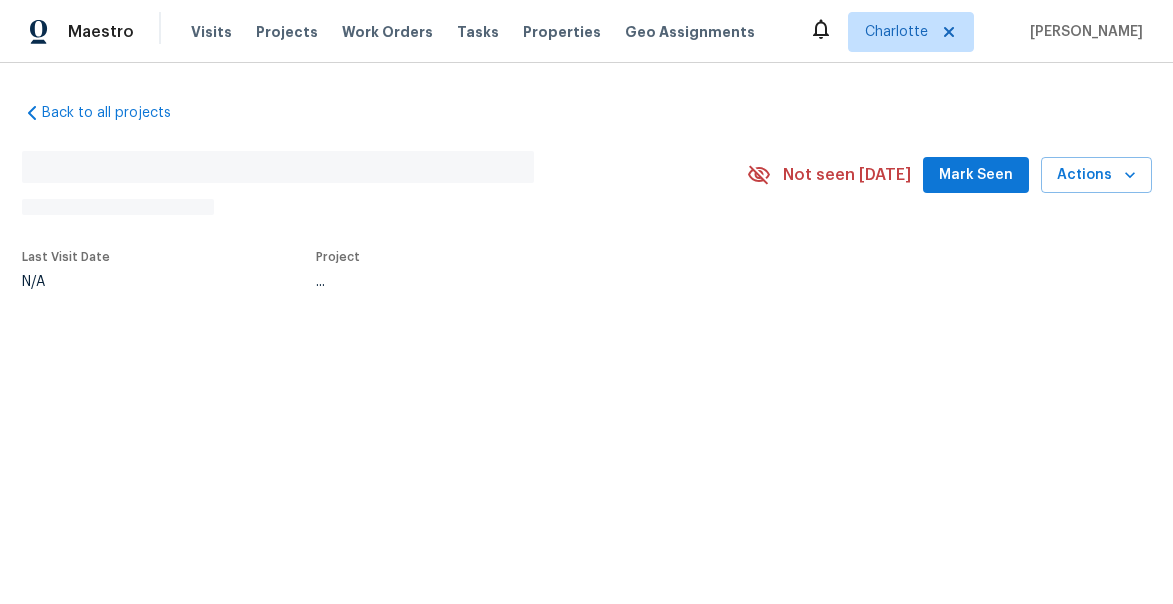 scroll, scrollTop: 0, scrollLeft: 0, axis: both 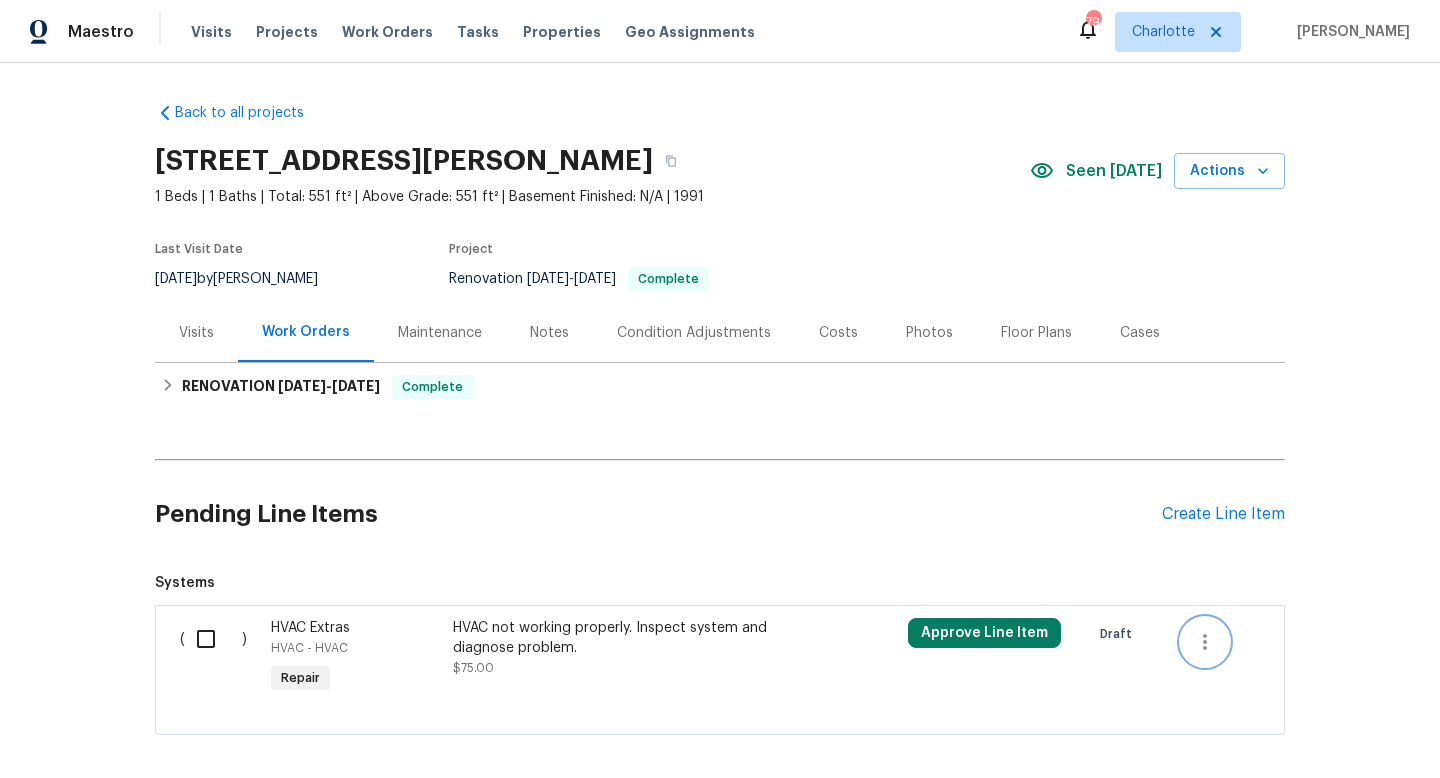 click 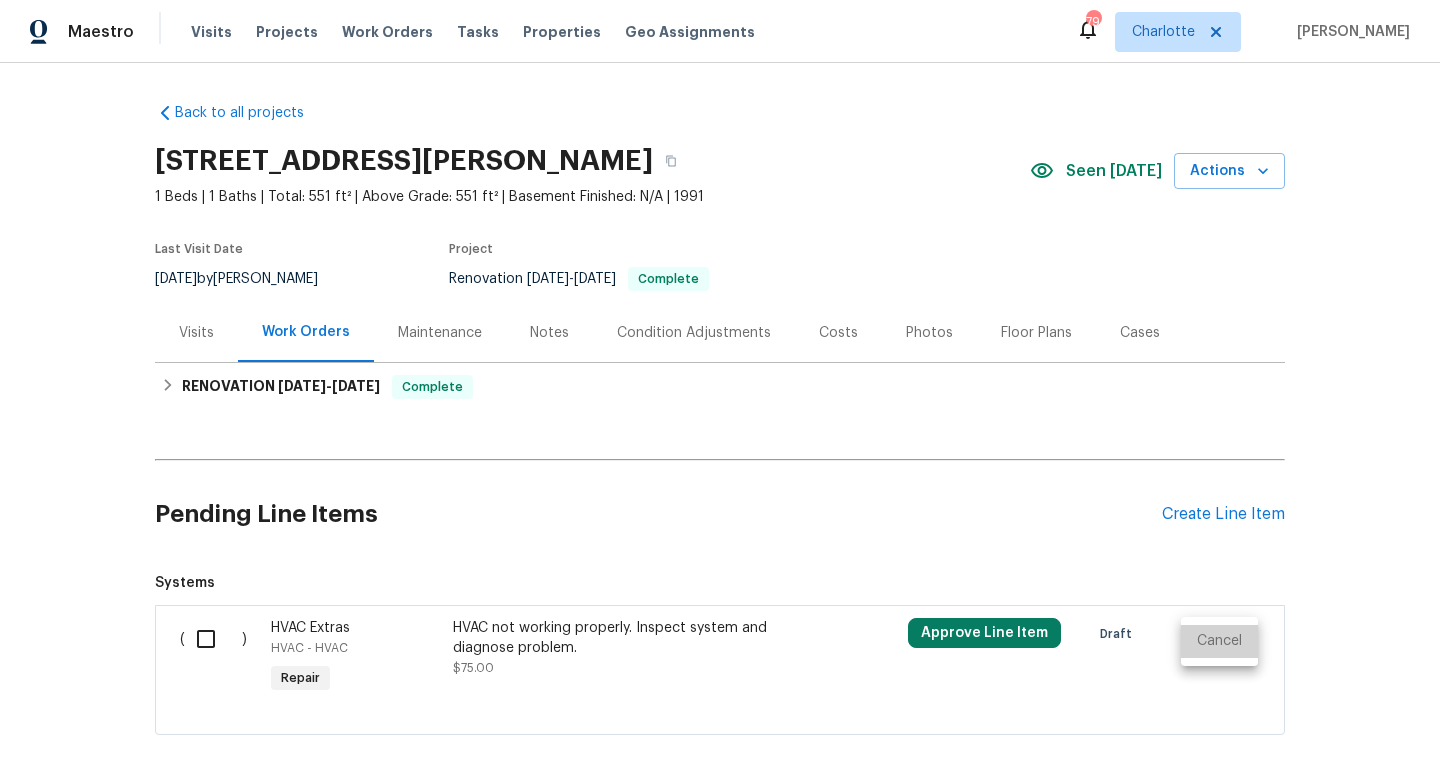 click on "Cancel" at bounding box center [1219, 641] 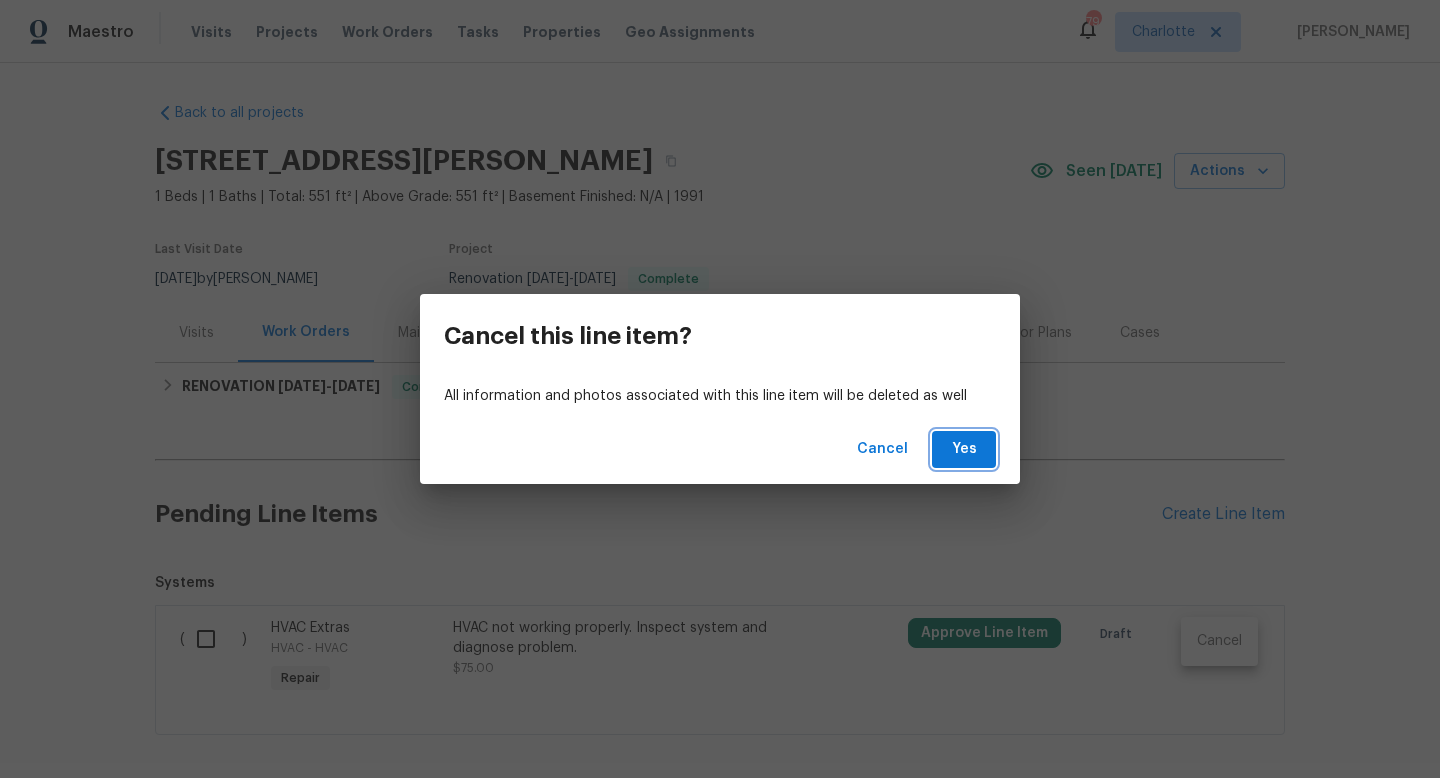 click on "Yes" at bounding box center [964, 449] 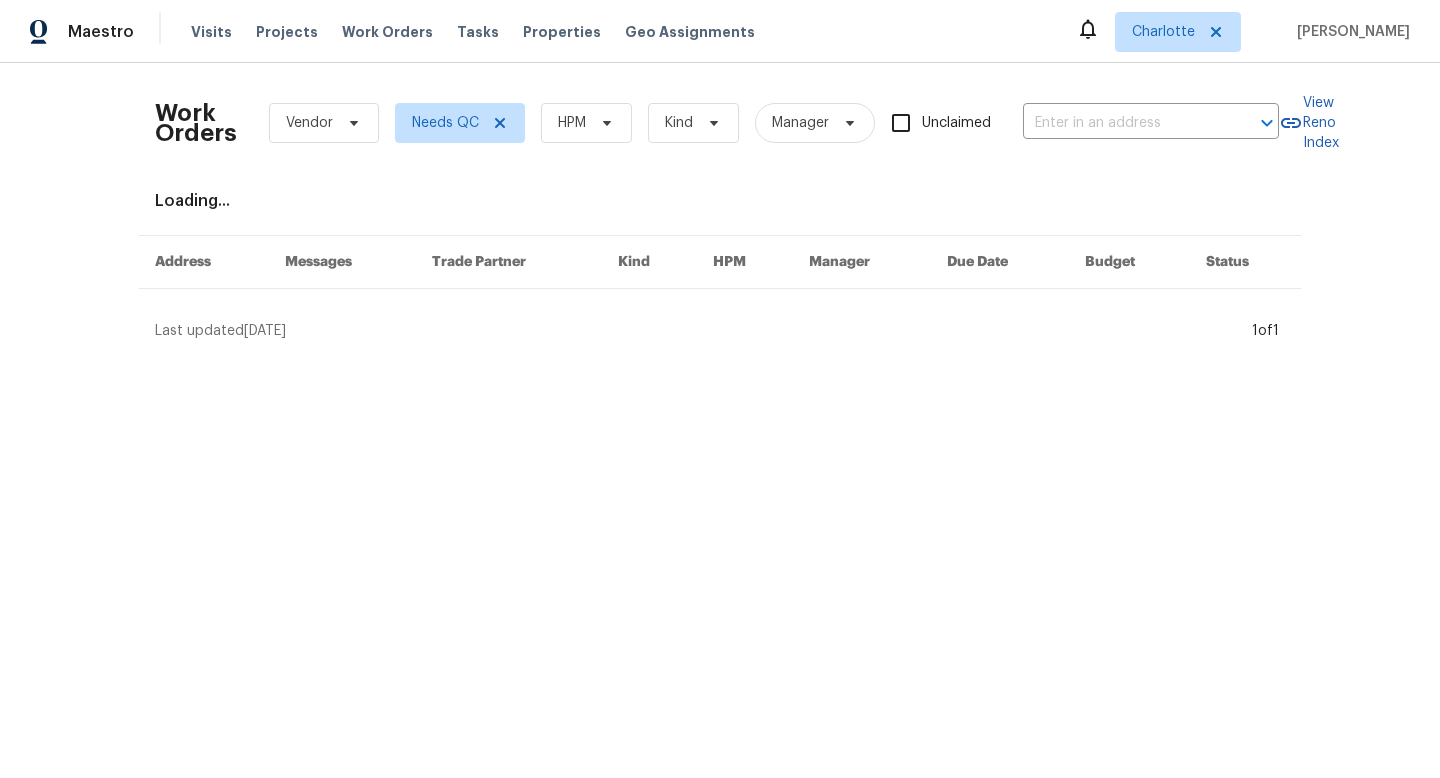 scroll, scrollTop: 0, scrollLeft: 0, axis: both 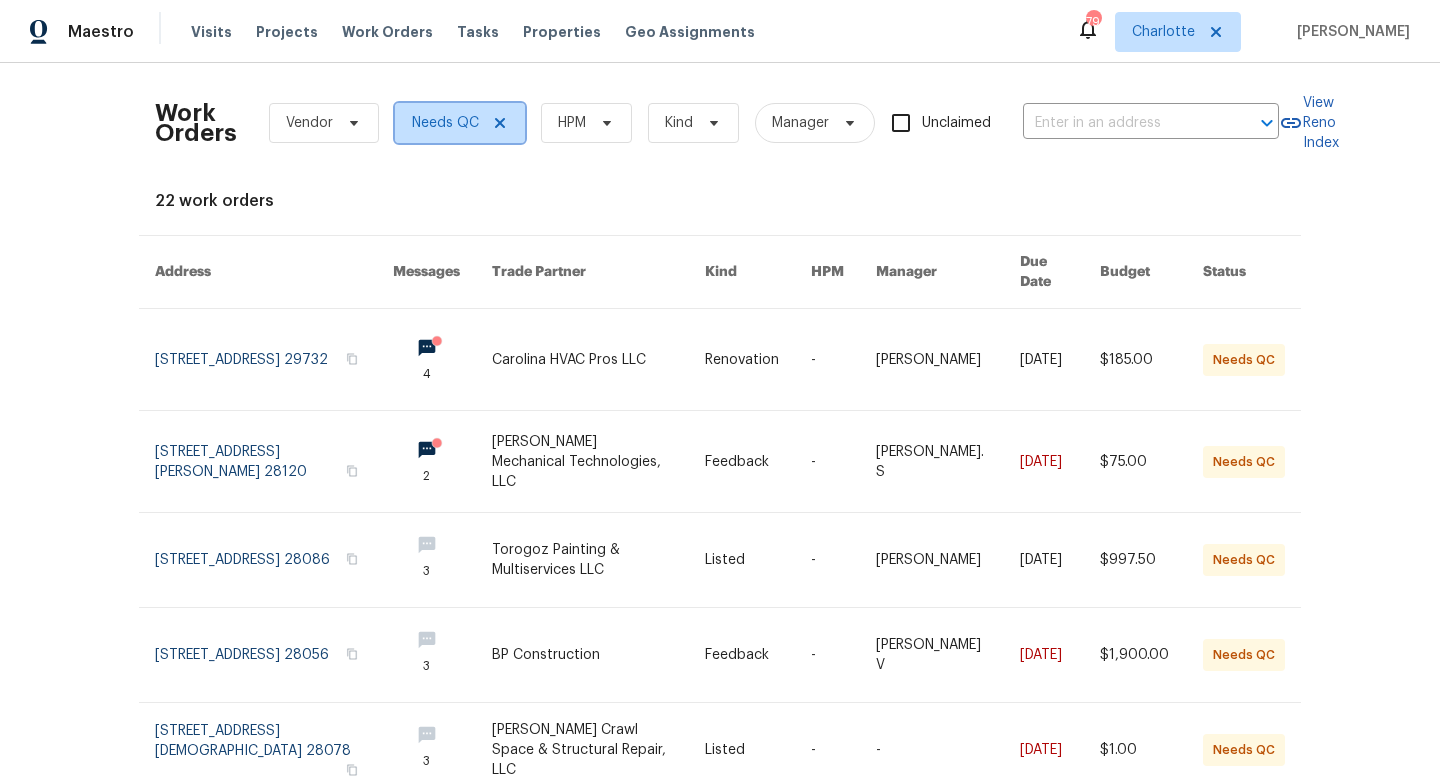 click 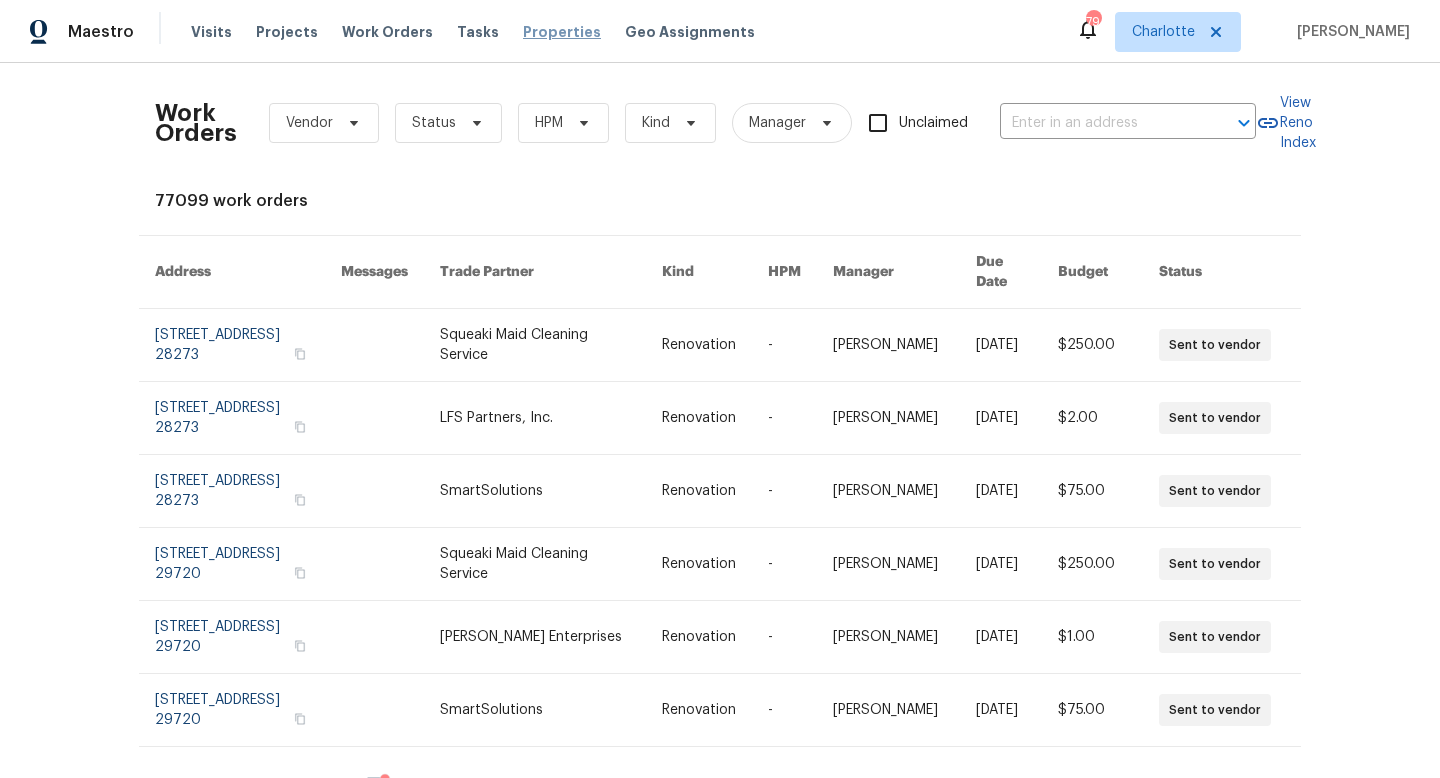 click on "Properties" at bounding box center [562, 32] 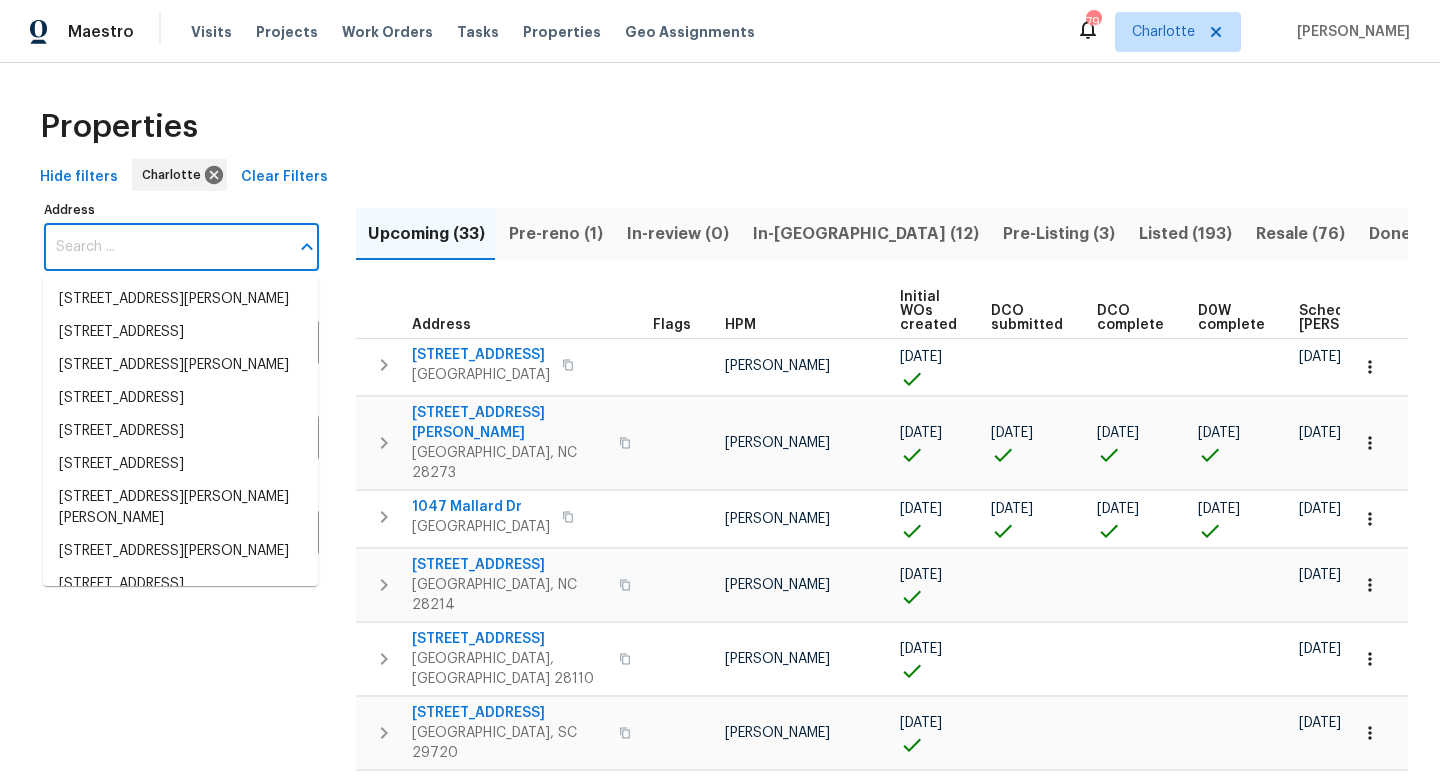 click on "Address" at bounding box center (166, 247) 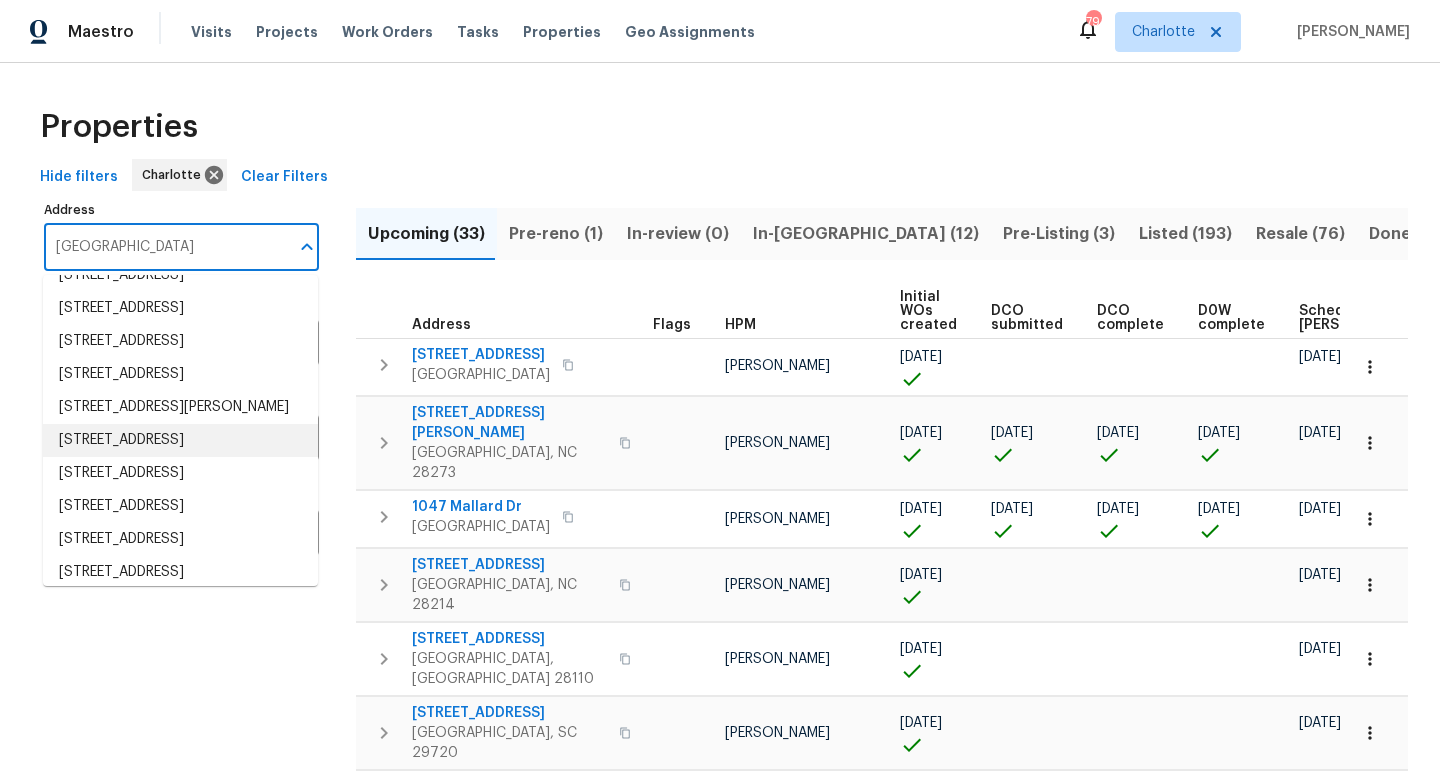 scroll, scrollTop: 201, scrollLeft: 0, axis: vertical 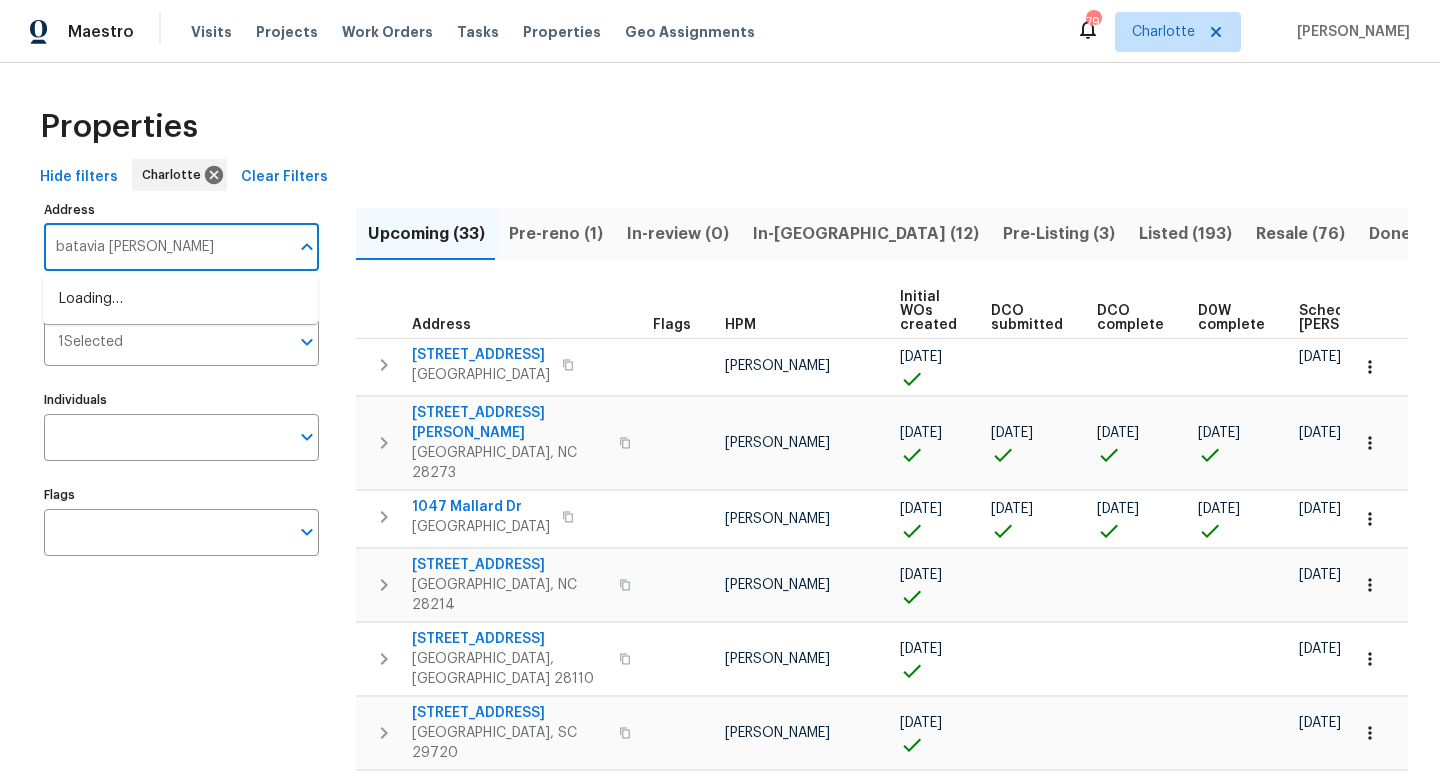 type on "batavia charlotte" 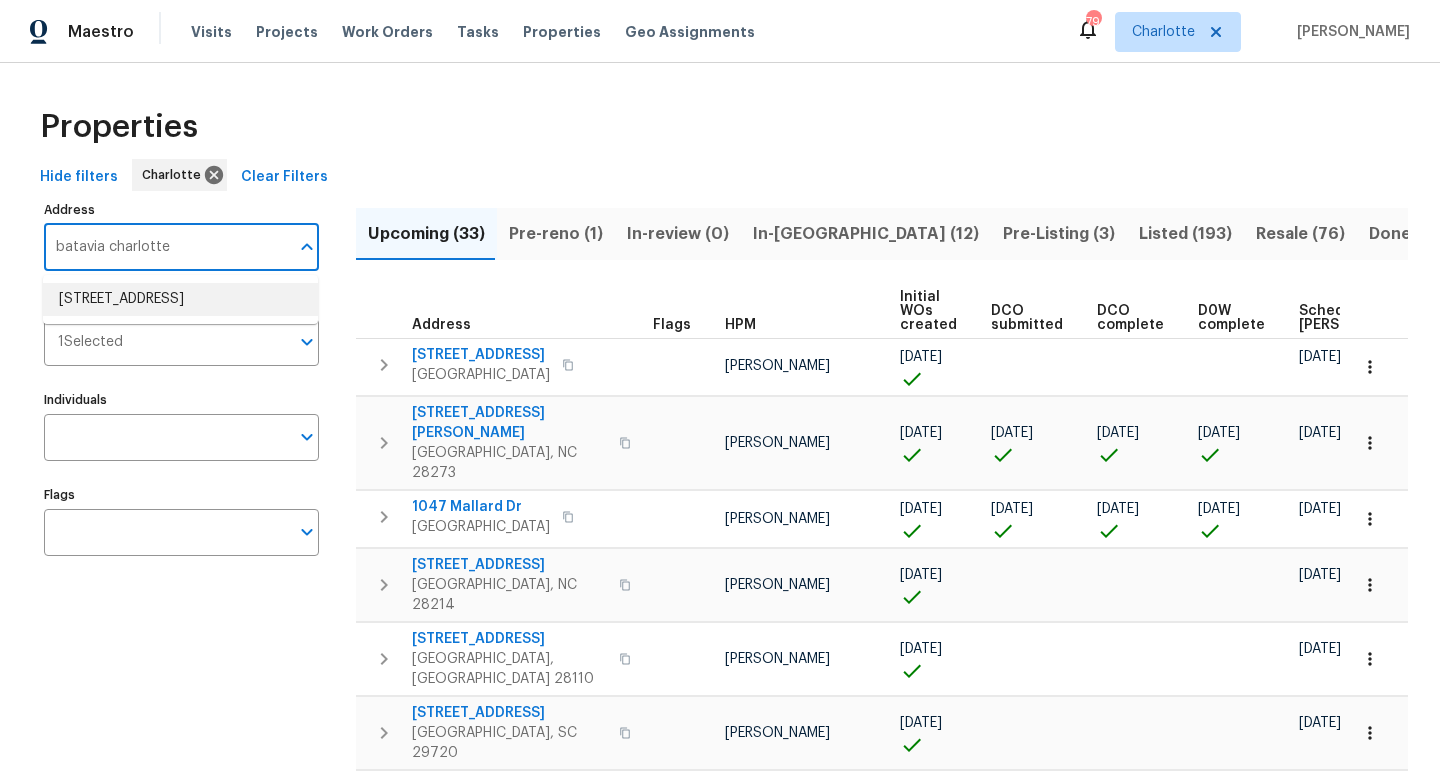 click on "7737 Batavia Ln Charlotte NC 28213" at bounding box center [180, 299] 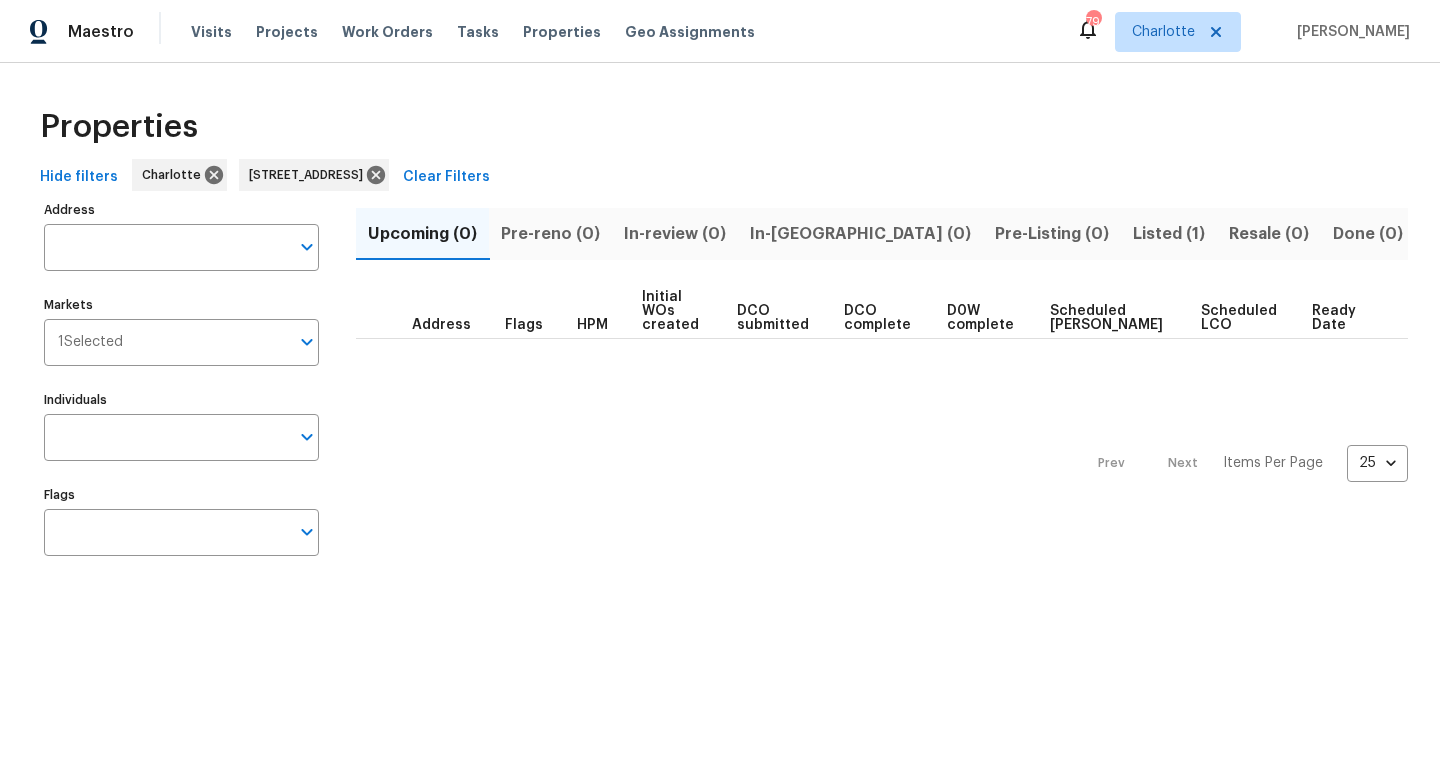type on "7737 Batavia Ln Charlotte NC 28213" 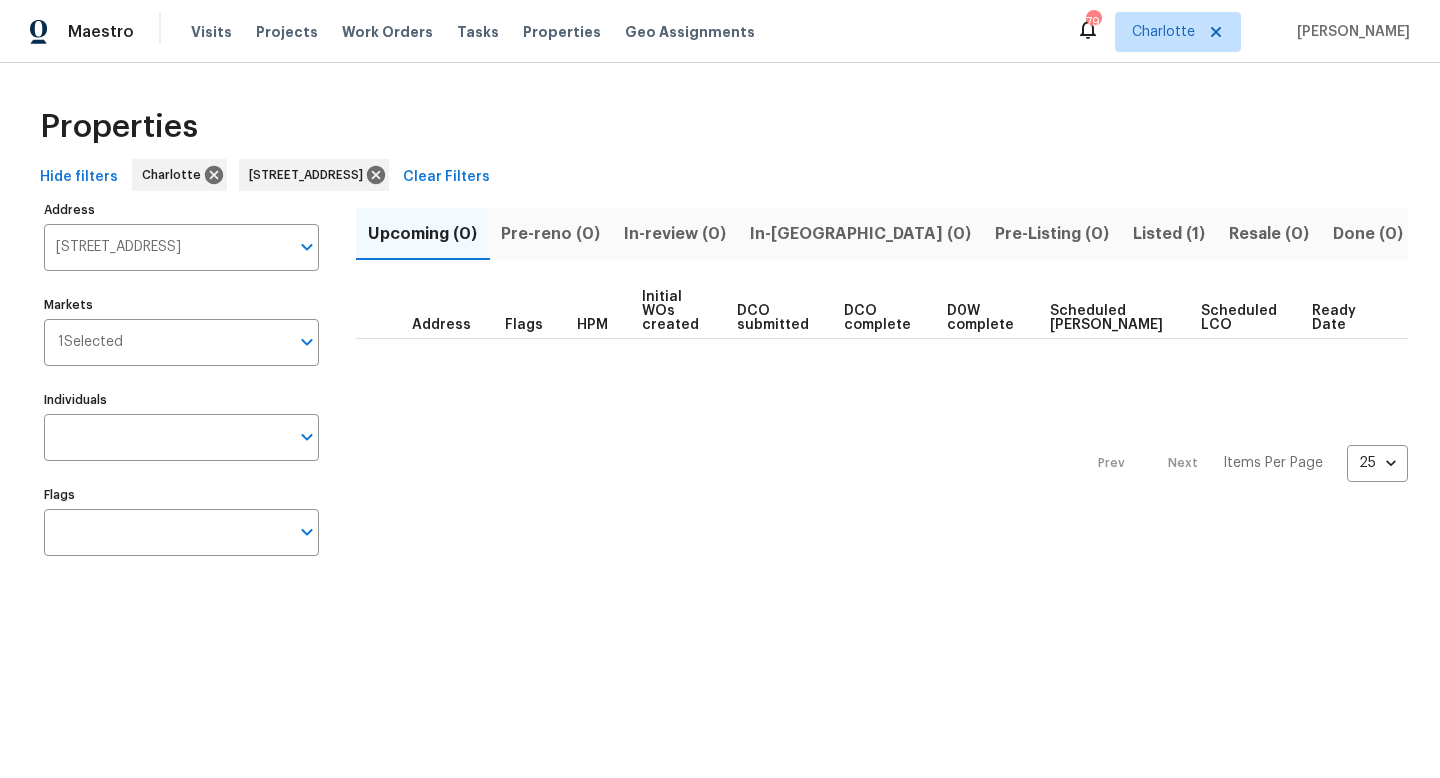 click on "Listed (1)" at bounding box center (1169, 234) 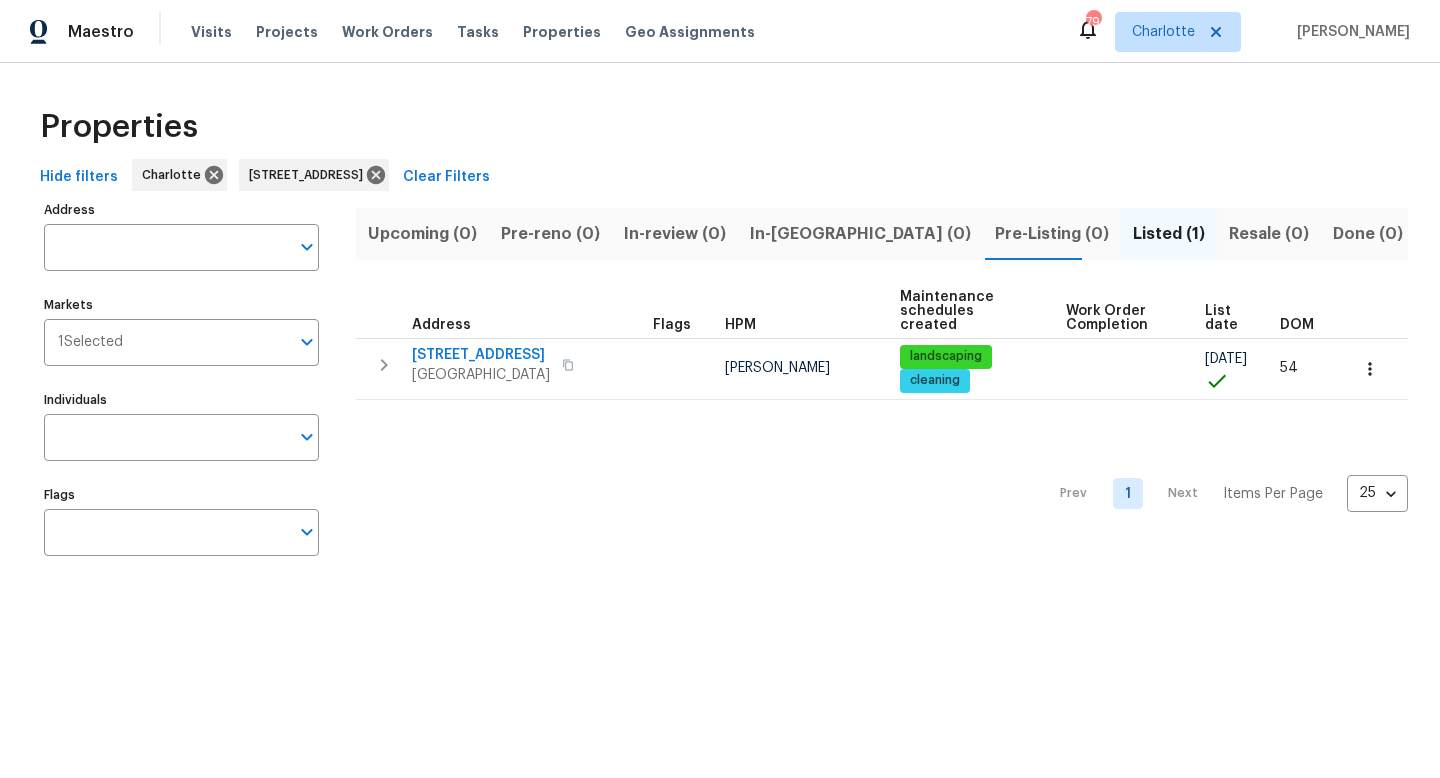 type on "7737 Batavia Ln Charlotte NC 28213" 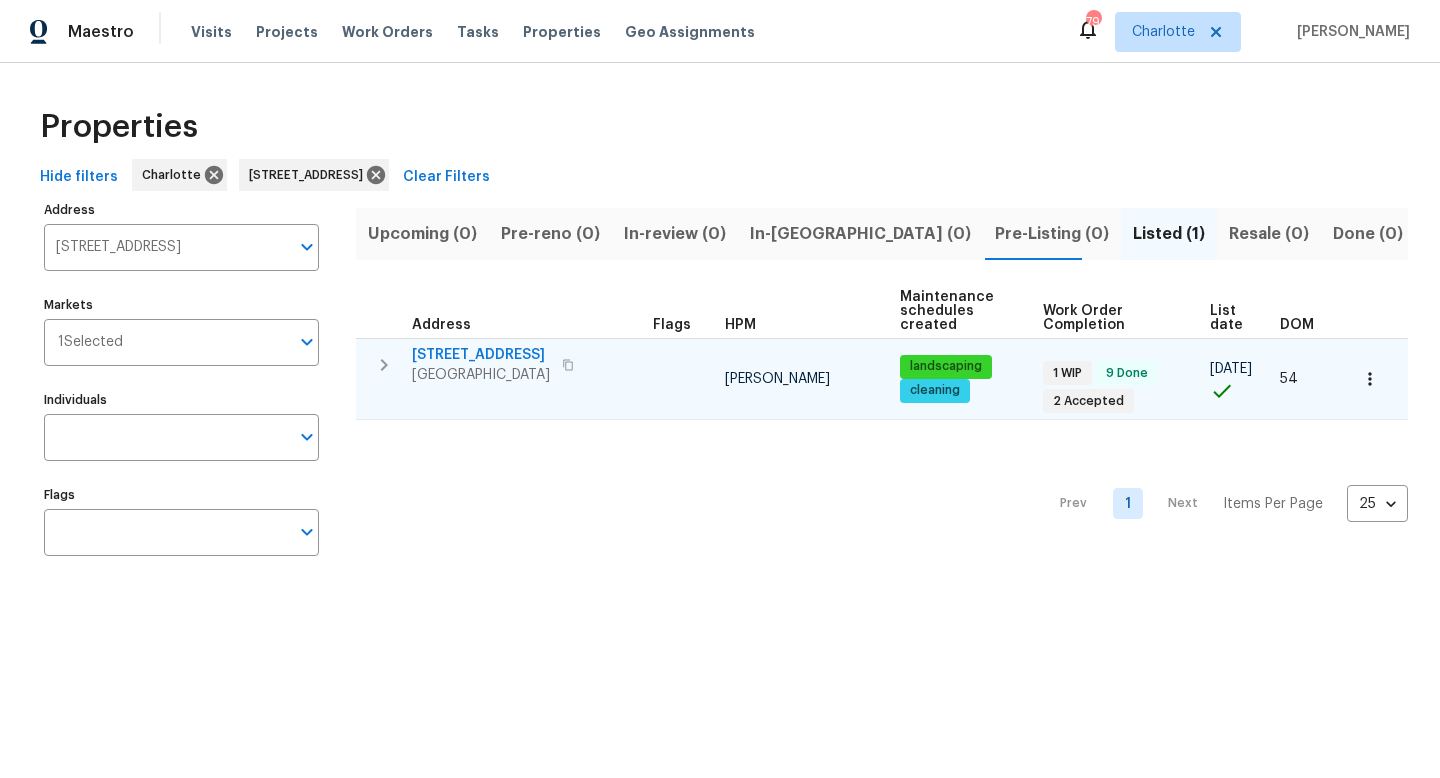 click on "7737 Batavia Ln" at bounding box center [481, 355] 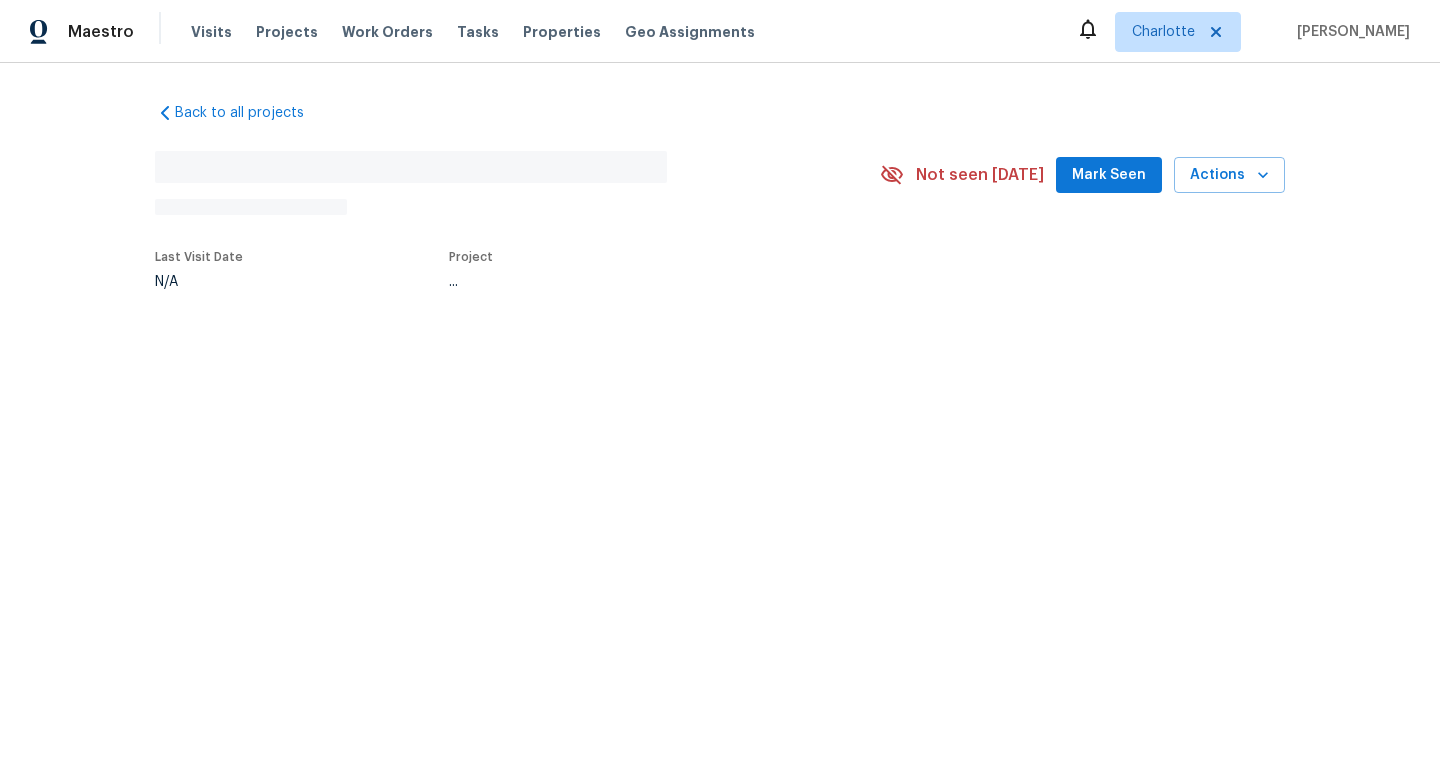 scroll, scrollTop: 0, scrollLeft: 0, axis: both 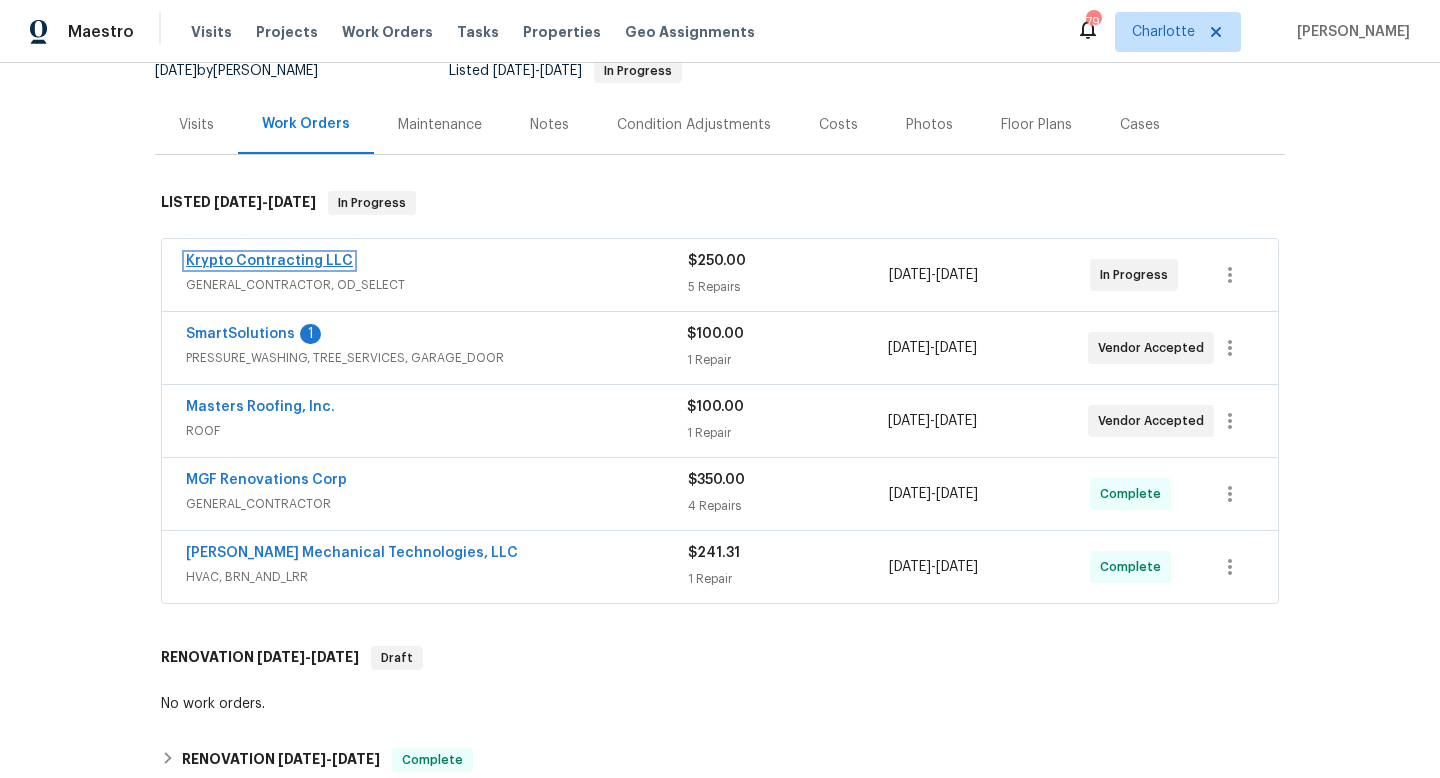 click on "Krypto Contracting LLC" at bounding box center (269, 261) 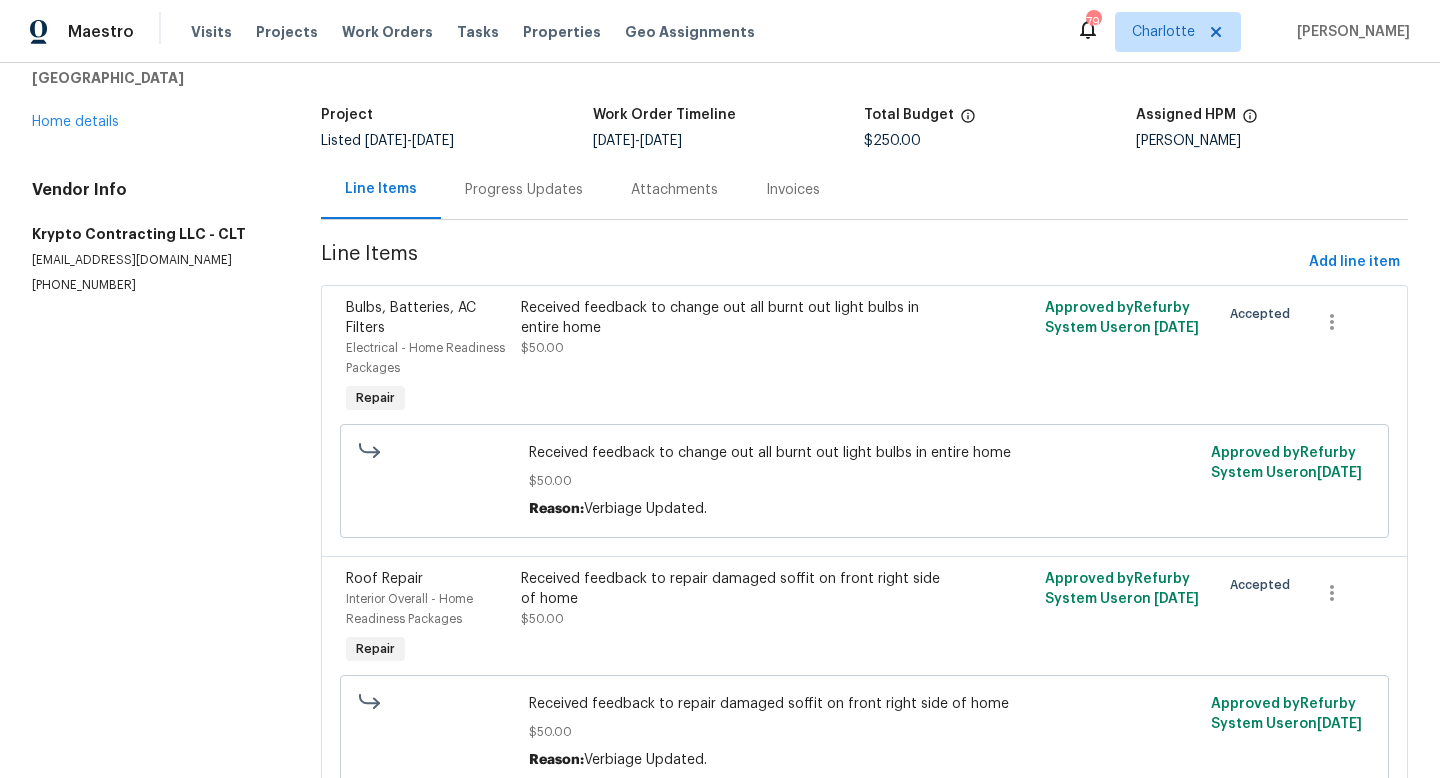 scroll, scrollTop: 0, scrollLeft: 0, axis: both 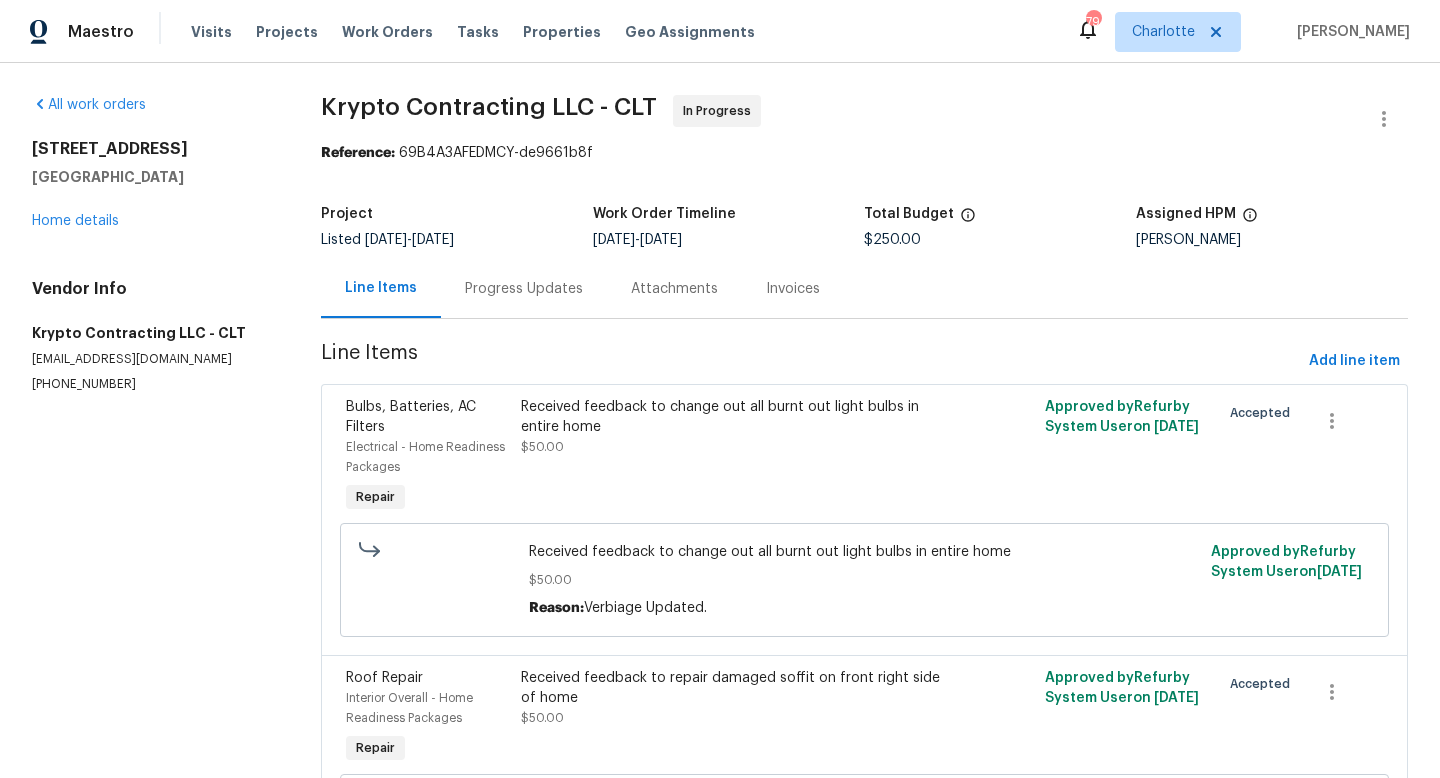 click on "Progress Updates" at bounding box center [524, 289] 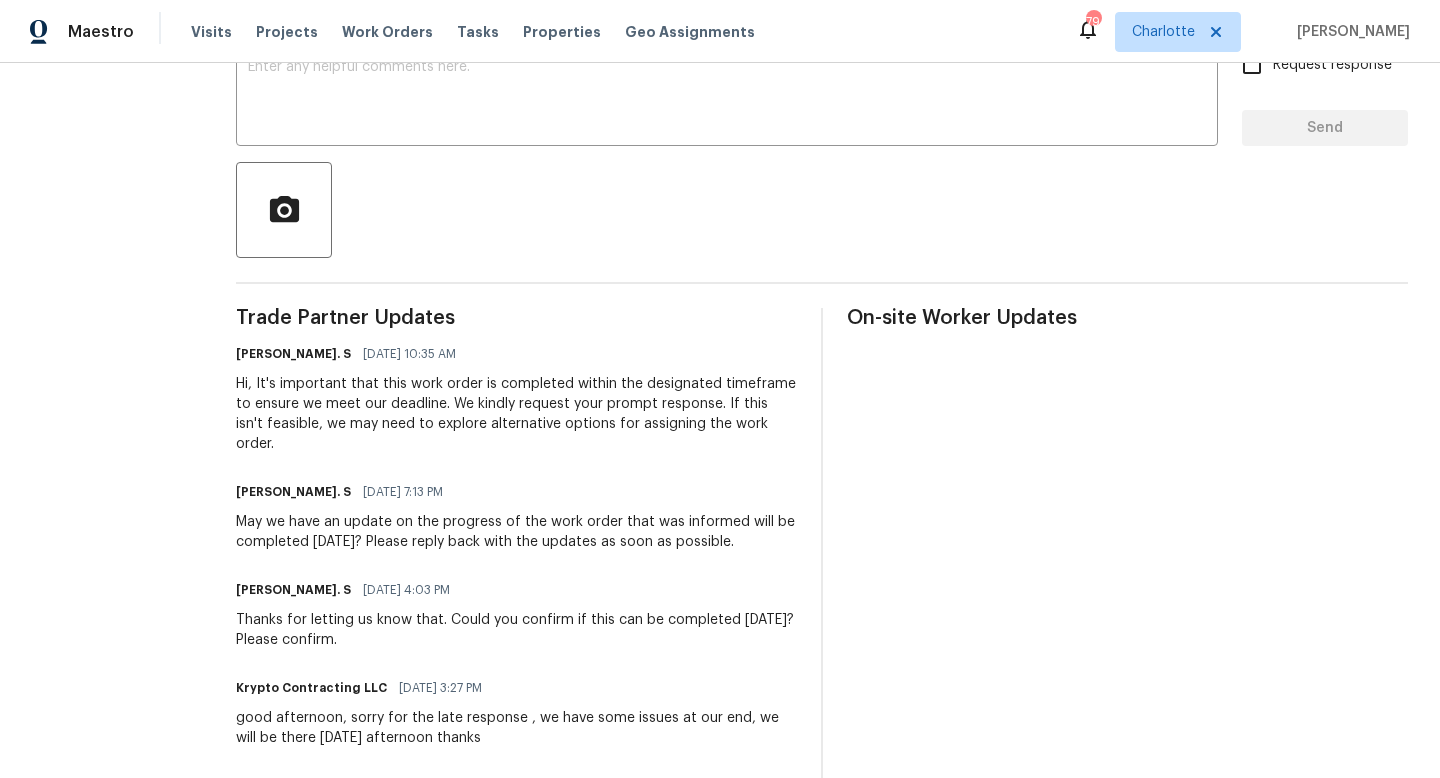 scroll, scrollTop: 0, scrollLeft: 0, axis: both 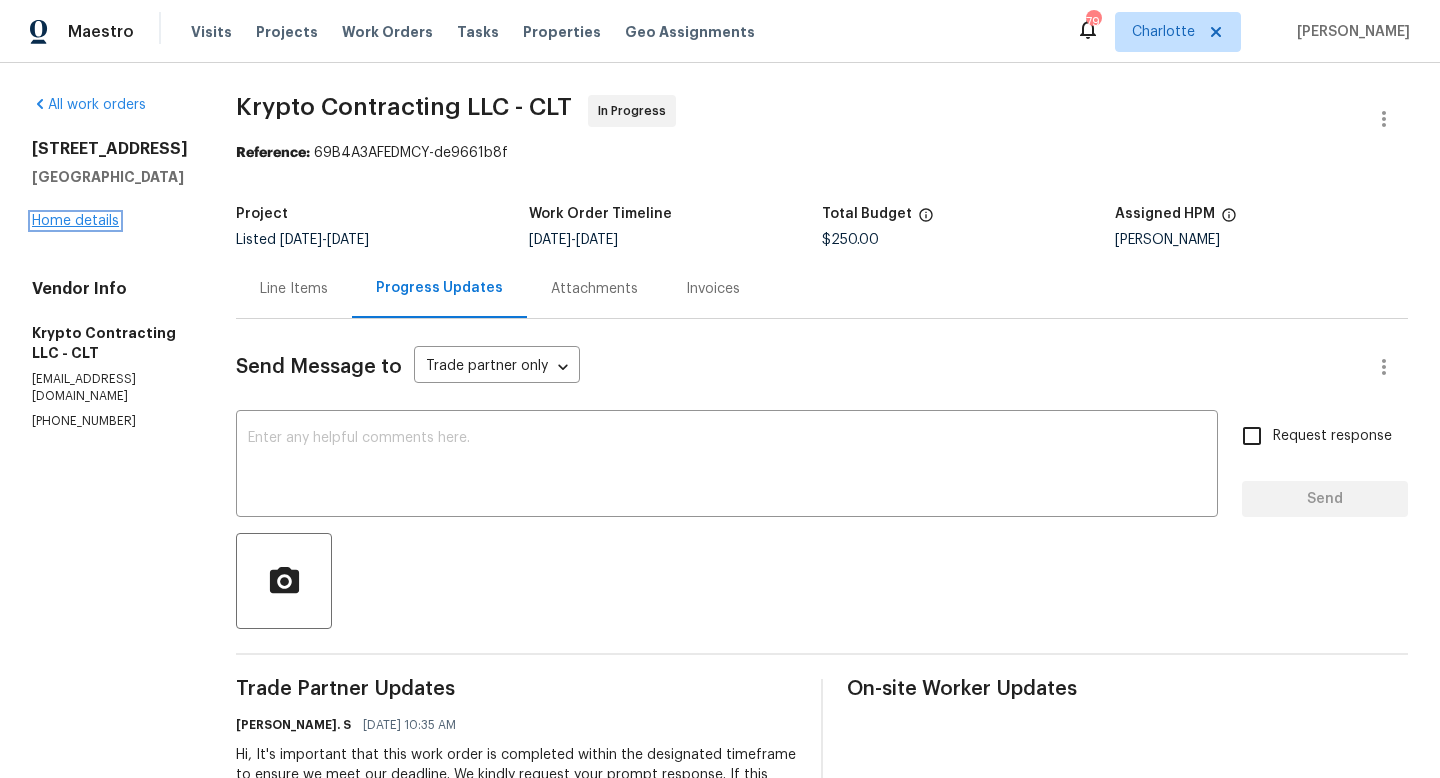 click on "Home details" at bounding box center [75, 221] 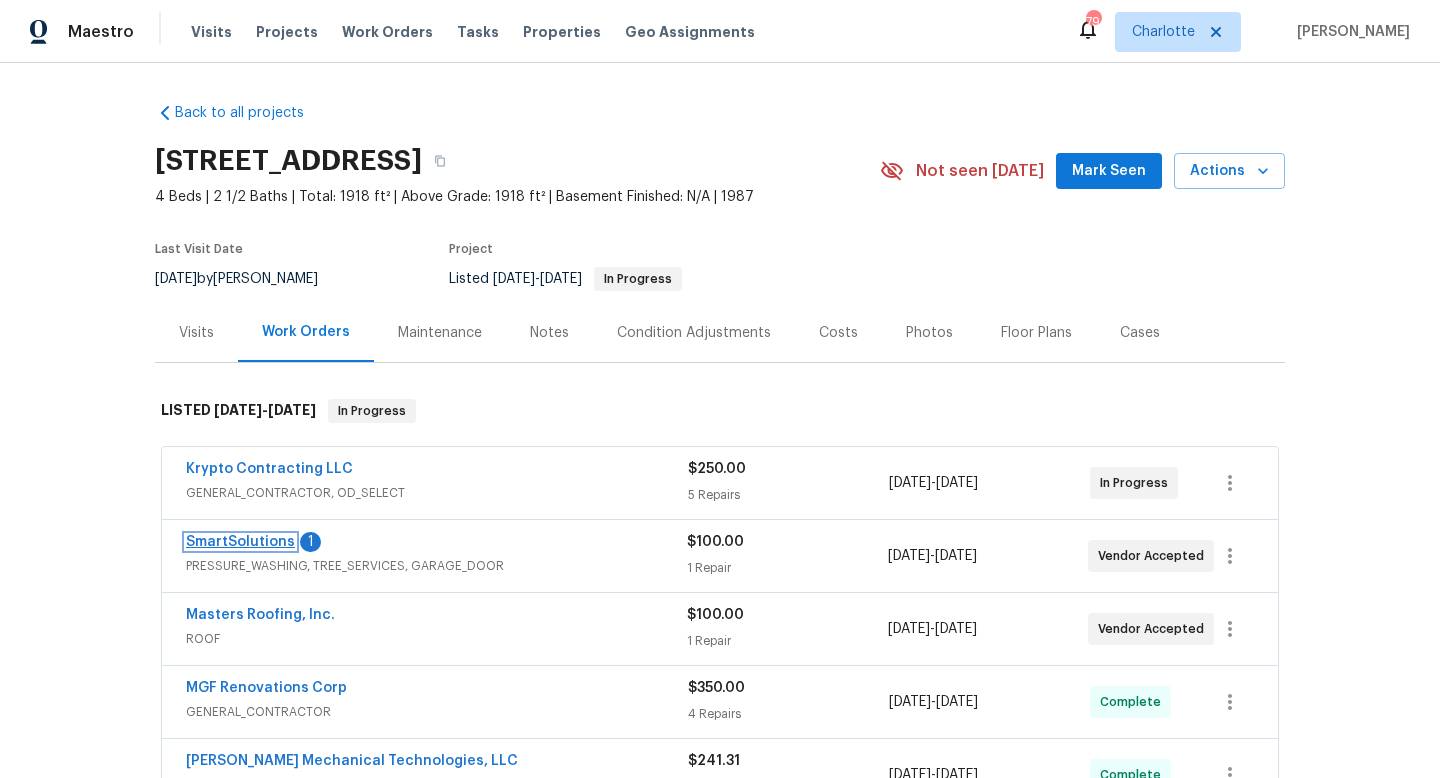 click on "SmartSolutions" at bounding box center [240, 542] 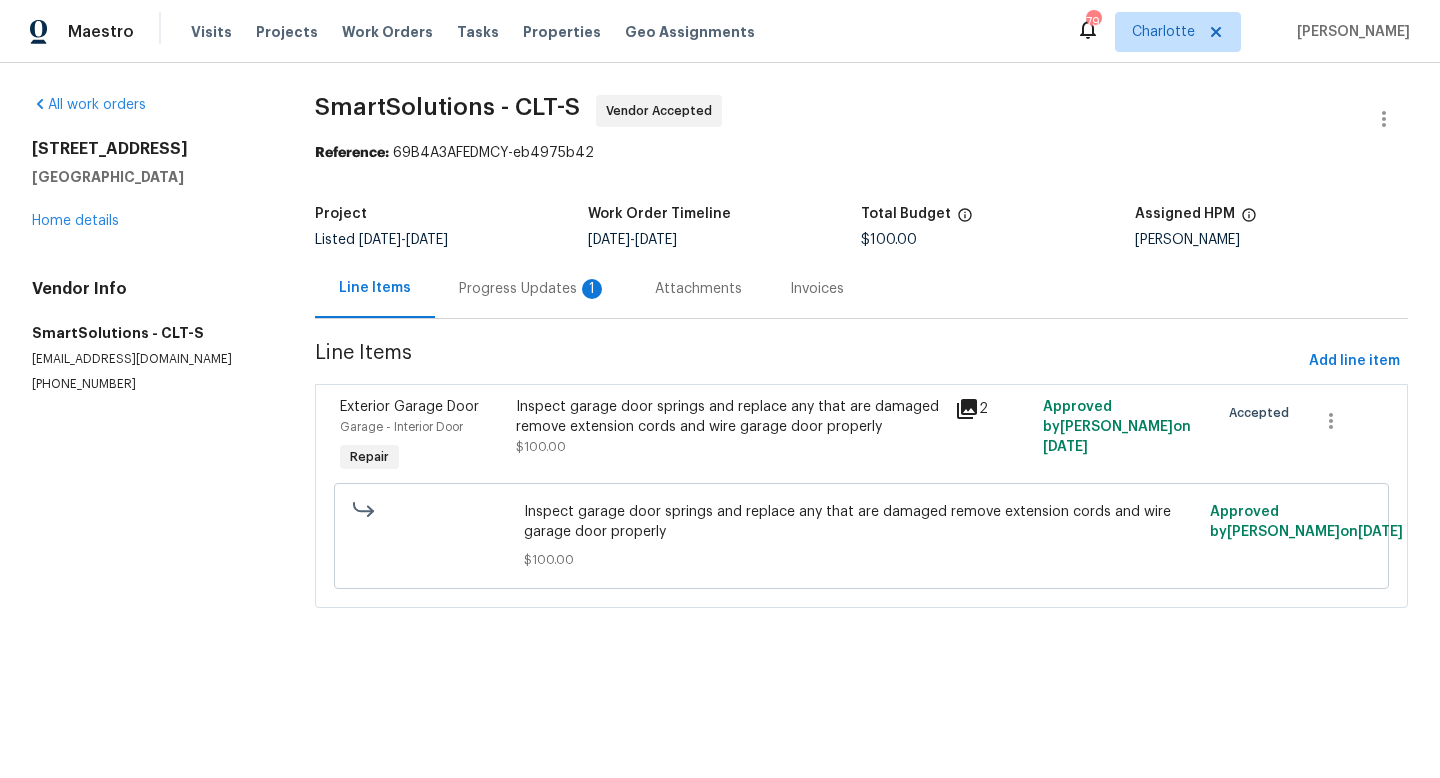 click on "Progress Updates 1" at bounding box center [533, 289] 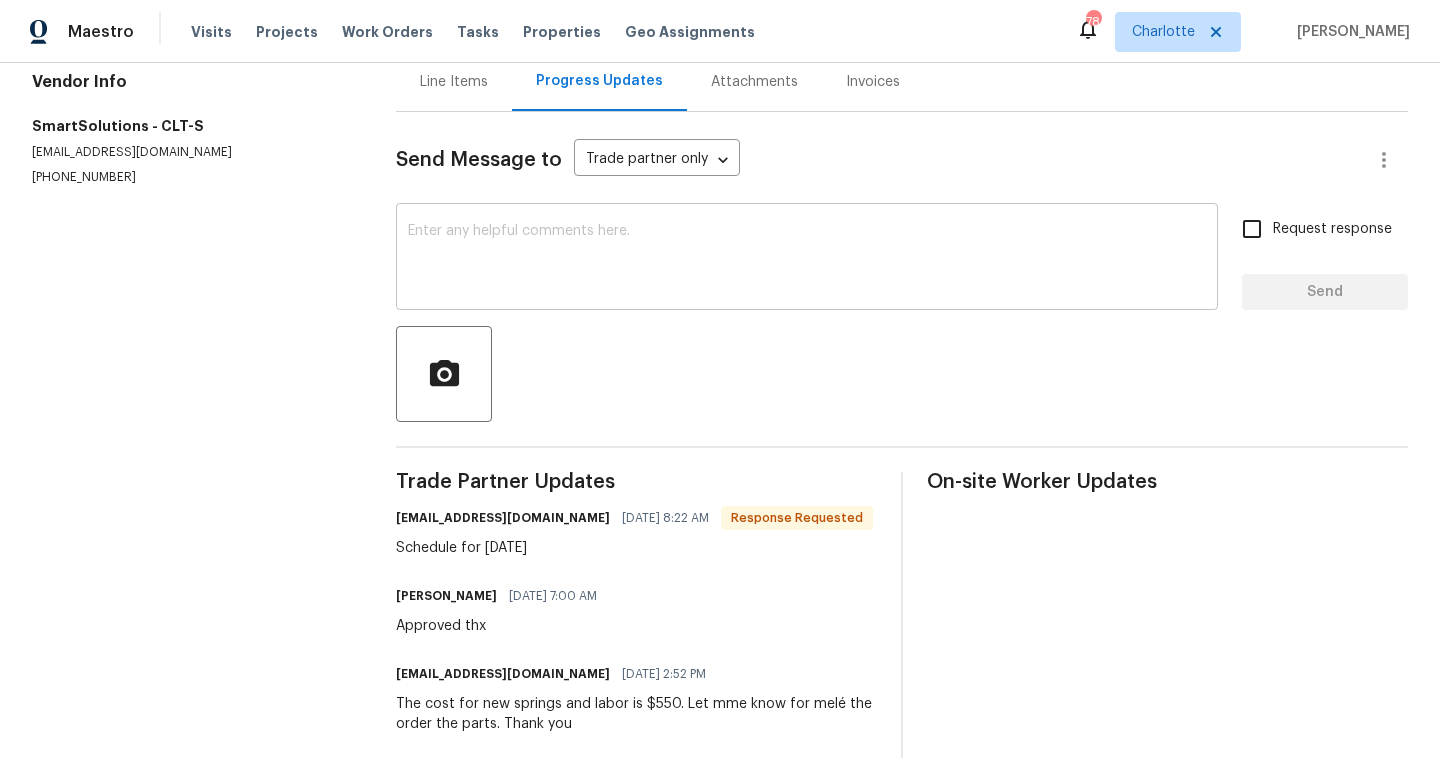 scroll, scrollTop: 210, scrollLeft: 0, axis: vertical 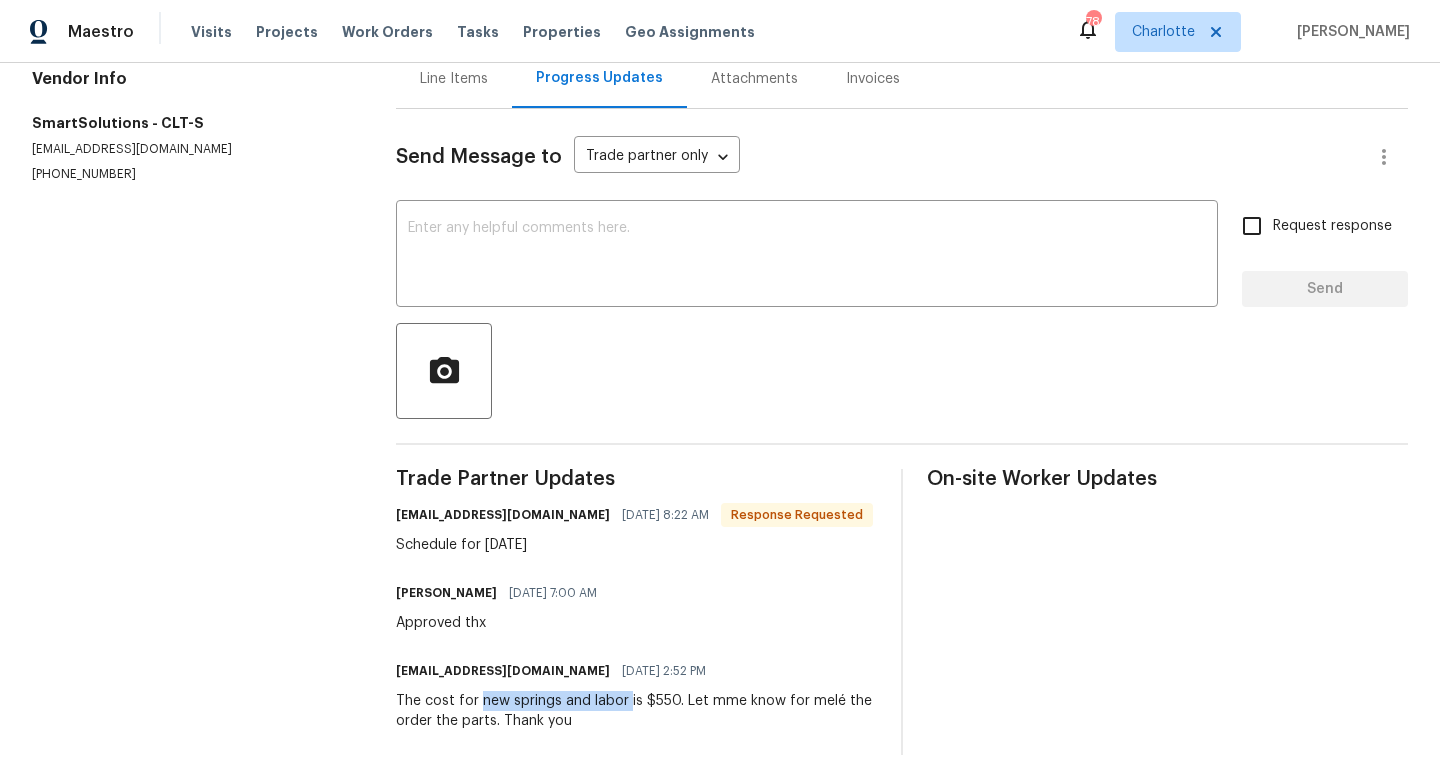 drag, startPoint x: 479, startPoint y: 702, endPoint x: 626, endPoint y: 700, distance: 147.01361 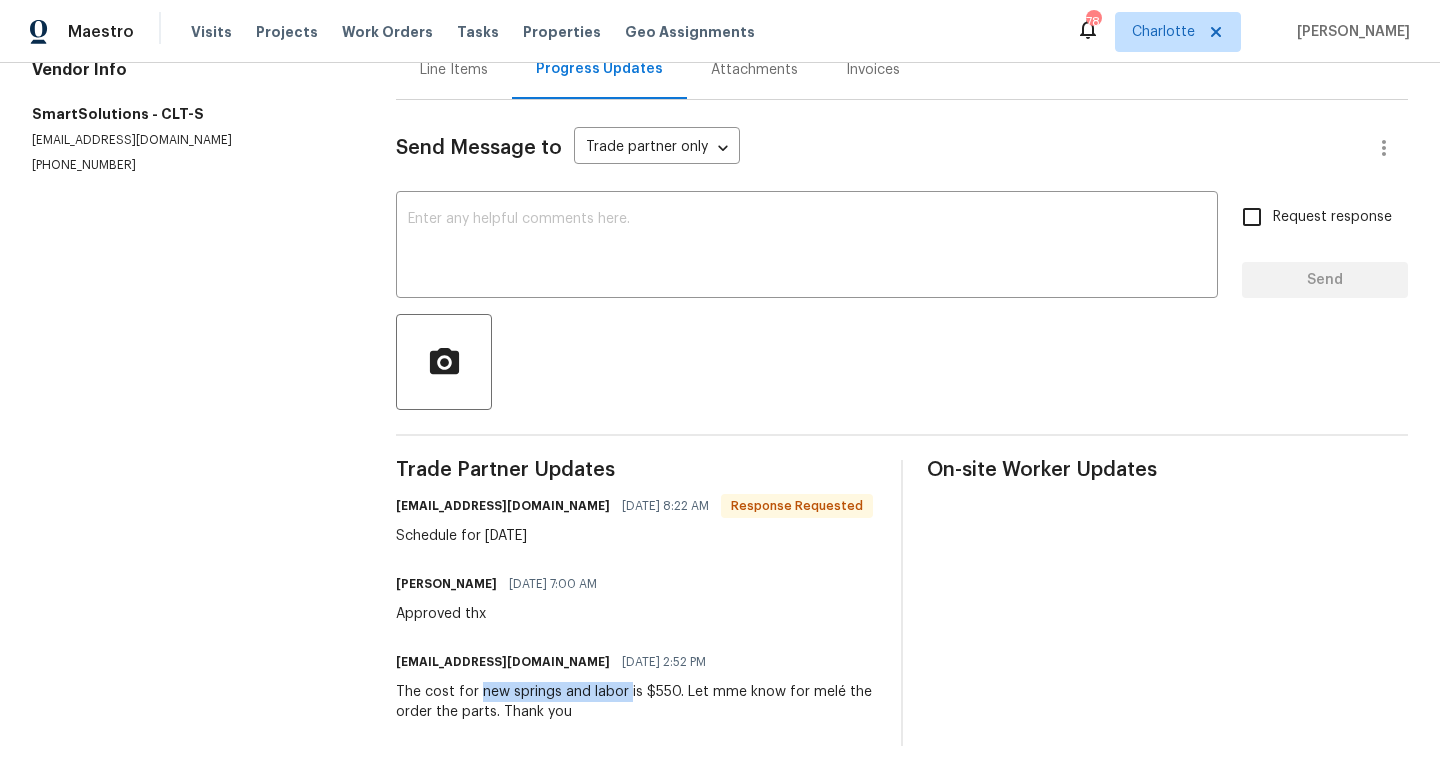 scroll, scrollTop: 20, scrollLeft: 0, axis: vertical 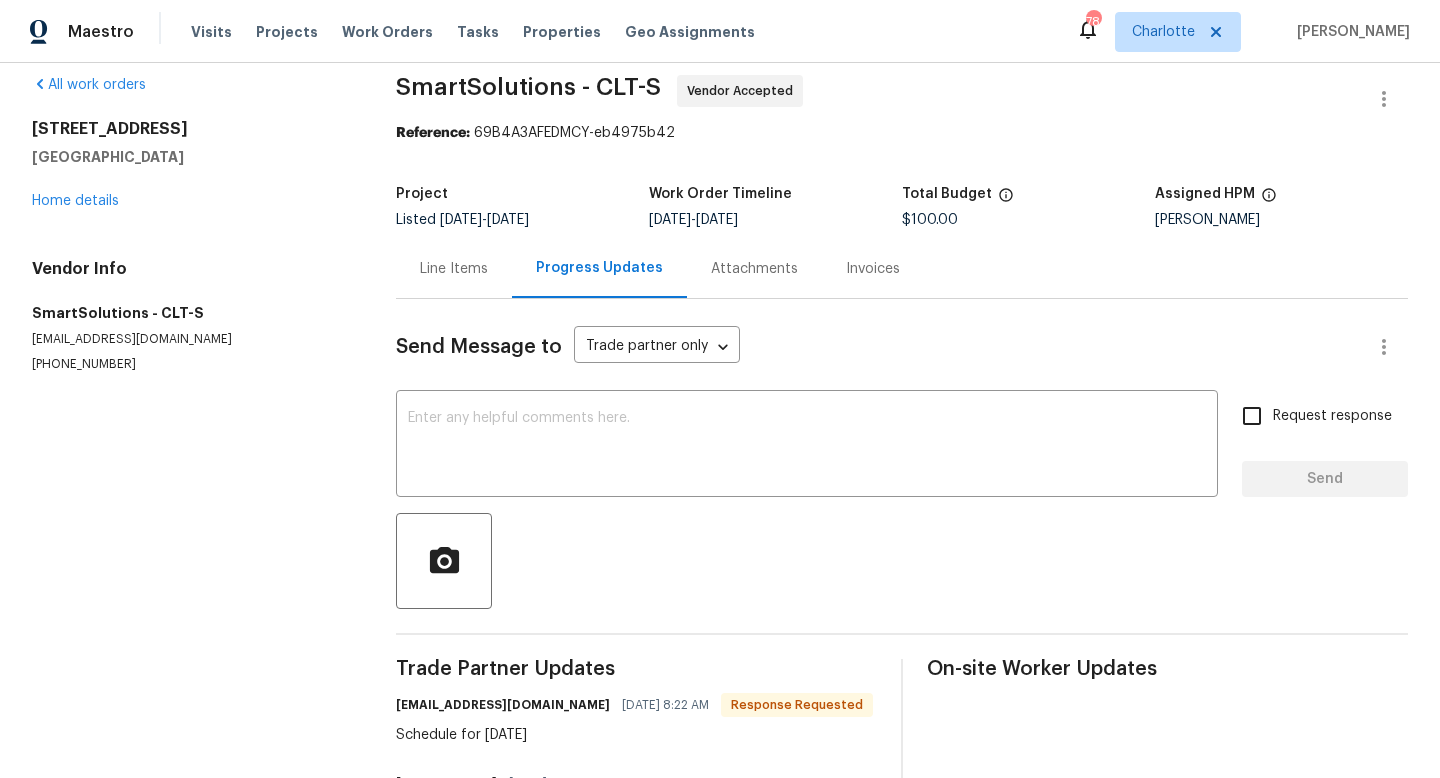 click on "Line Items" at bounding box center (454, 268) 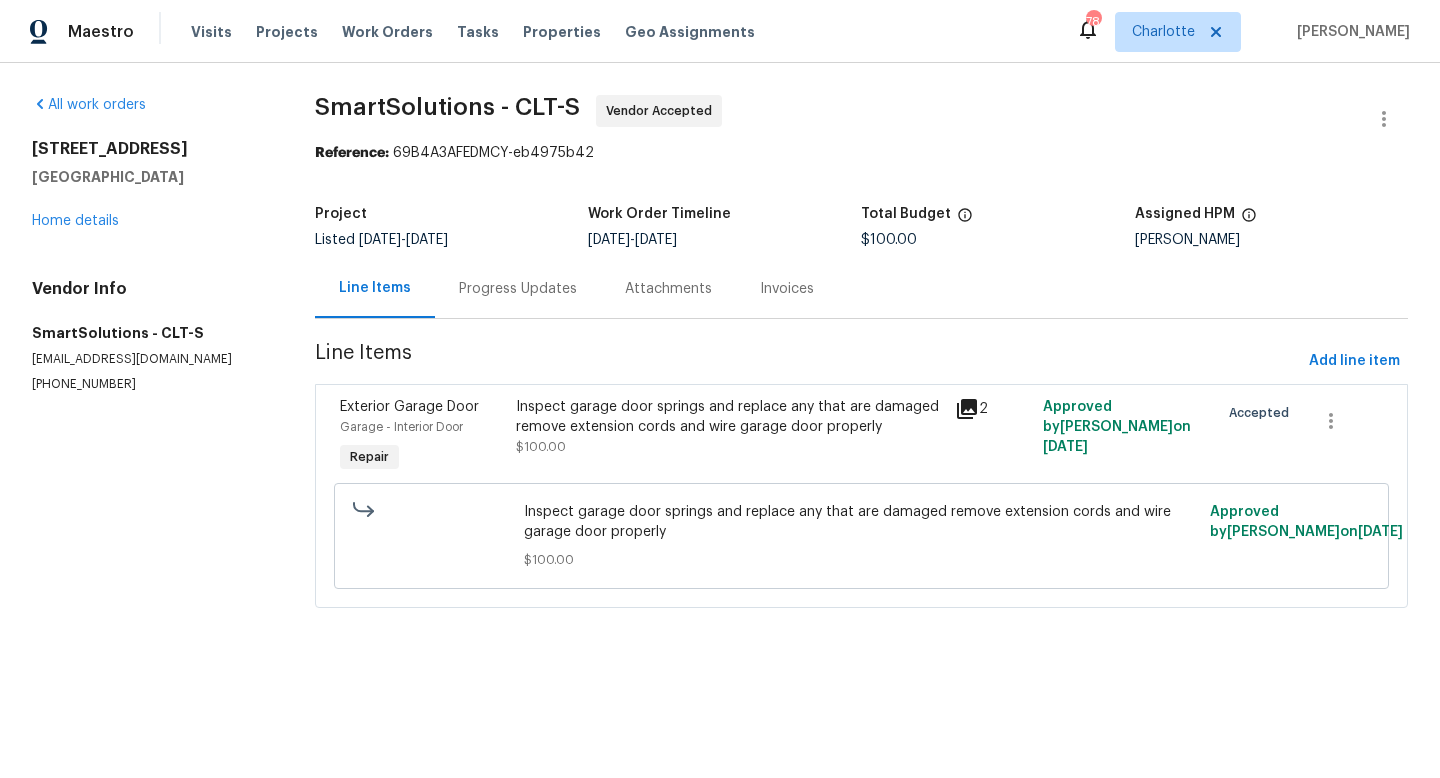 click on "Inspect garage door springs and replace any that are damaged
remove extension cords and wire garage door properly" at bounding box center [730, 417] 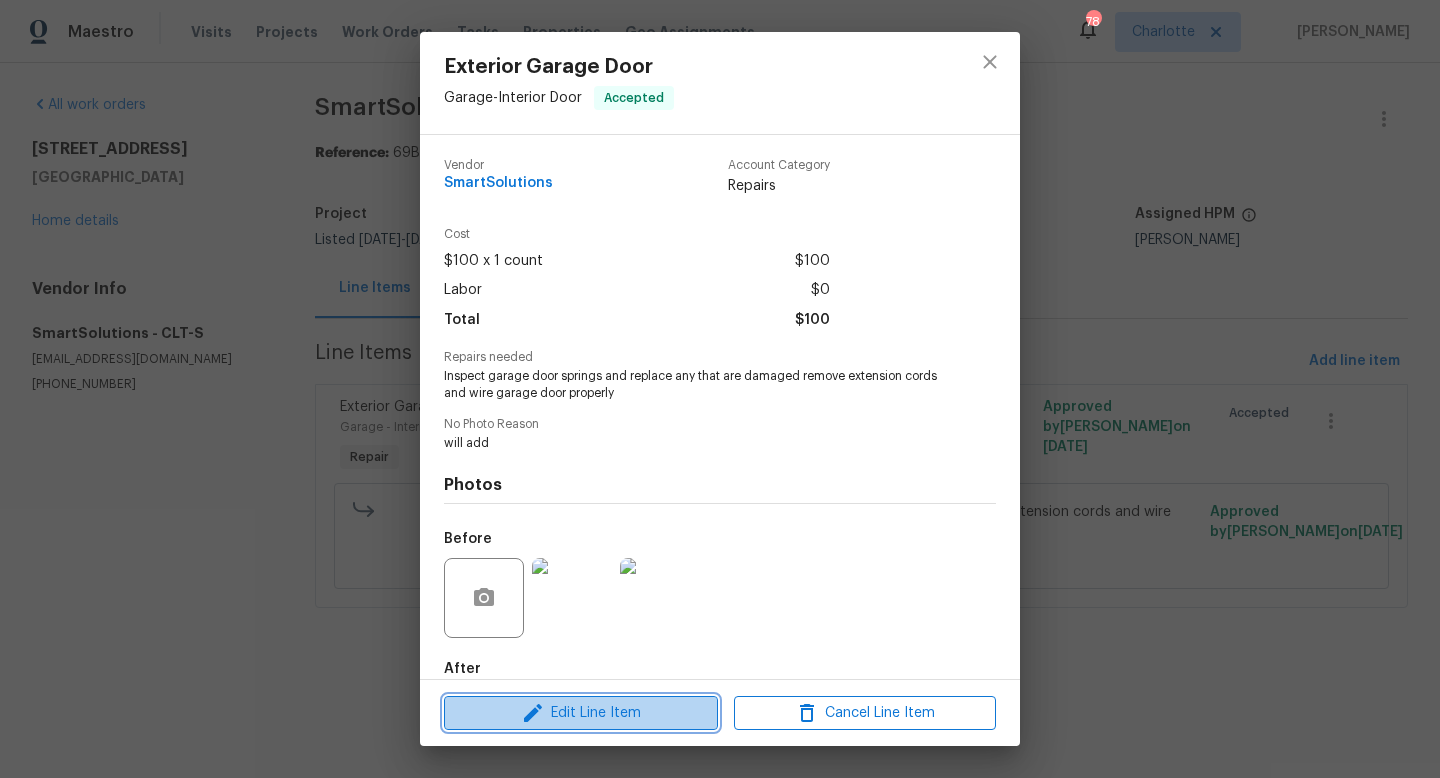 click on "Edit Line Item" at bounding box center (581, 713) 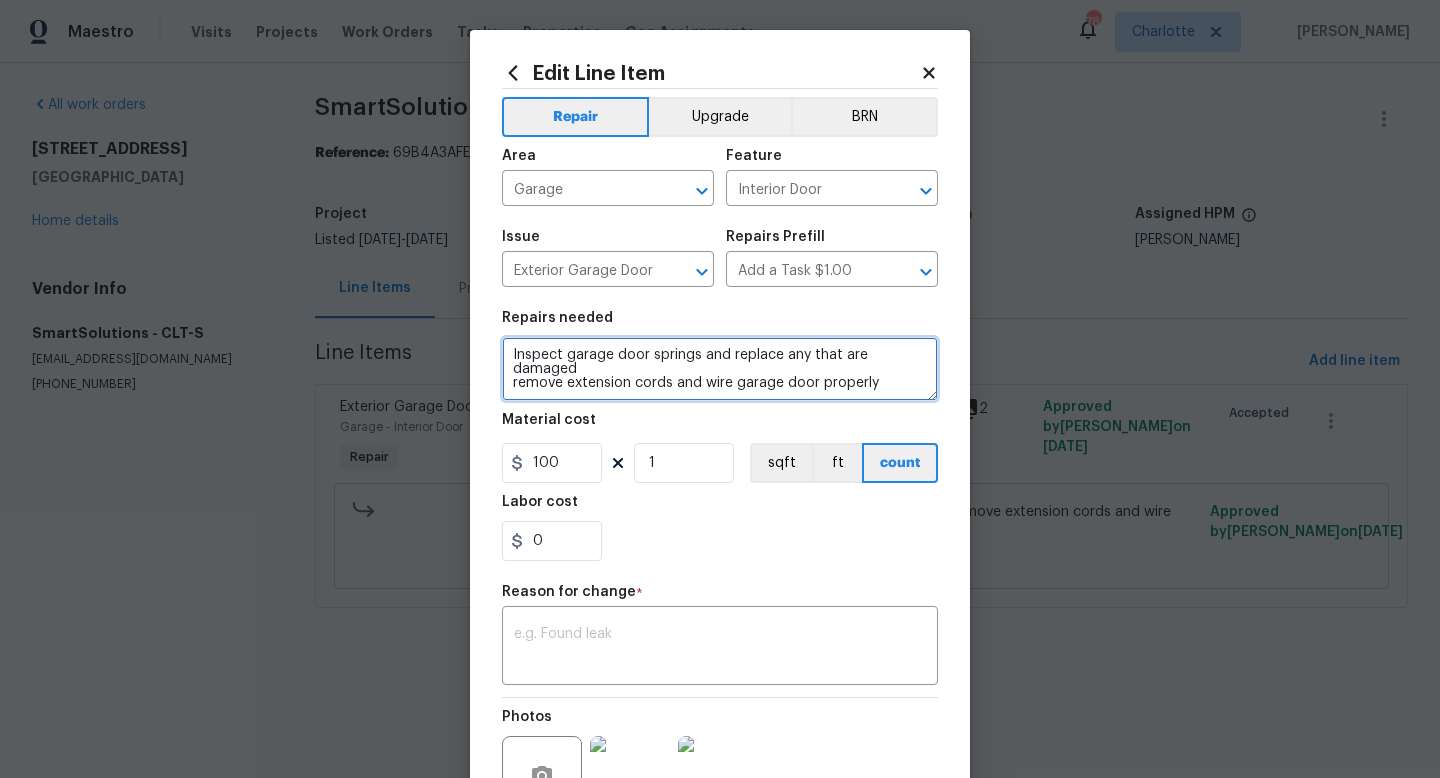 click on "Inspect garage door springs and replace any that are damaged
remove extension cords and wire garage door properly" at bounding box center [720, 369] 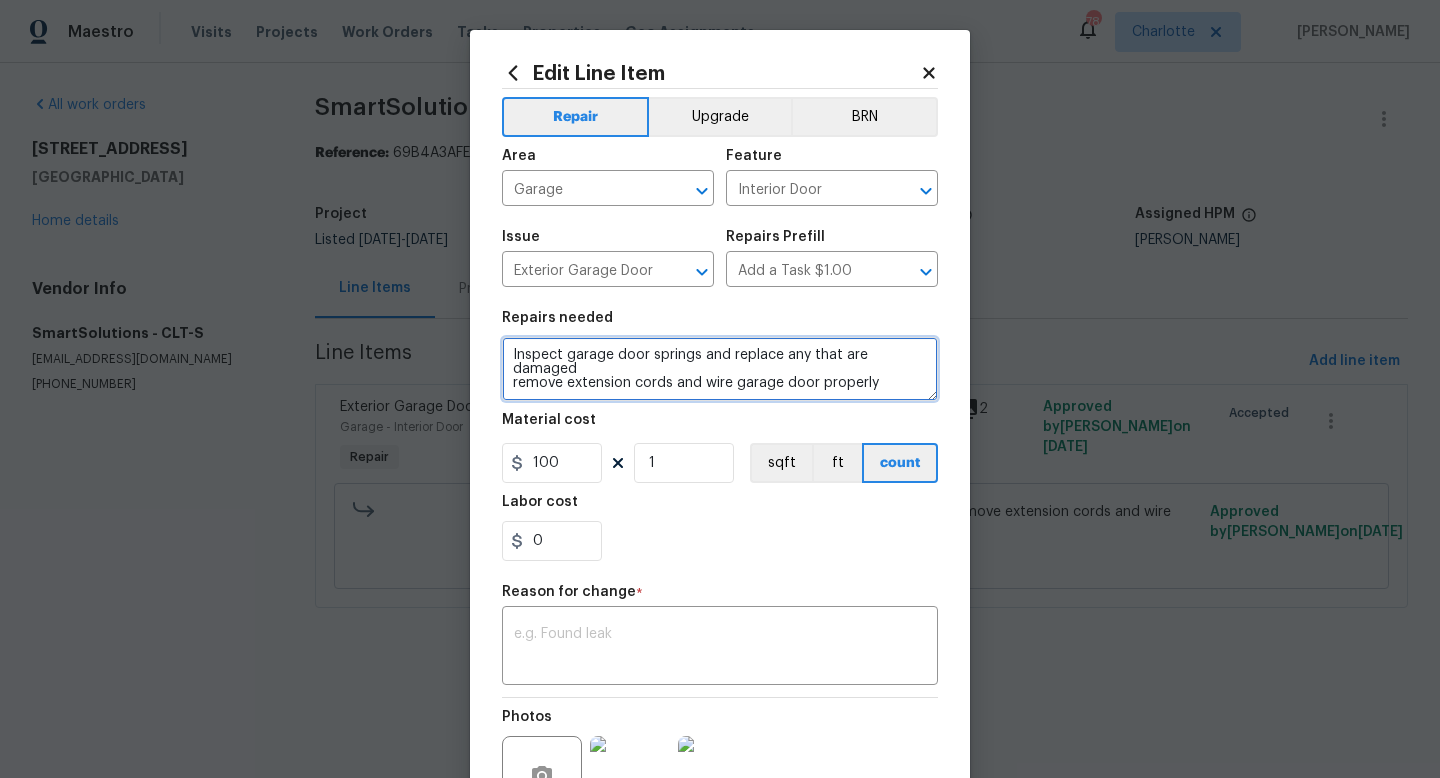 paste on "new springs and labor" 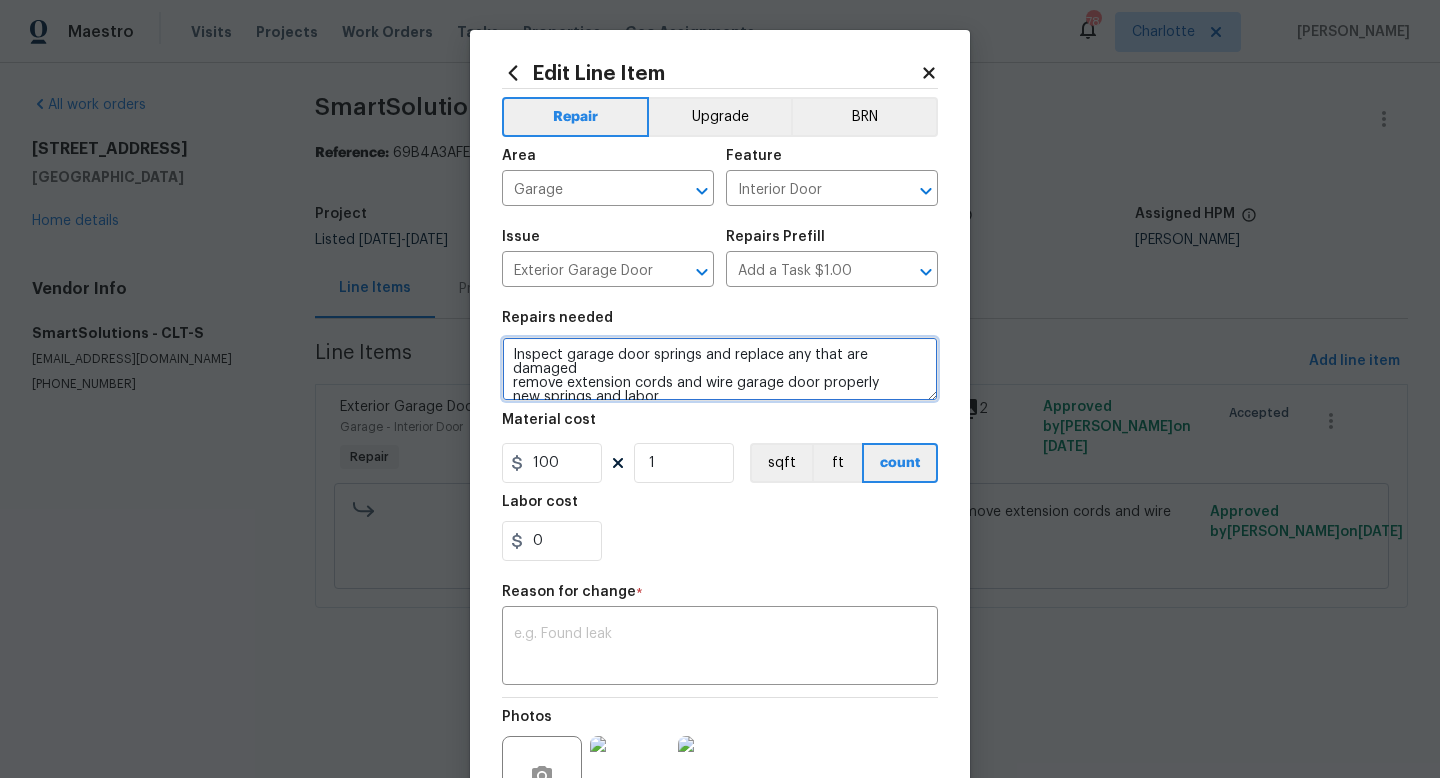 type on "Inspect garage door springs and replace any that are damaged
remove extension cords and wire garage door properly
new springs and labor" 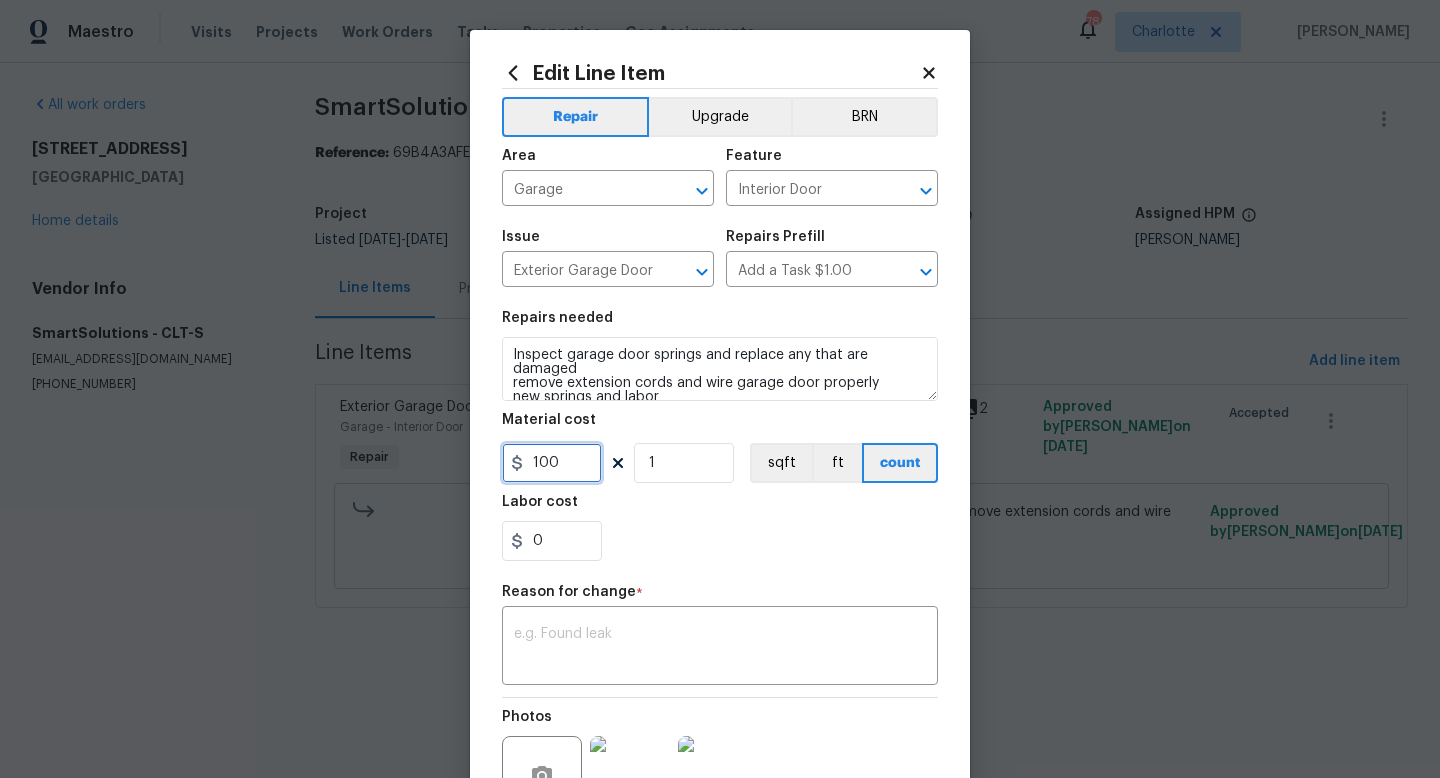 click on "100" at bounding box center [552, 463] 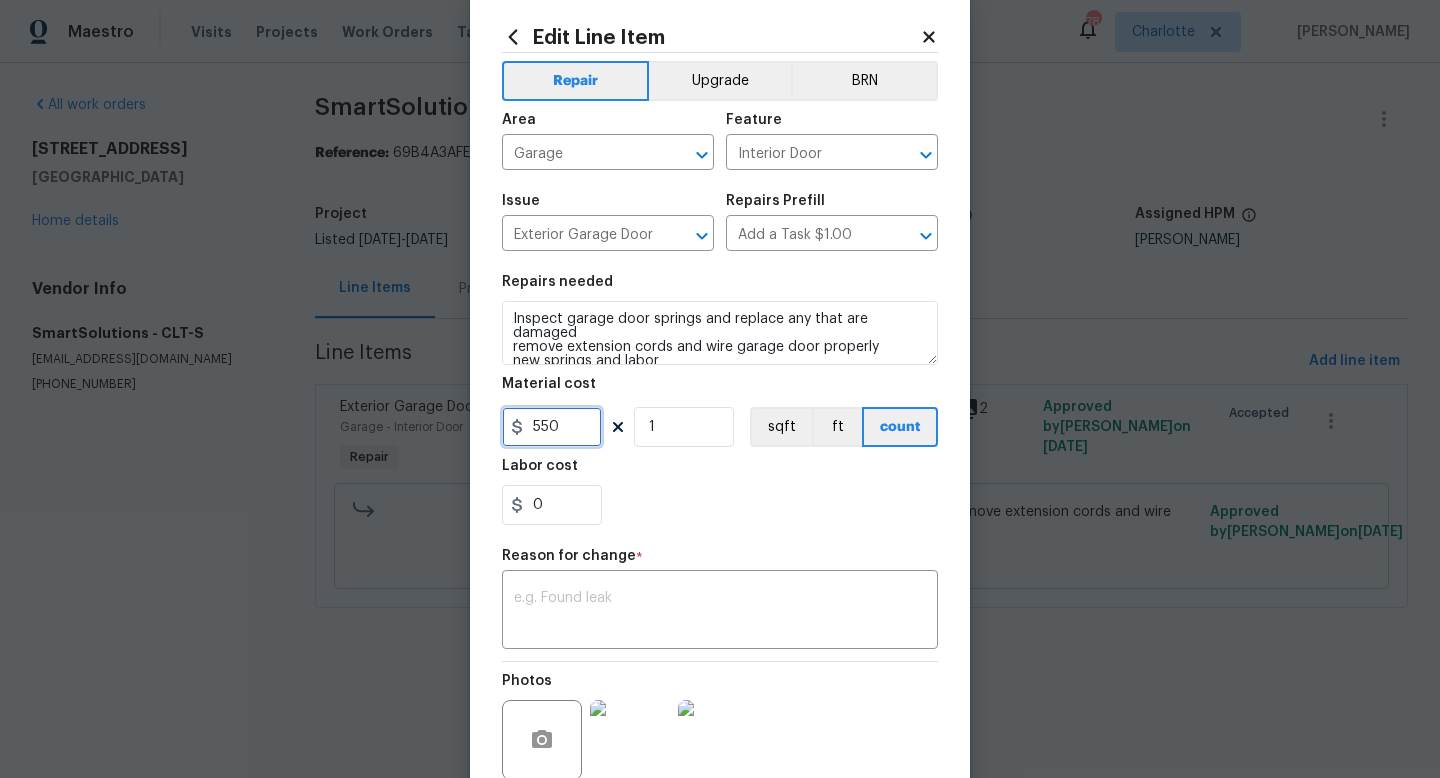 scroll, scrollTop: 68, scrollLeft: 0, axis: vertical 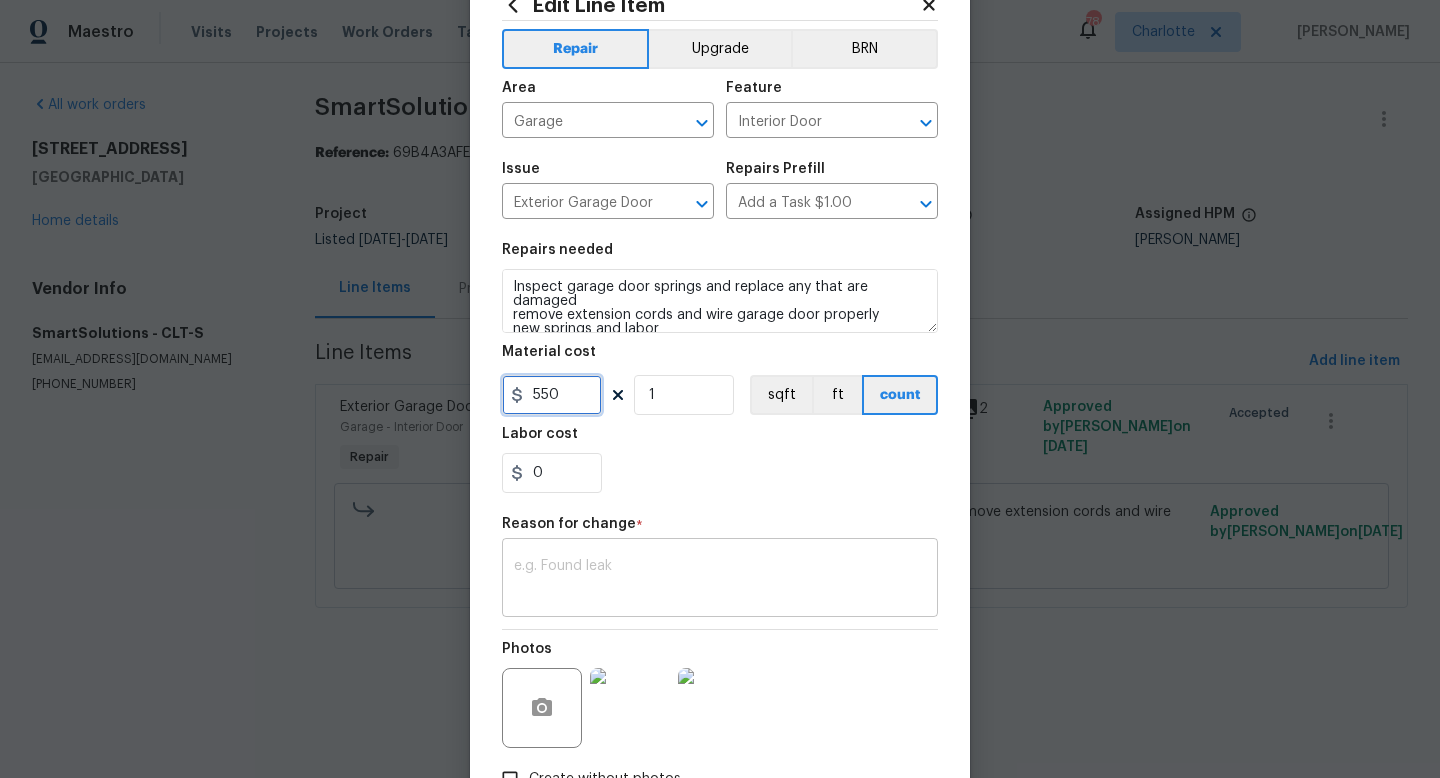 type on "550" 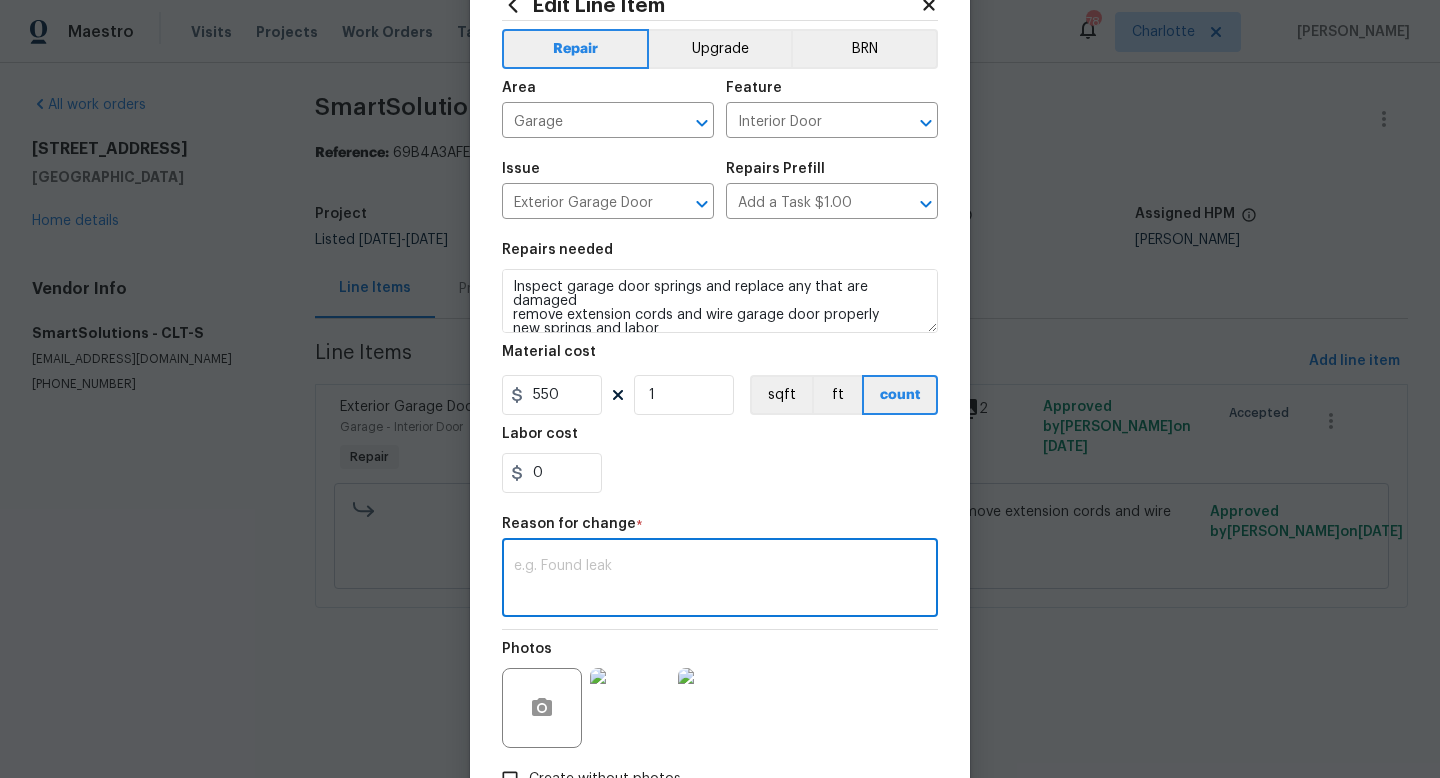 click at bounding box center (720, 580) 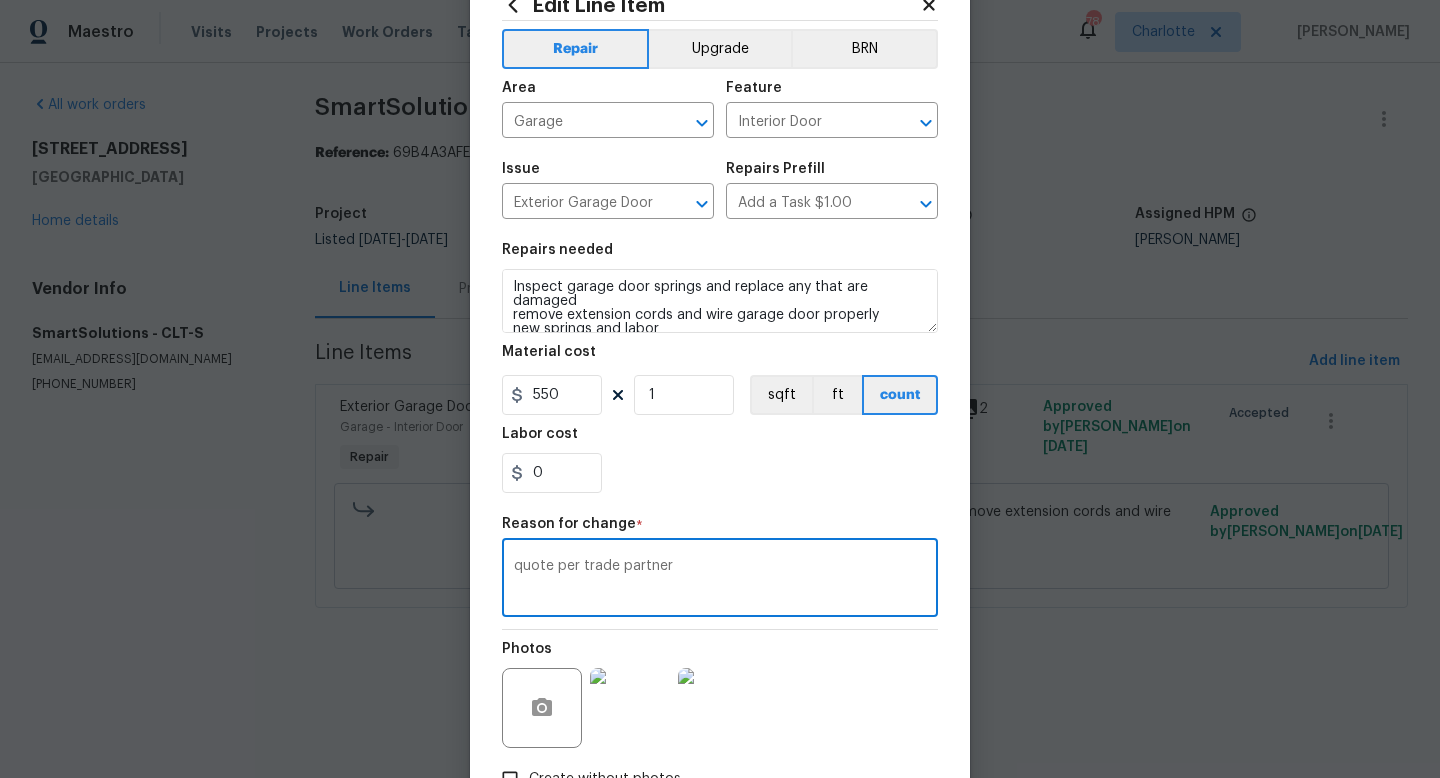 scroll, scrollTop: 208, scrollLeft: 0, axis: vertical 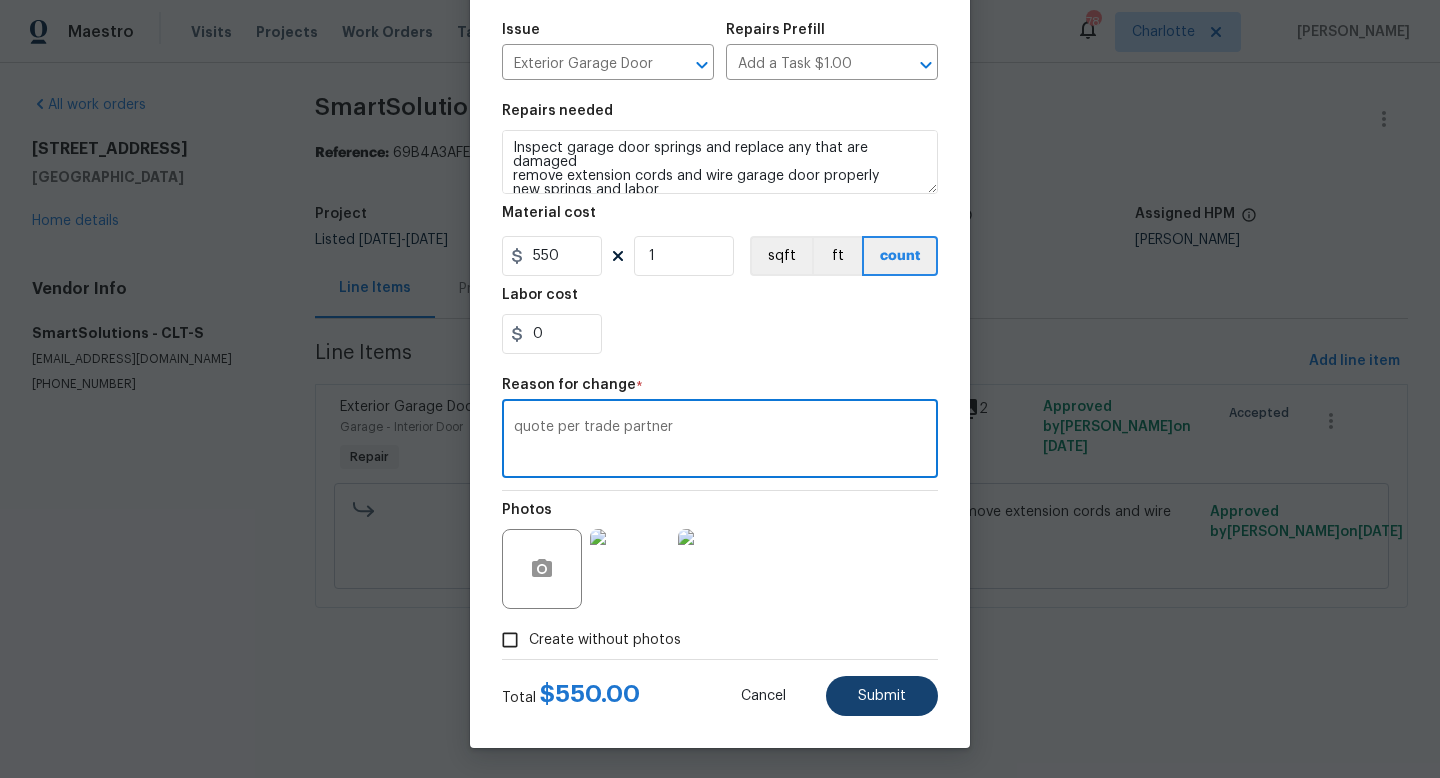 type on "quote per trade partner" 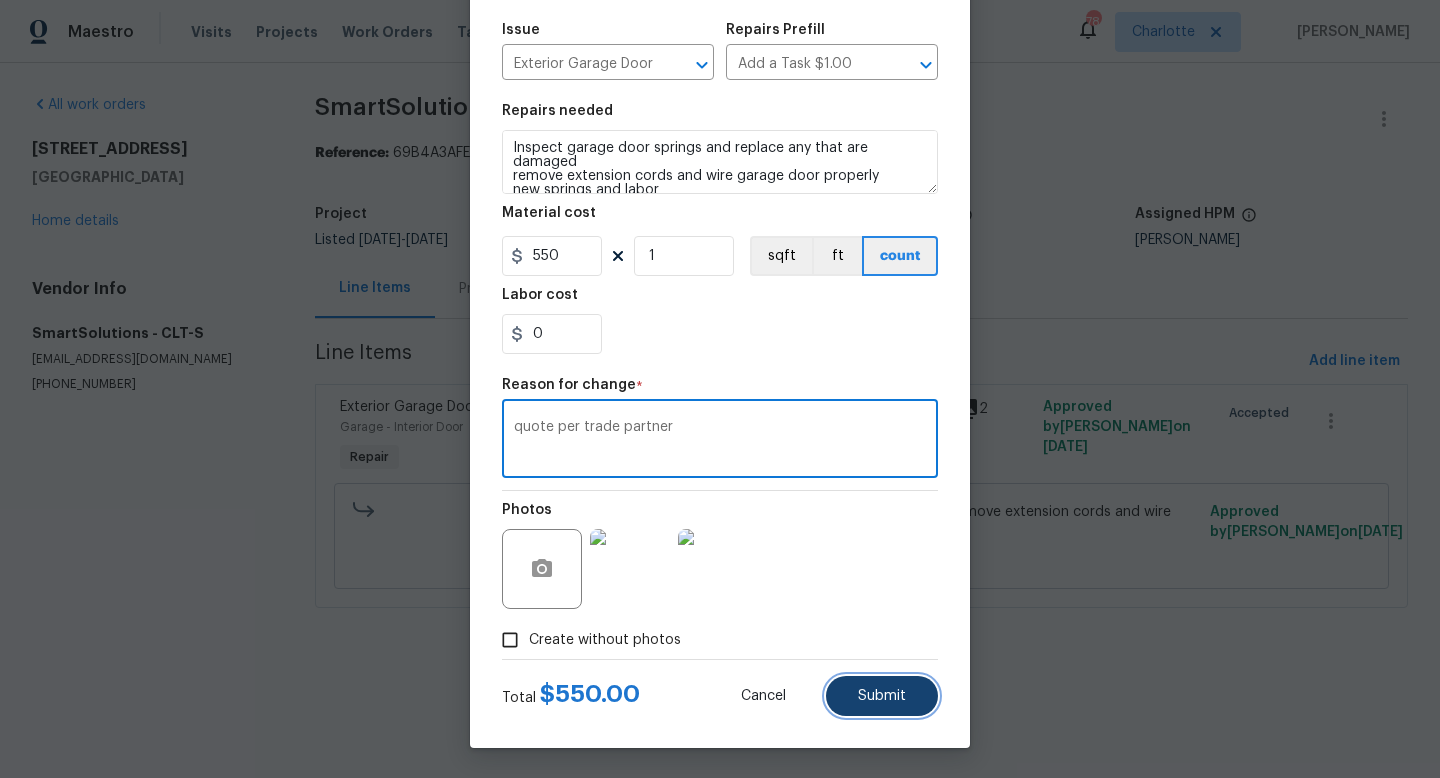 click on "Submit" at bounding box center (882, 696) 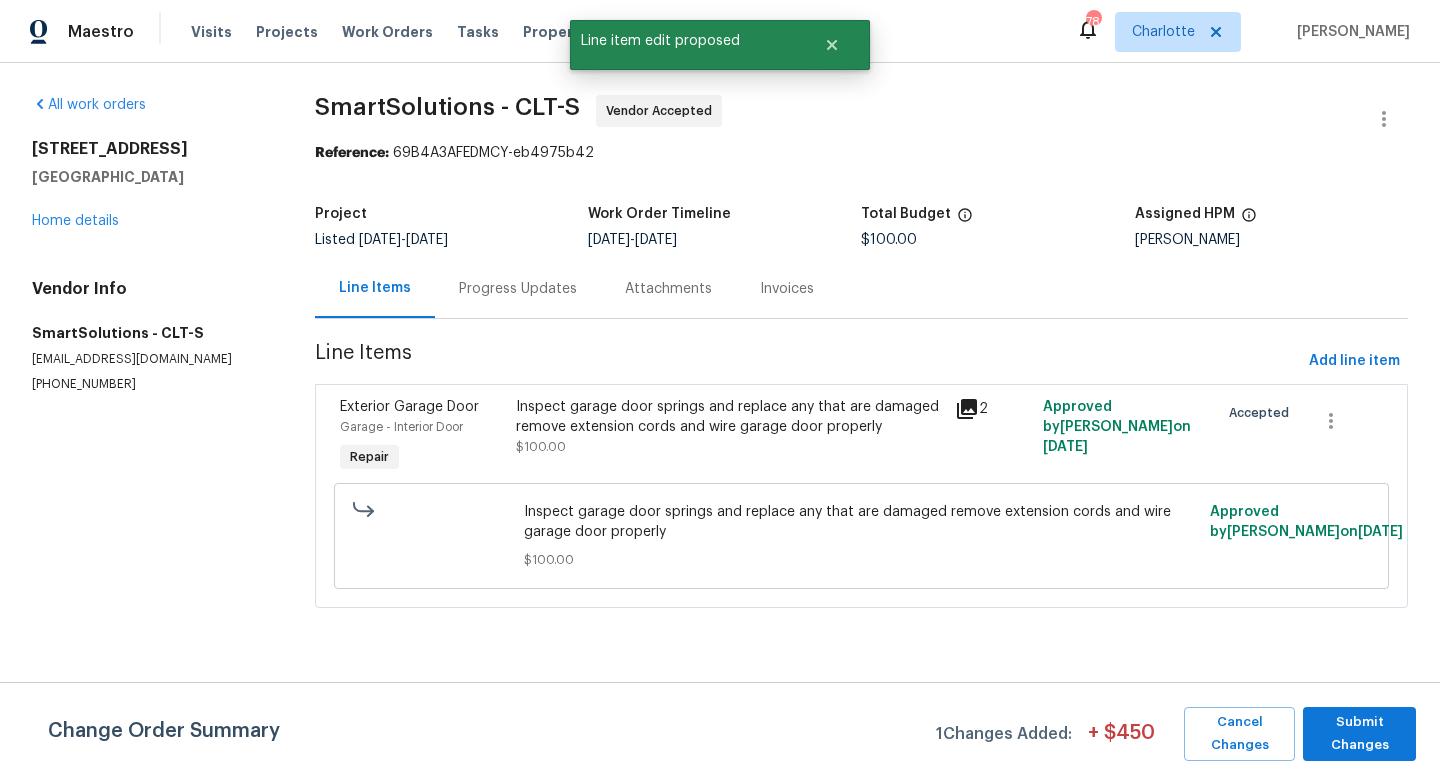 scroll, scrollTop: 0, scrollLeft: 0, axis: both 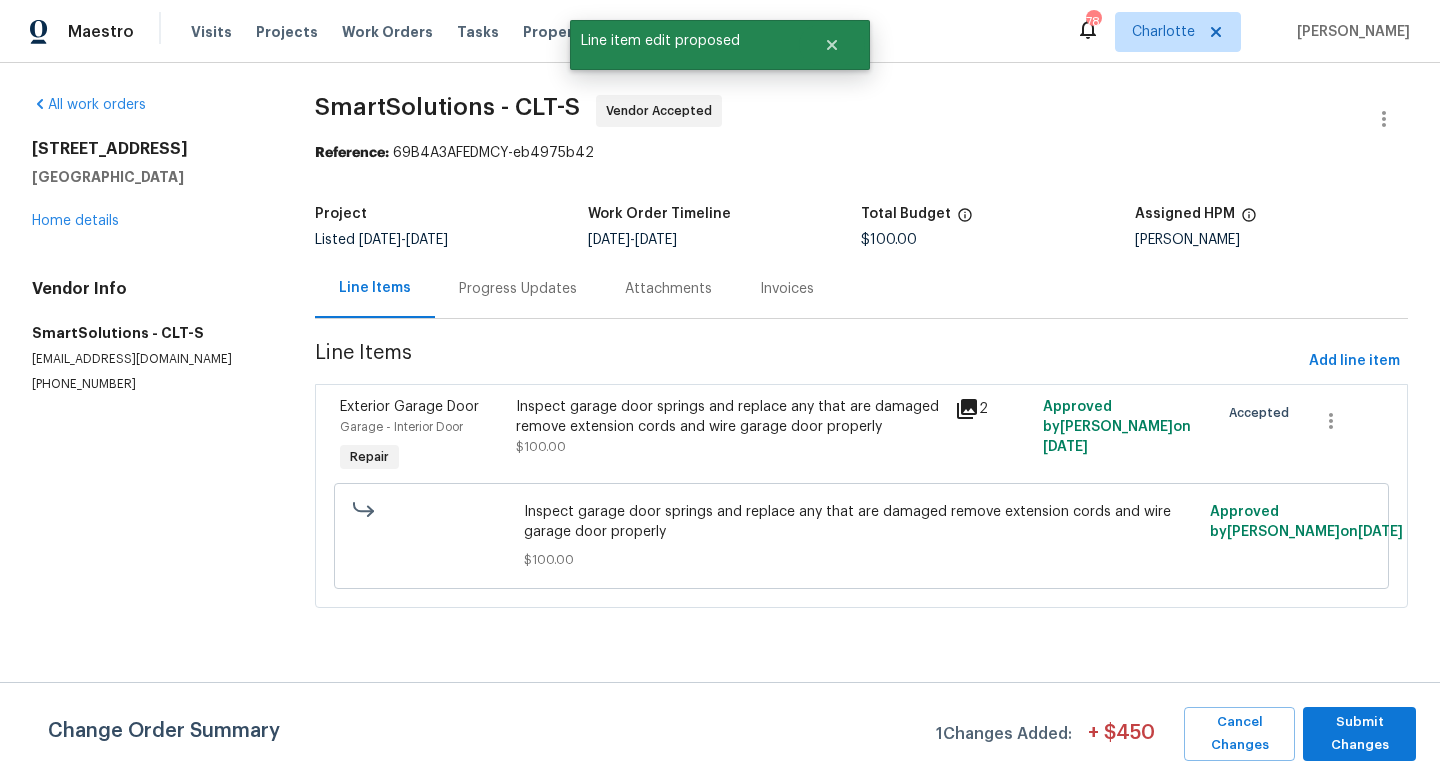 click on "Change Order Summary 1  Changes Added: + $ 450 Cancel Changes Submit Changes" at bounding box center (720, 730) 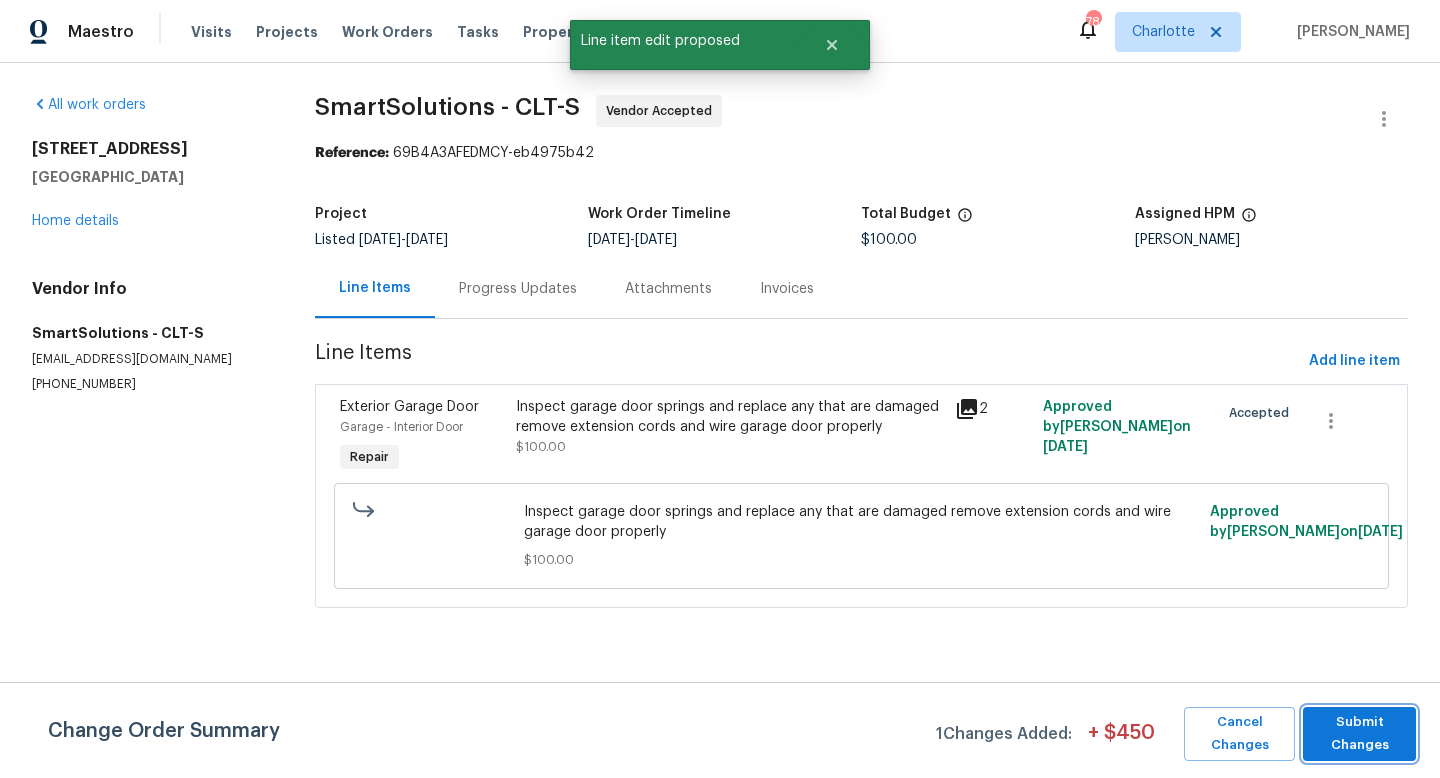 click on "Submit Changes" at bounding box center [1359, 734] 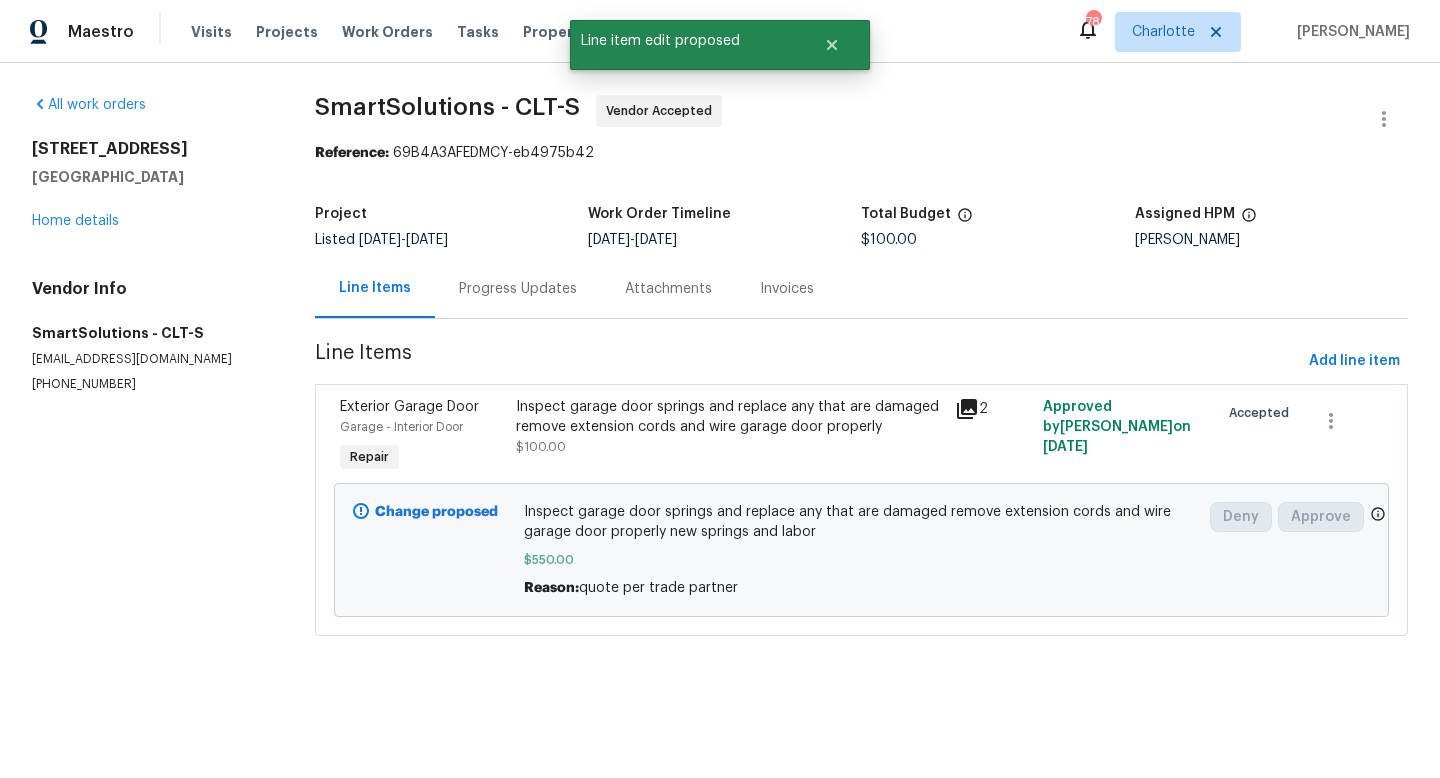 click on "Progress Updates" at bounding box center (518, 289) 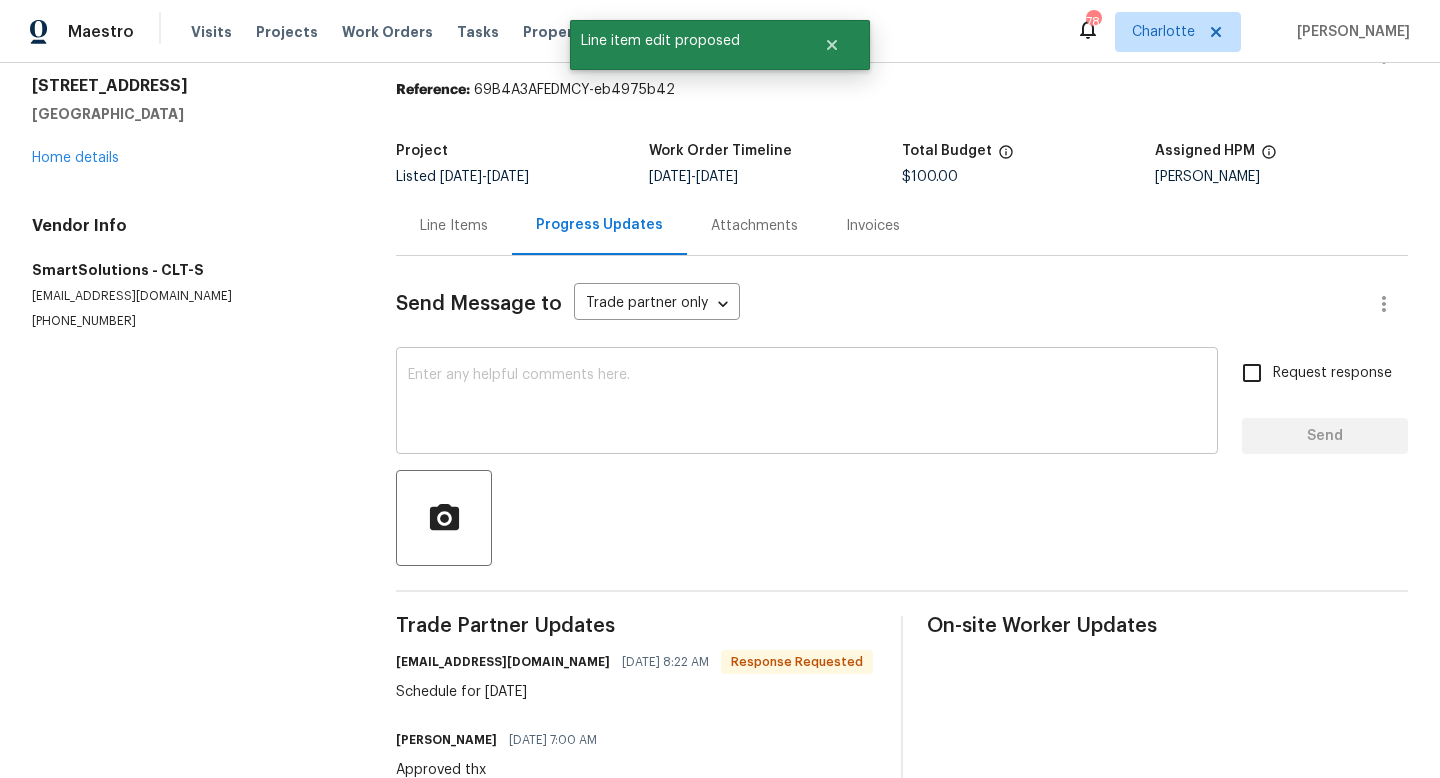 scroll, scrollTop: 82, scrollLeft: 0, axis: vertical 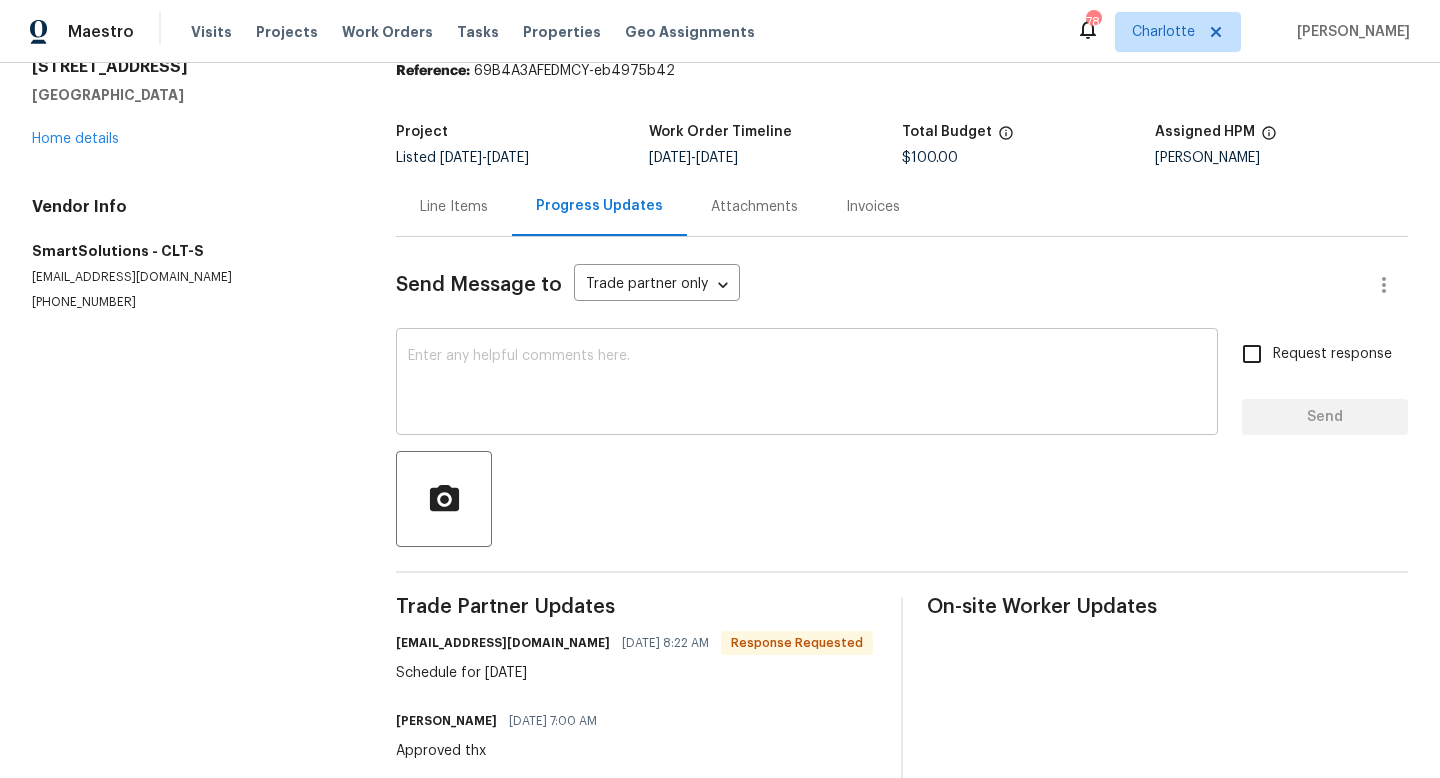 click at bounding box center (807, 384) 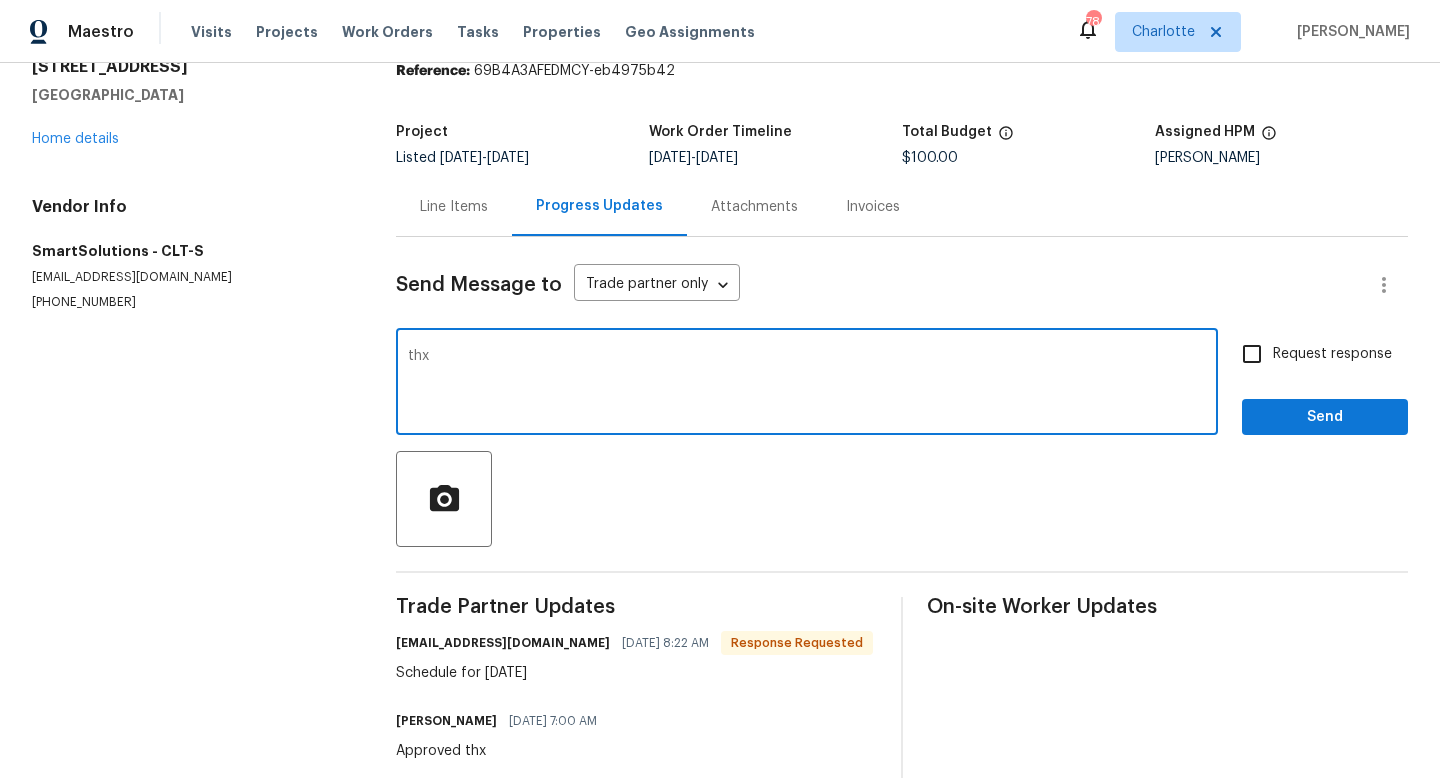 type on "thx" 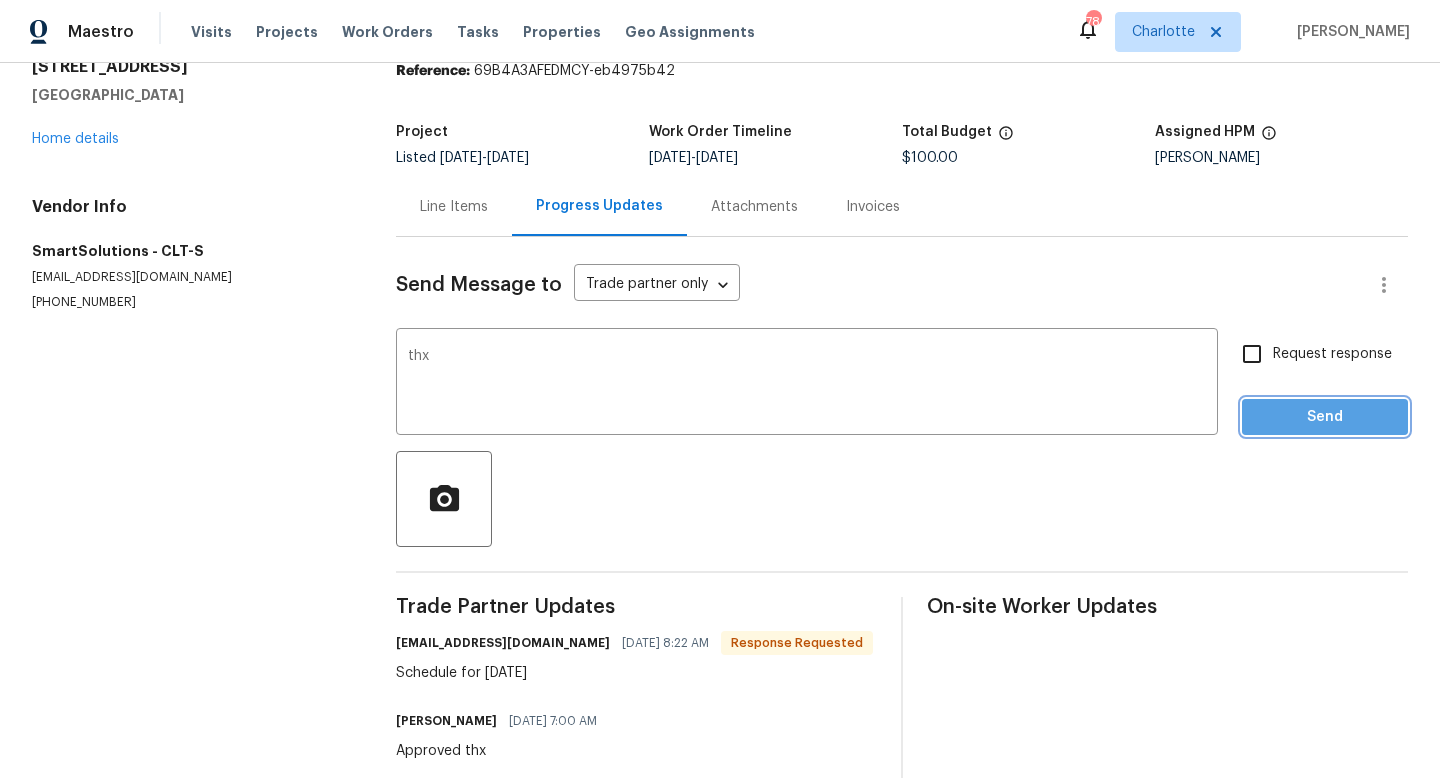 click on "Send" at bounding box center [1325, 417] 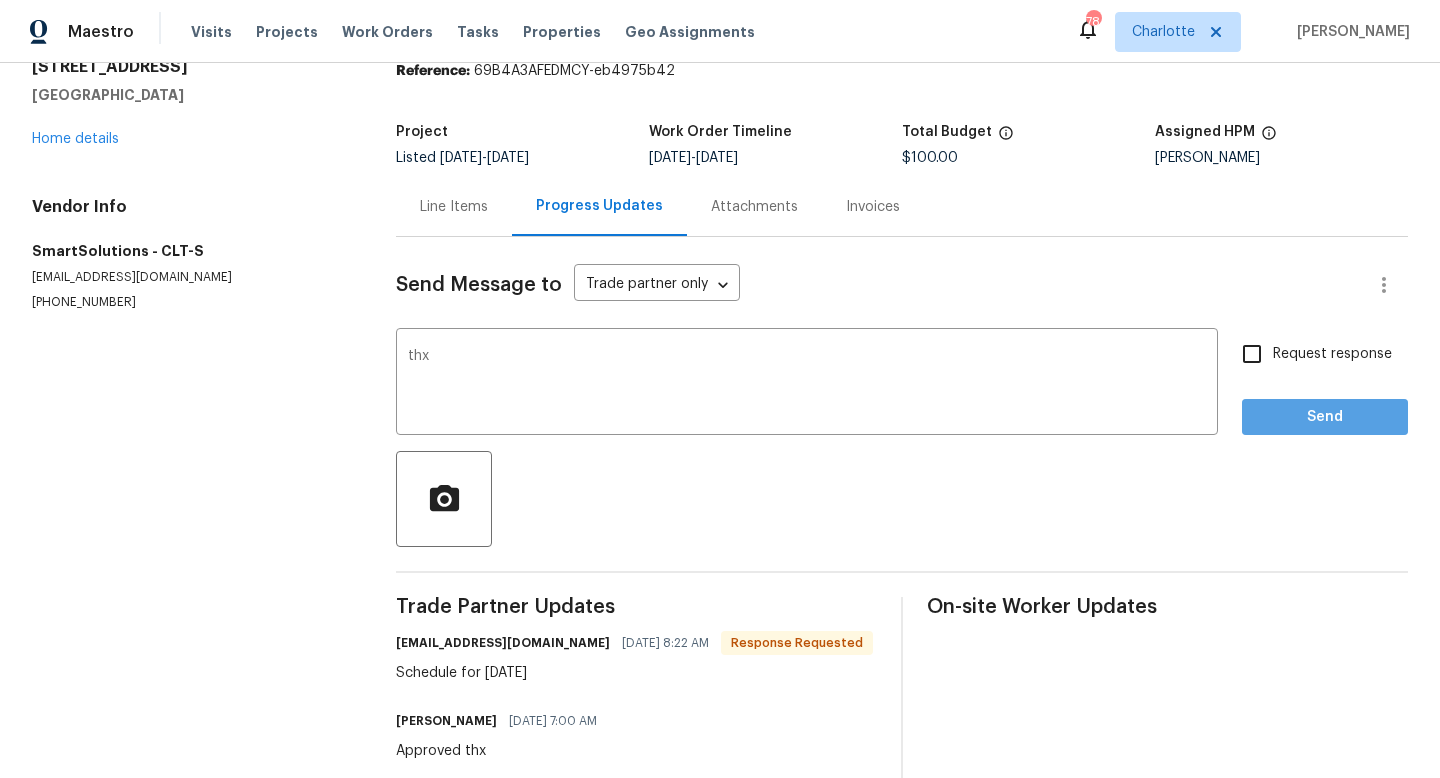 scroll, scrollTop: 0, scrollLeft: 0, axis: both 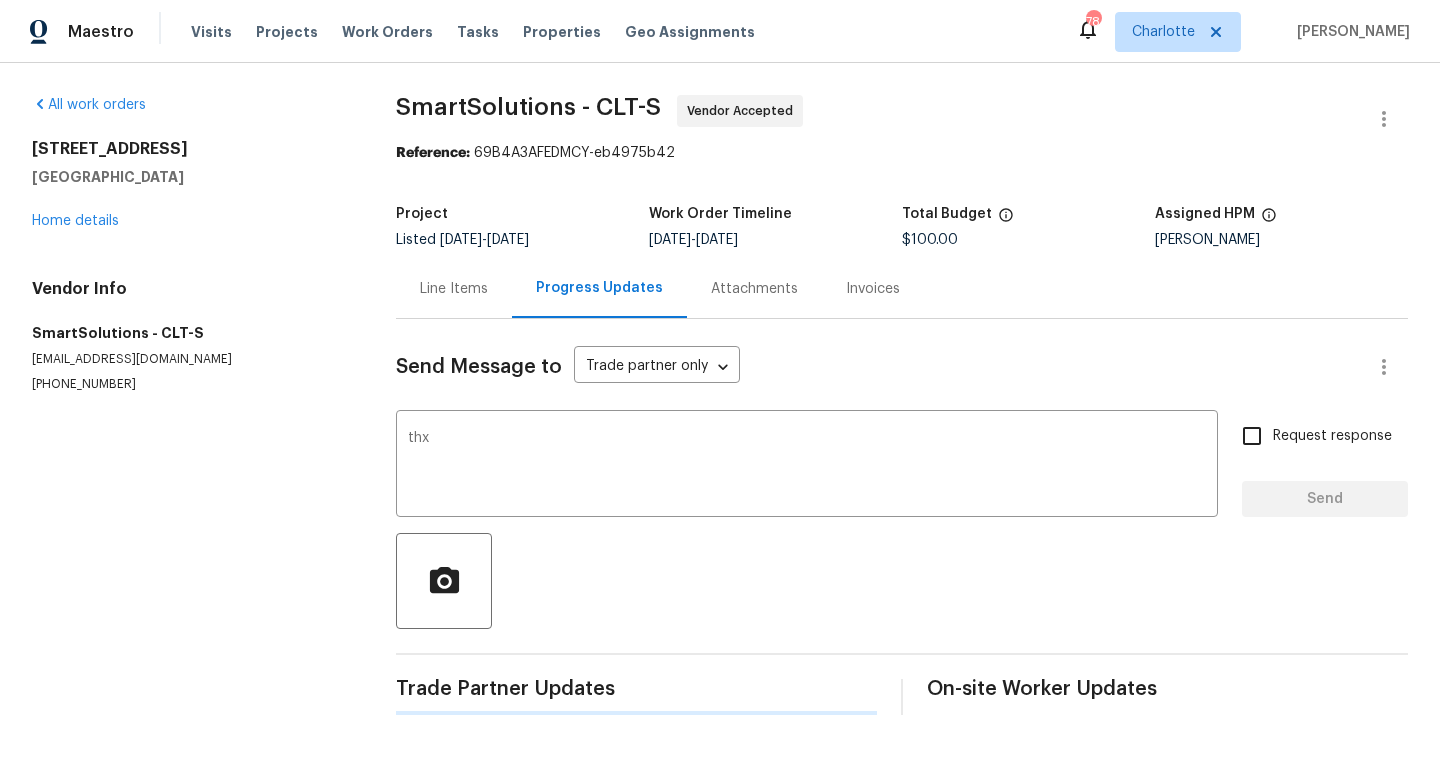 type 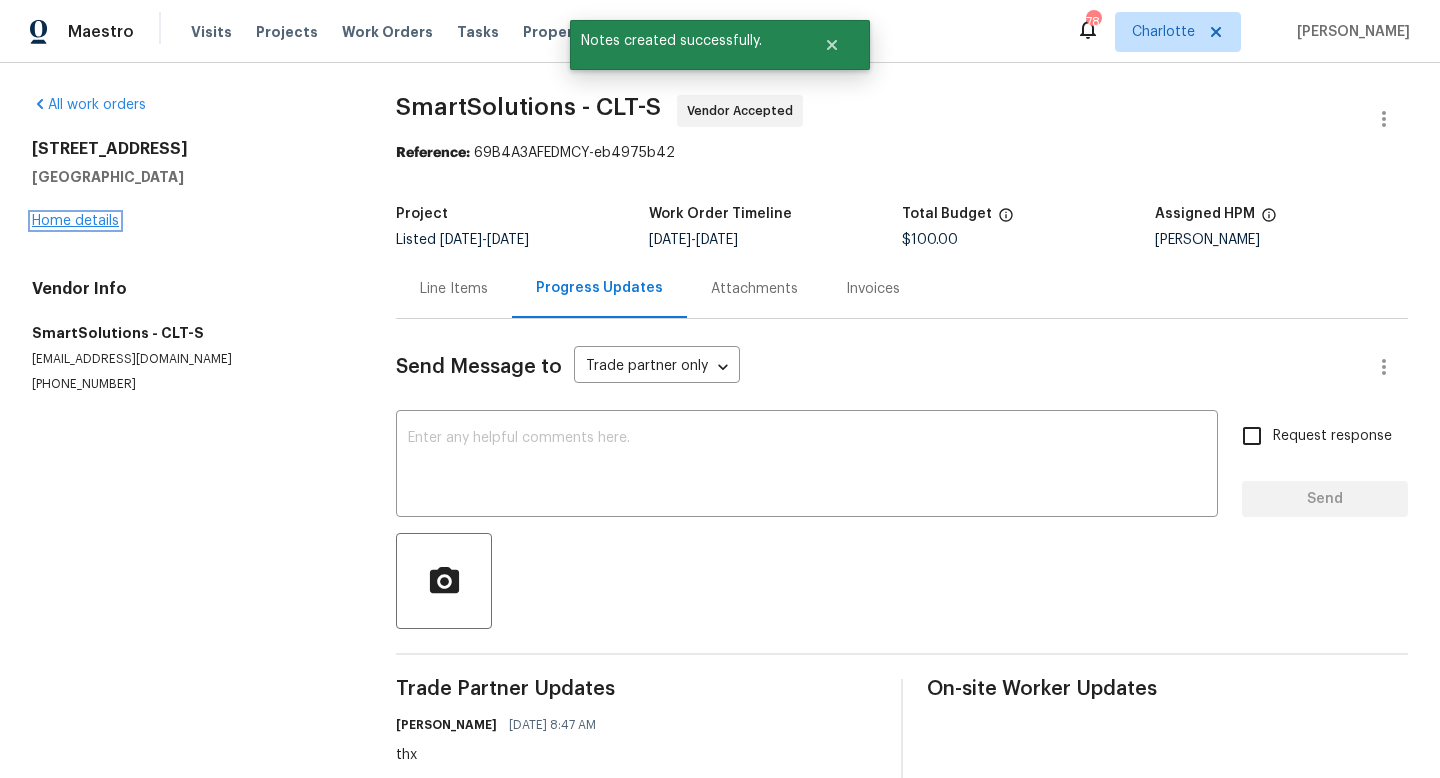 click on "Home details" at bounding box center (75, 221) 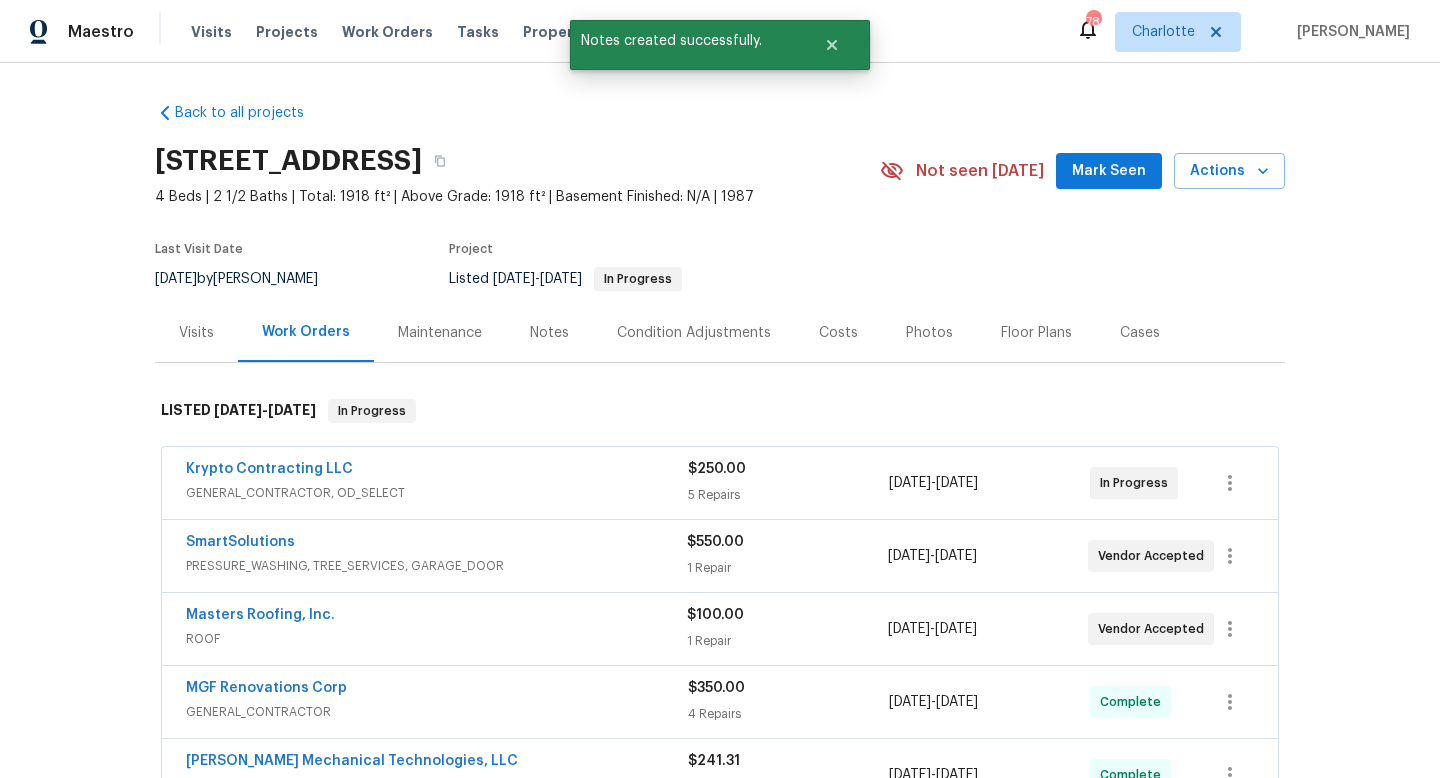 click on "Mark Seen" at bounding box center (1109, 171) 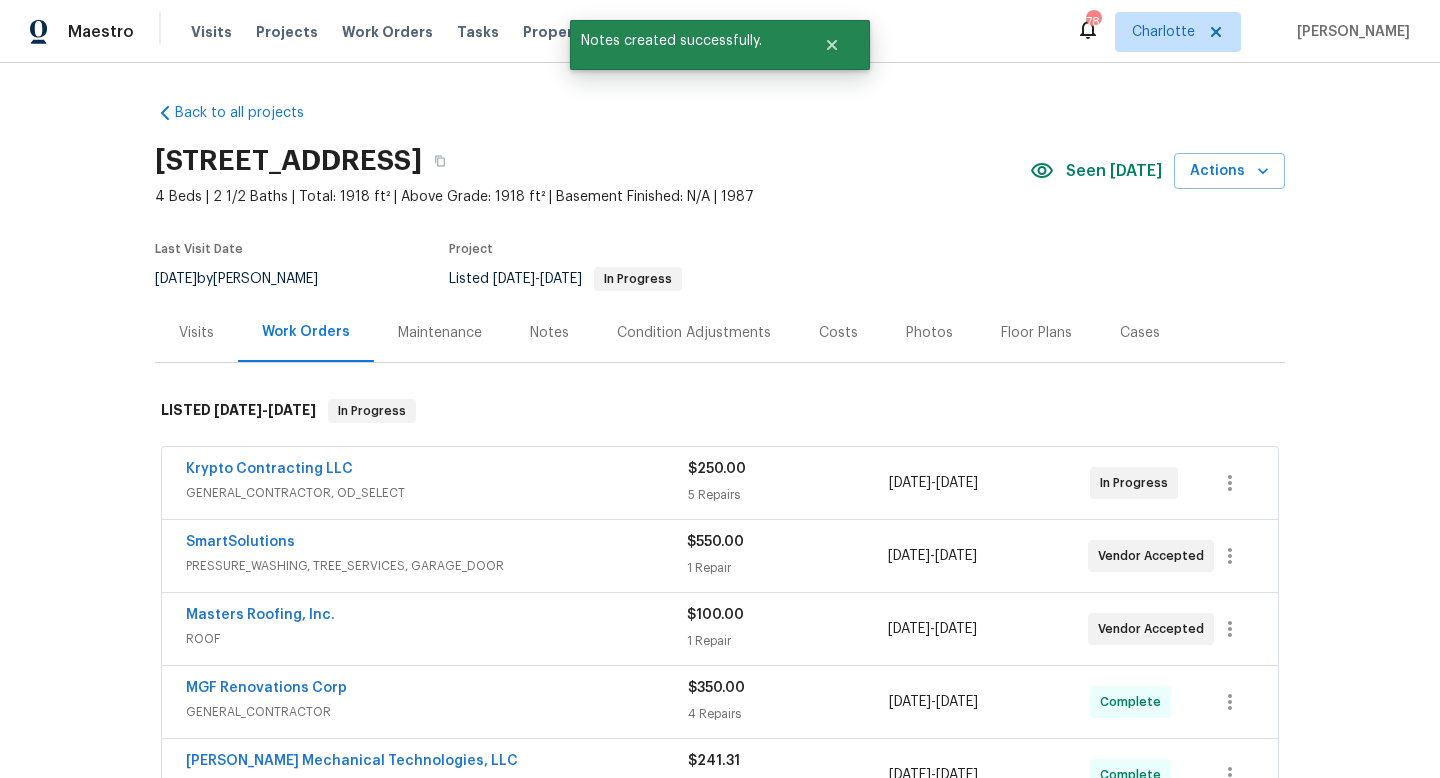 scroll, scrollTop: 3, scrollLeft: 0, axis: vertical 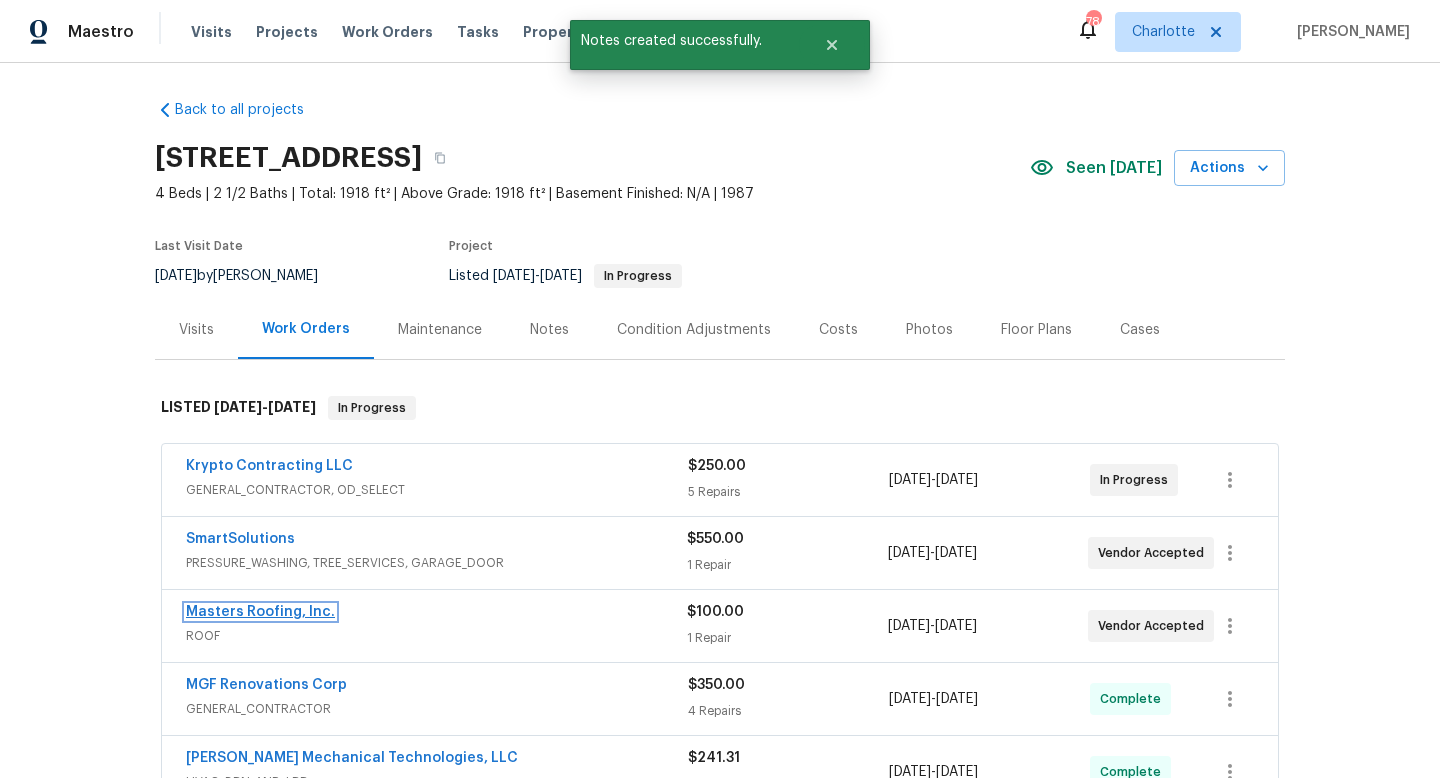 click on "Masters Roofing, Inc." at bounding box center (260, 612) 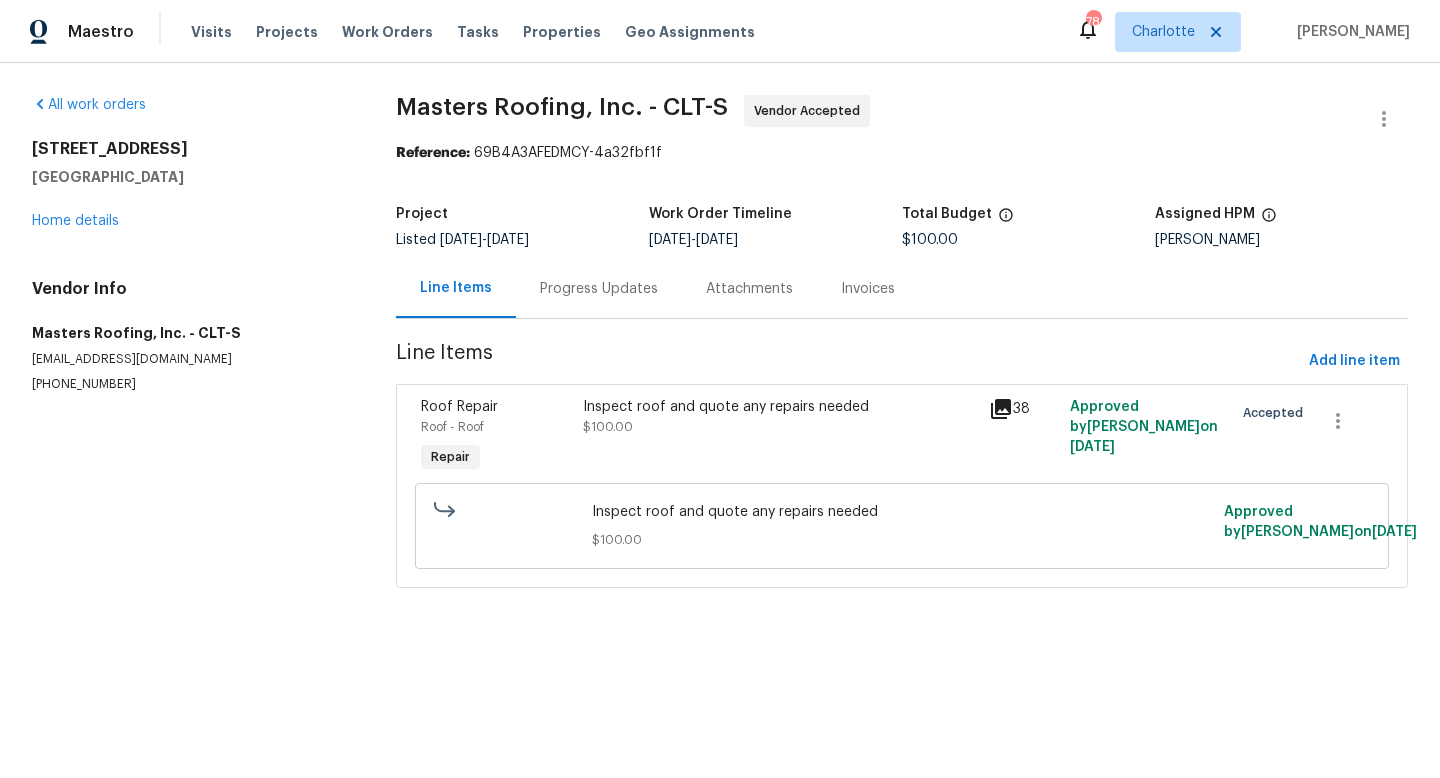 click on "Progress Updates" at bounding box center (599, 288) 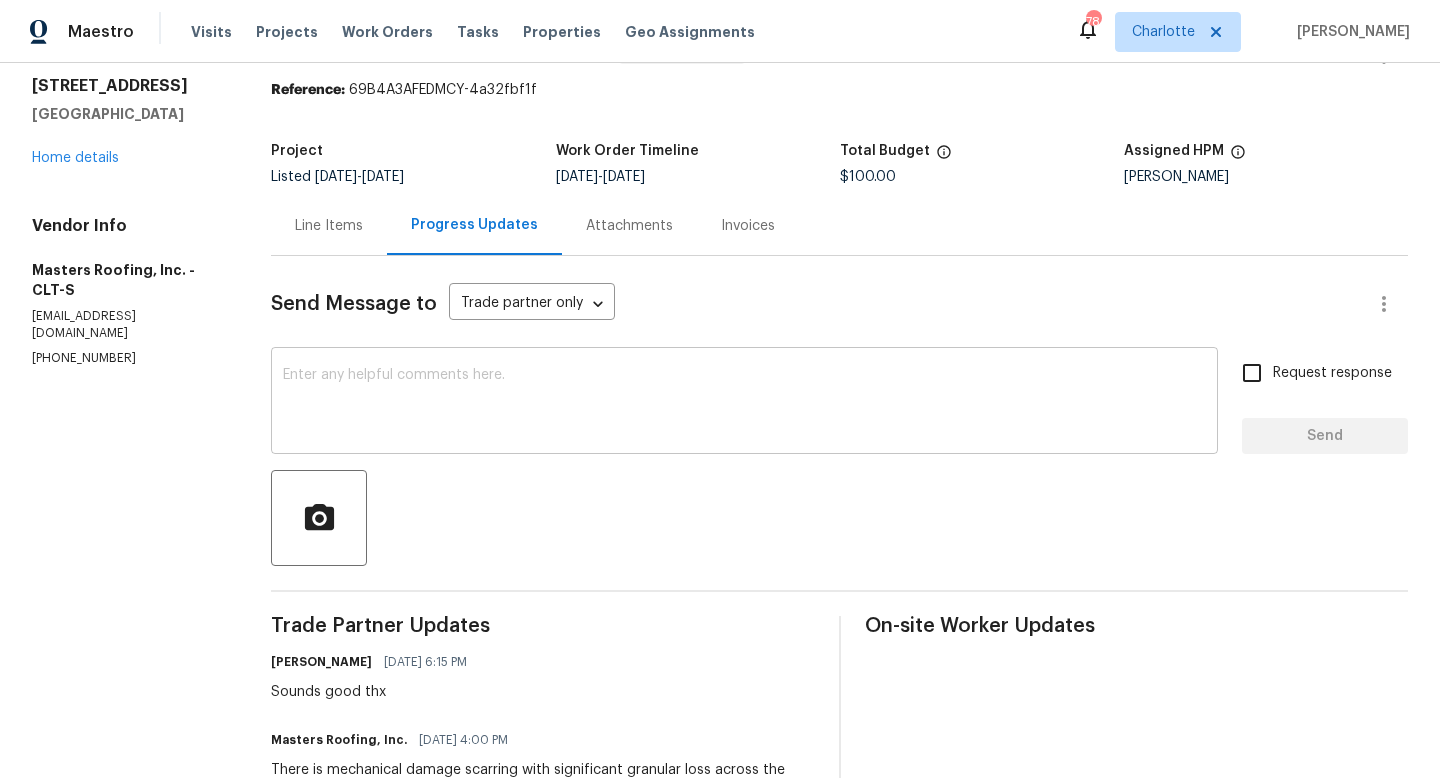 scroll, scrollTop: 0, scrollLeft: 0, axis: both 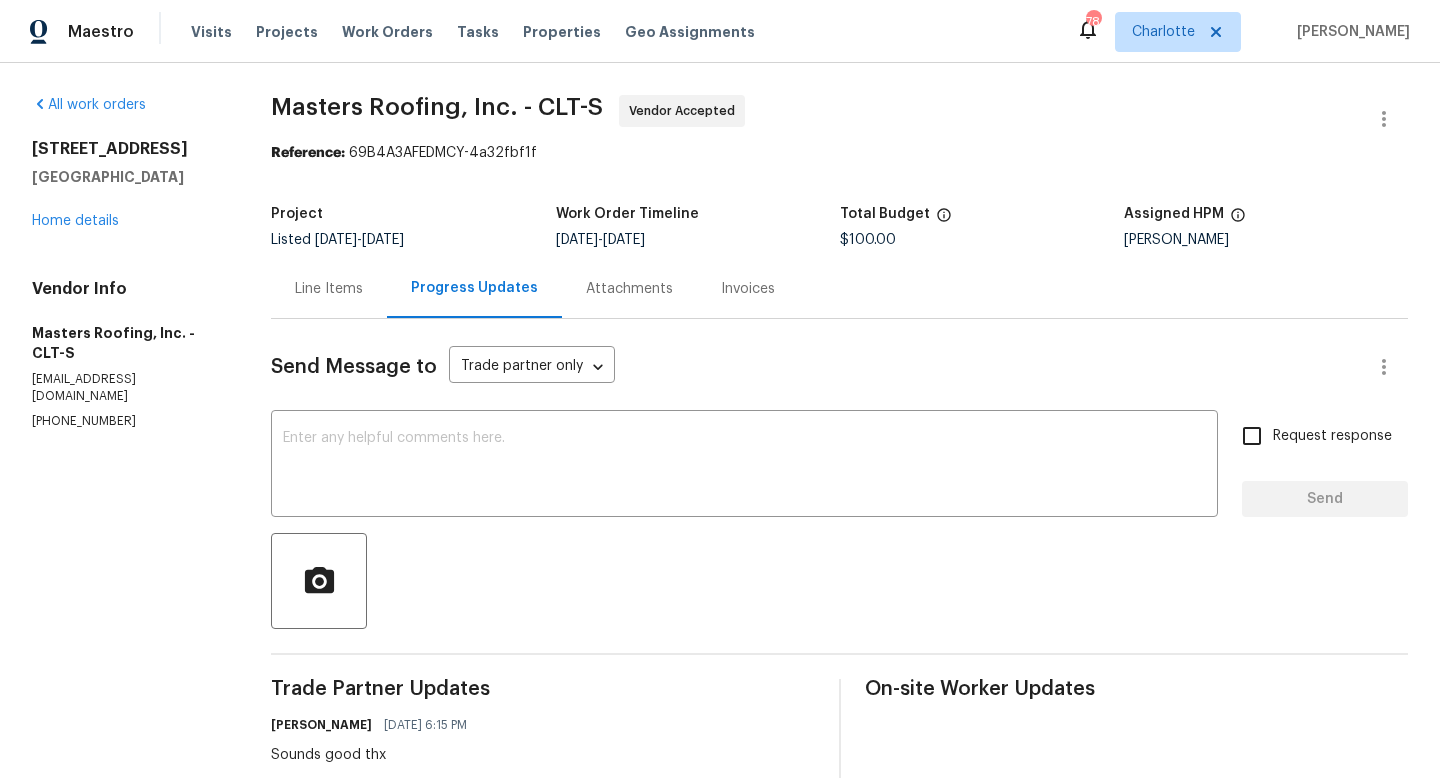 click on "Line Items" at bounding box center [329, 289] 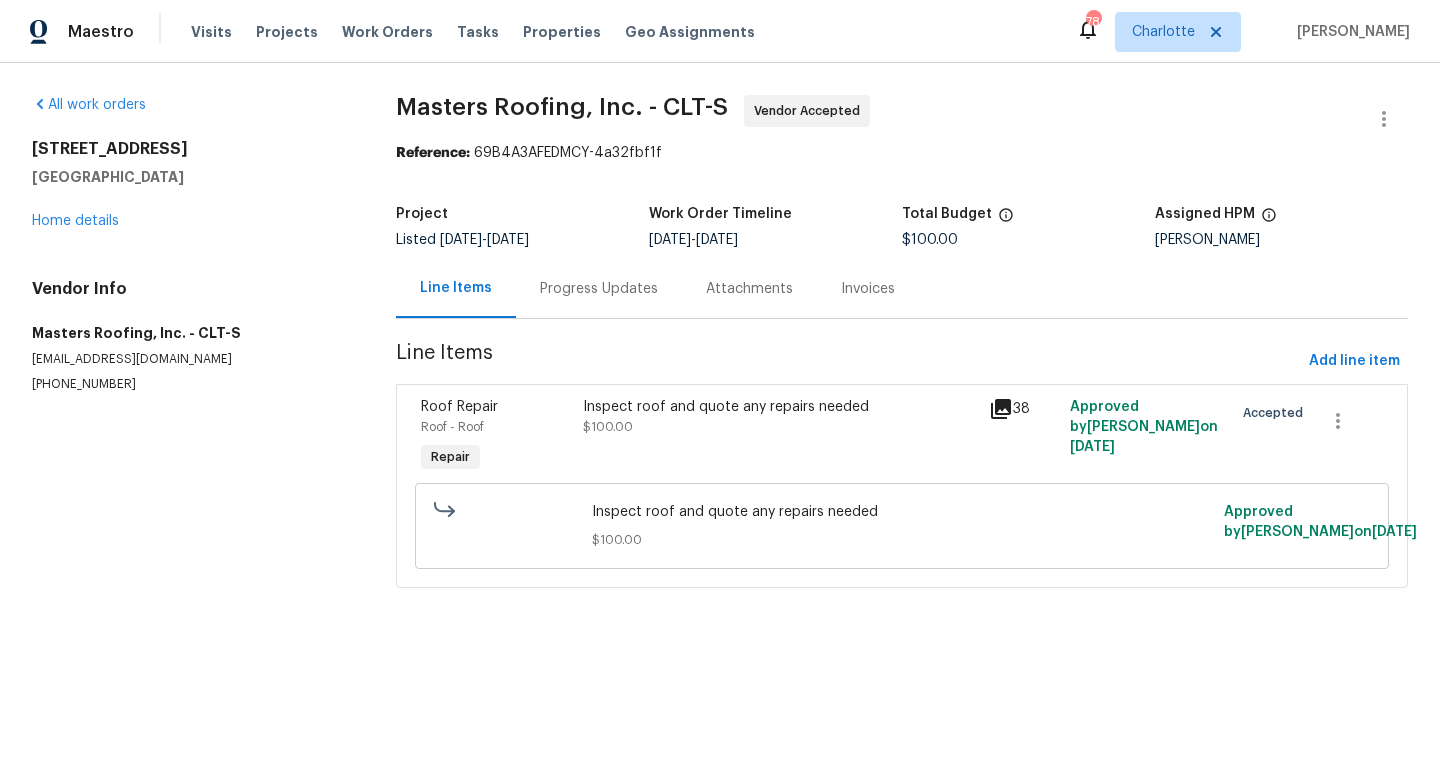 click 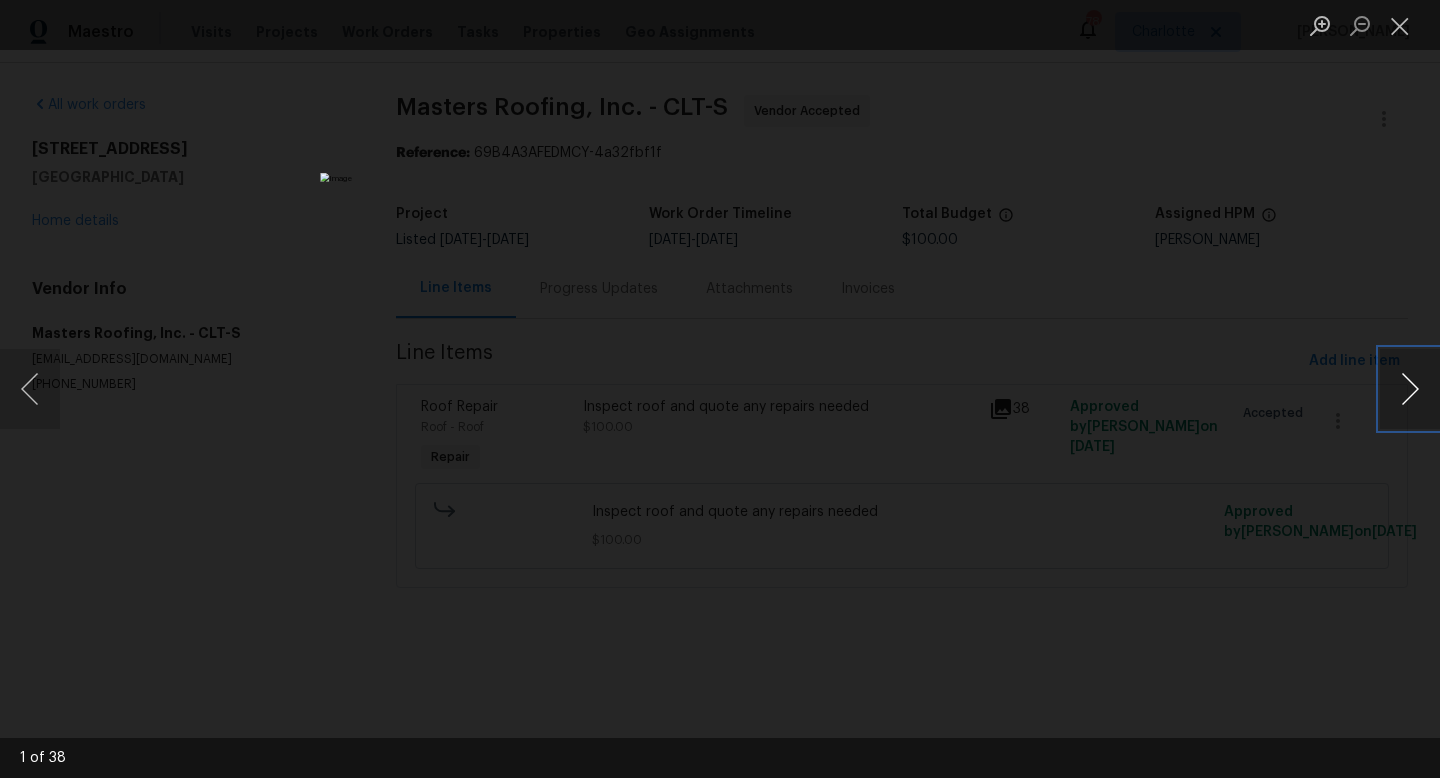 click at bounding box center (1410, 389) 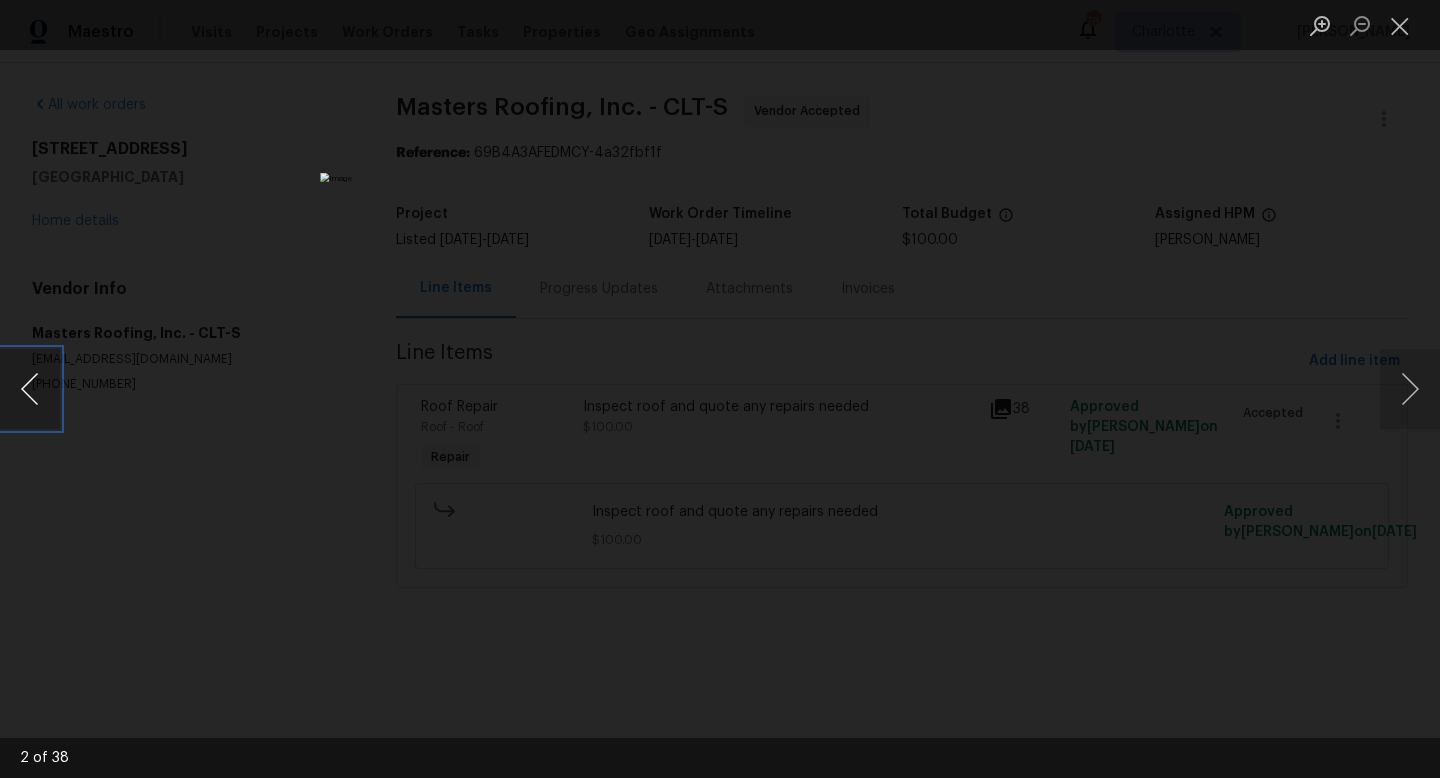 click at bounding box center (30, 389) 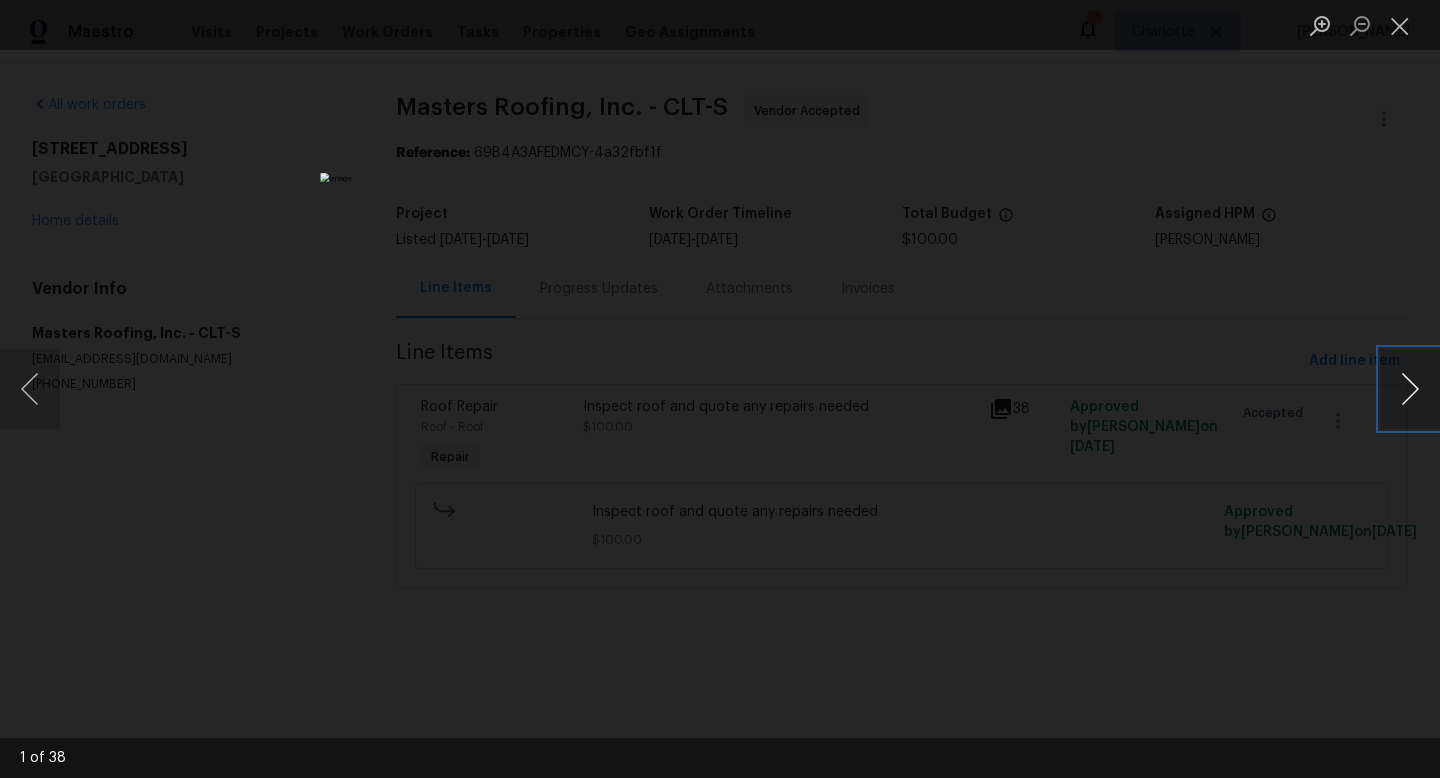 click at bounding box center [1410, 389] 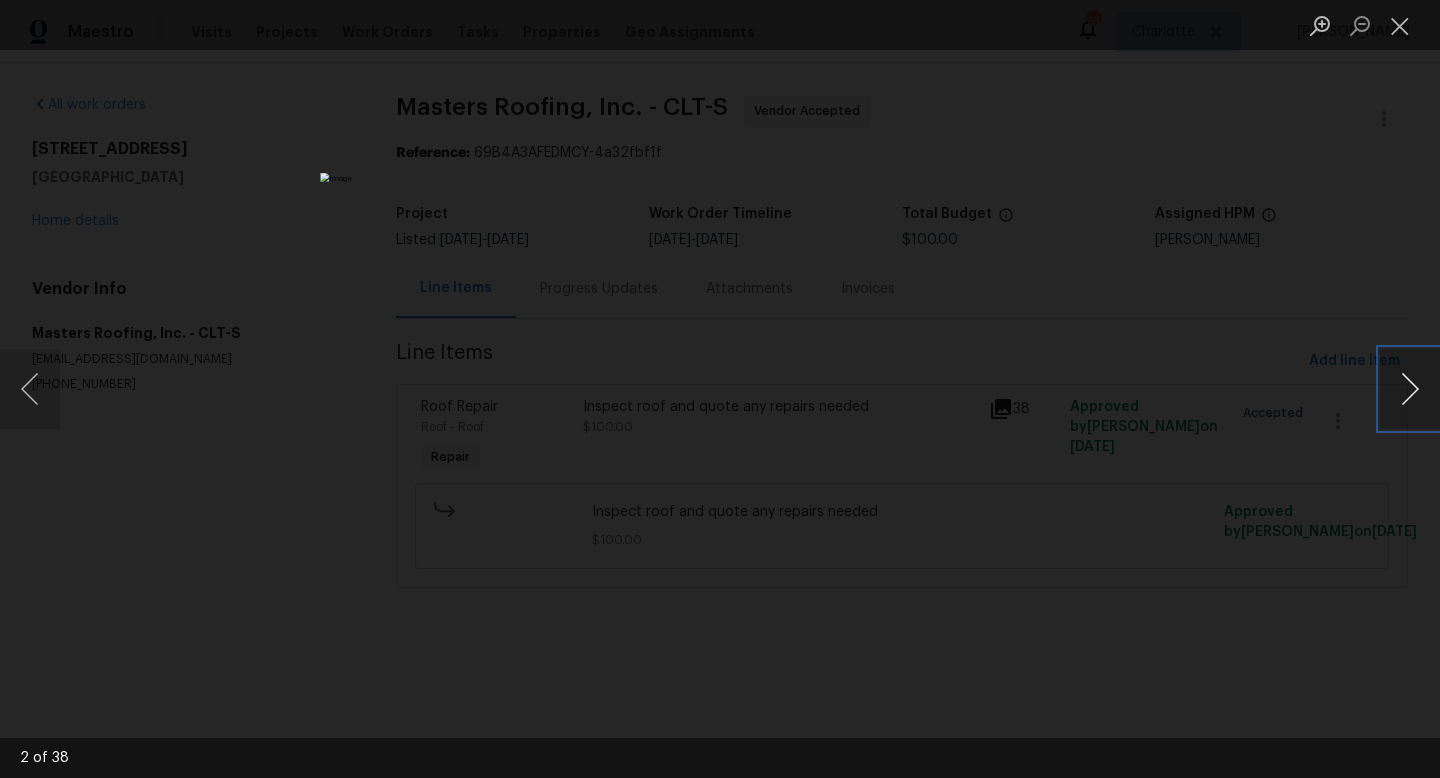 click at bounding box center (1410, 389) 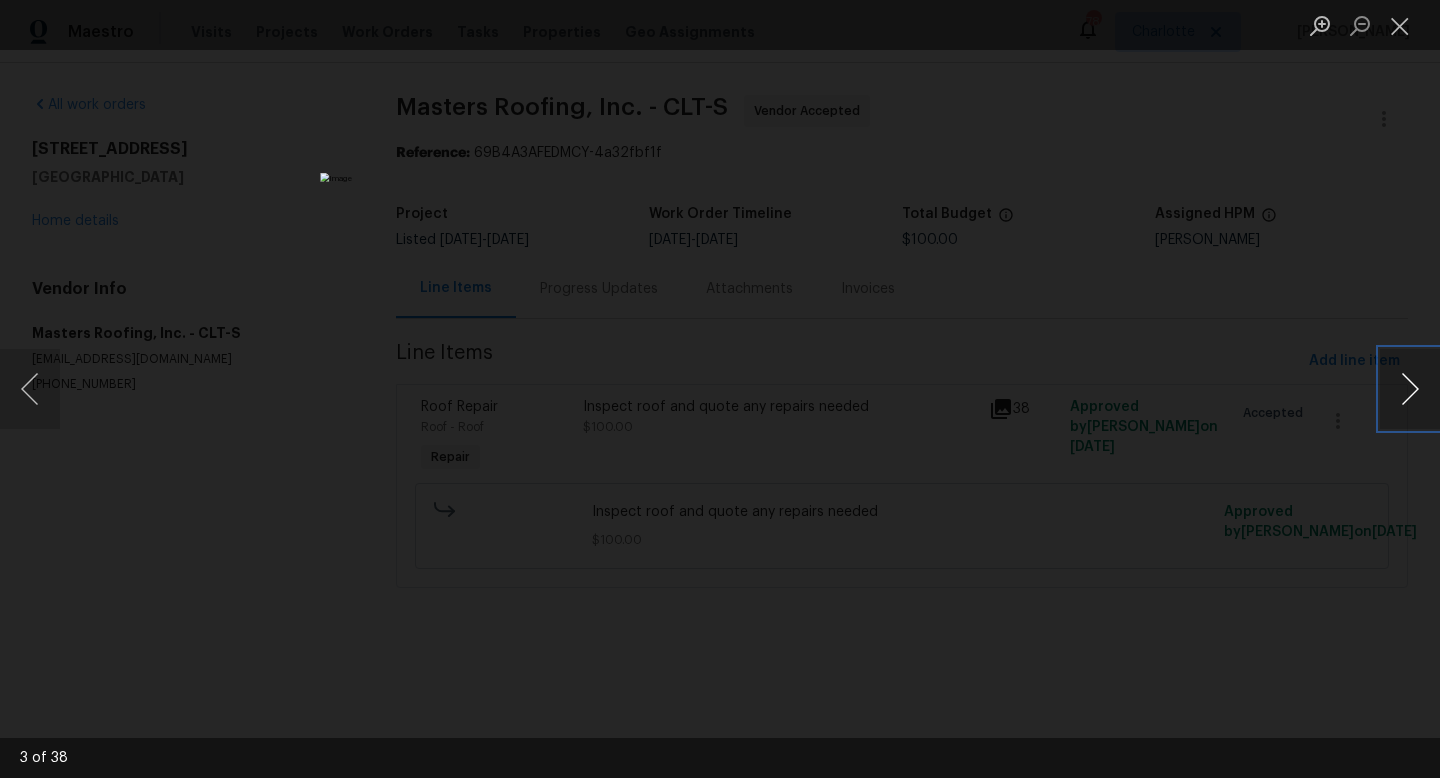 click at bounding box center (1410, 389) 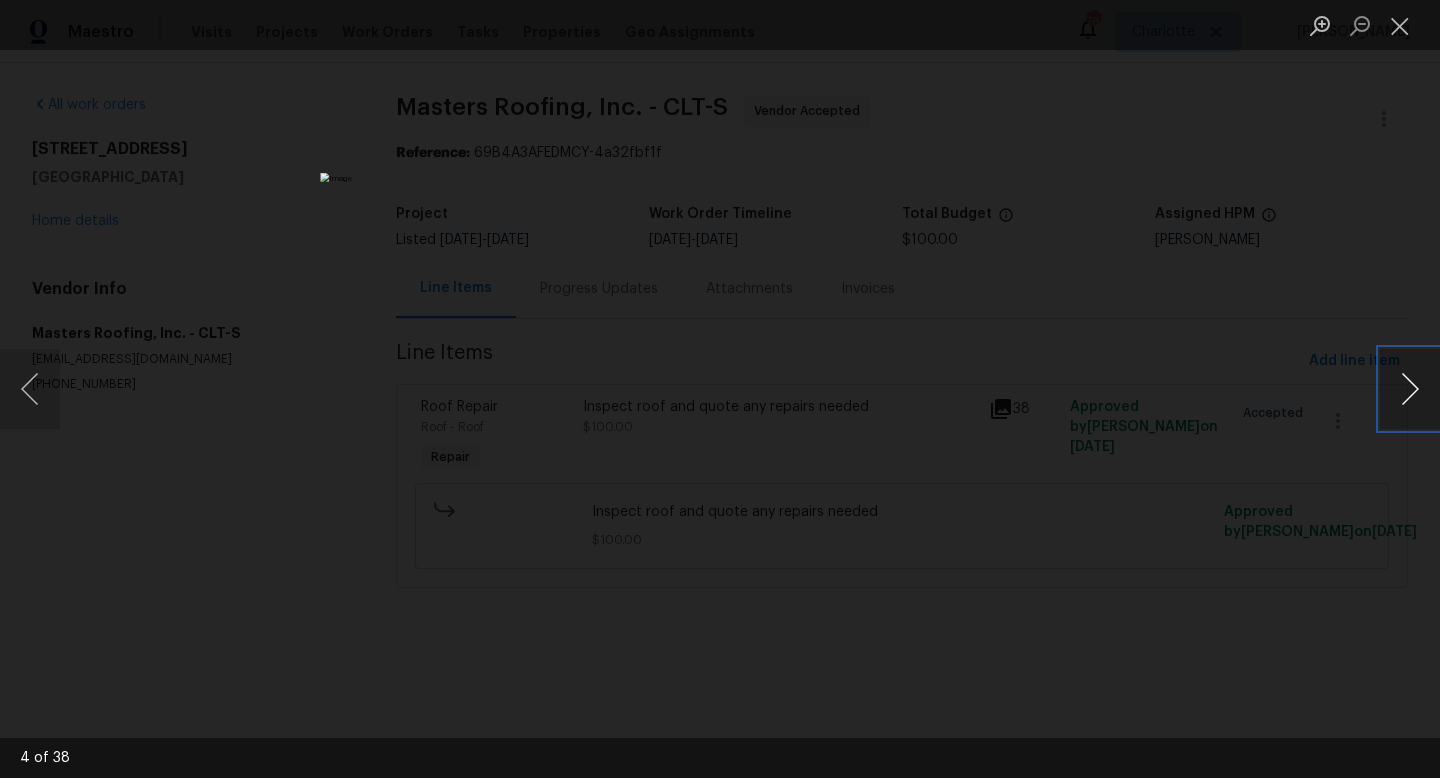 click at bounding box center [1410, 389] 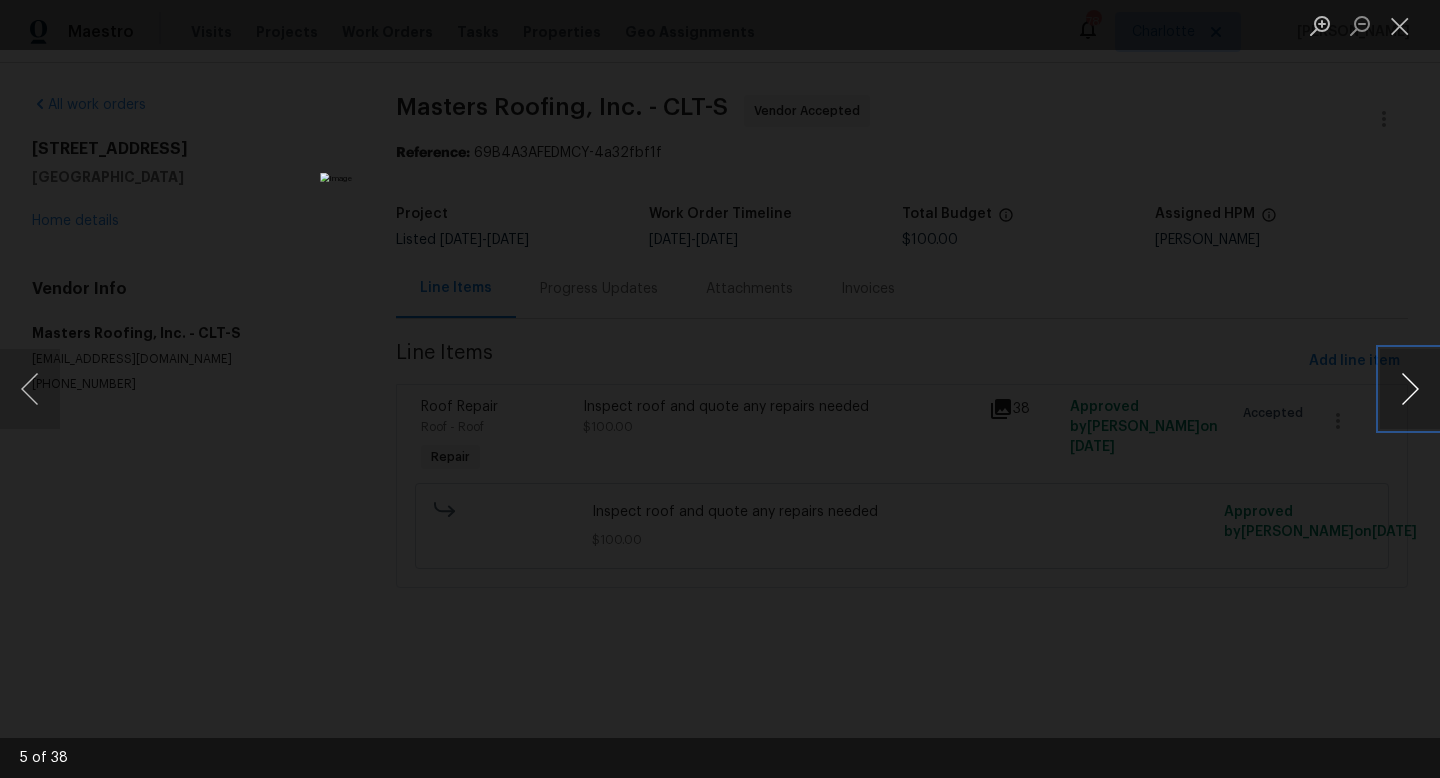 click at bounding box center [1410, 389] 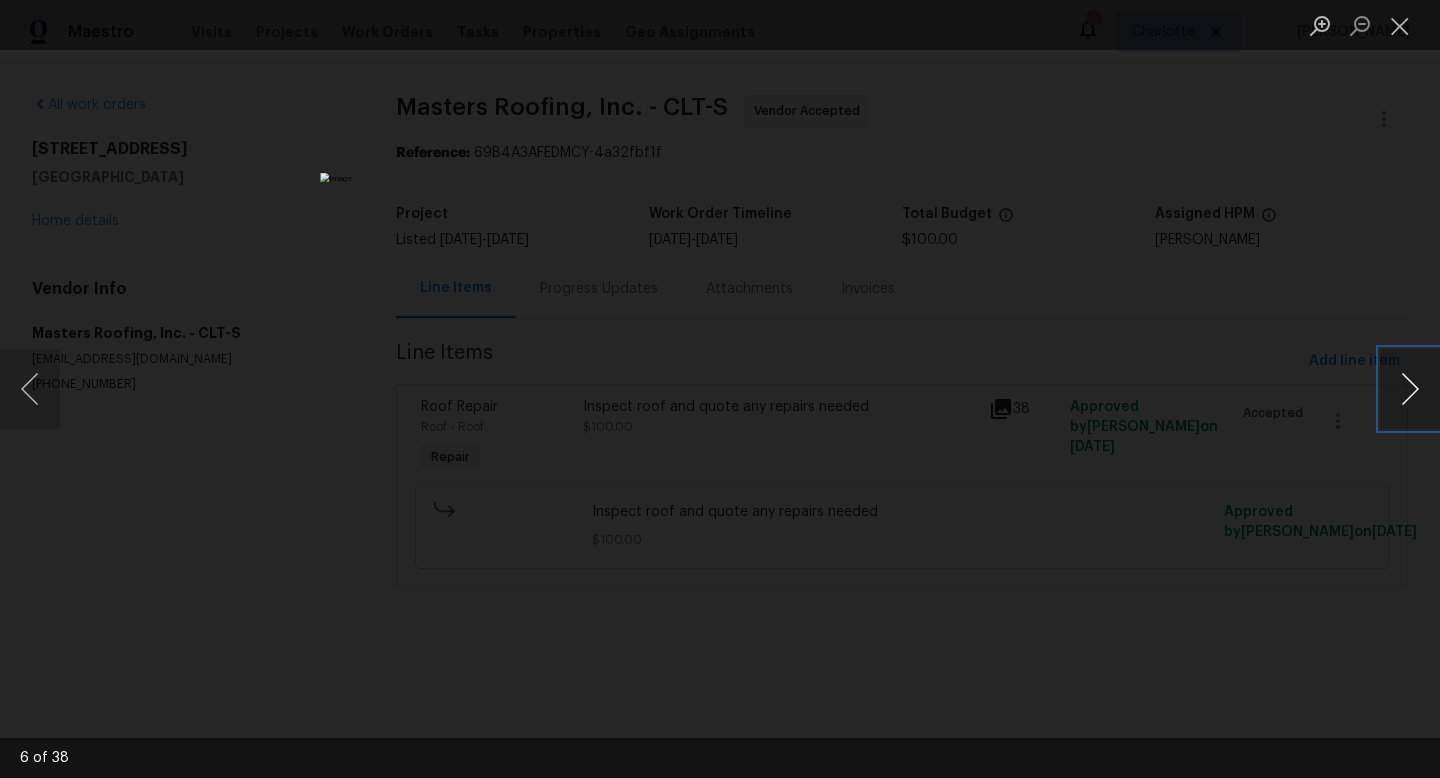 click at bounding box center (1410, 389) 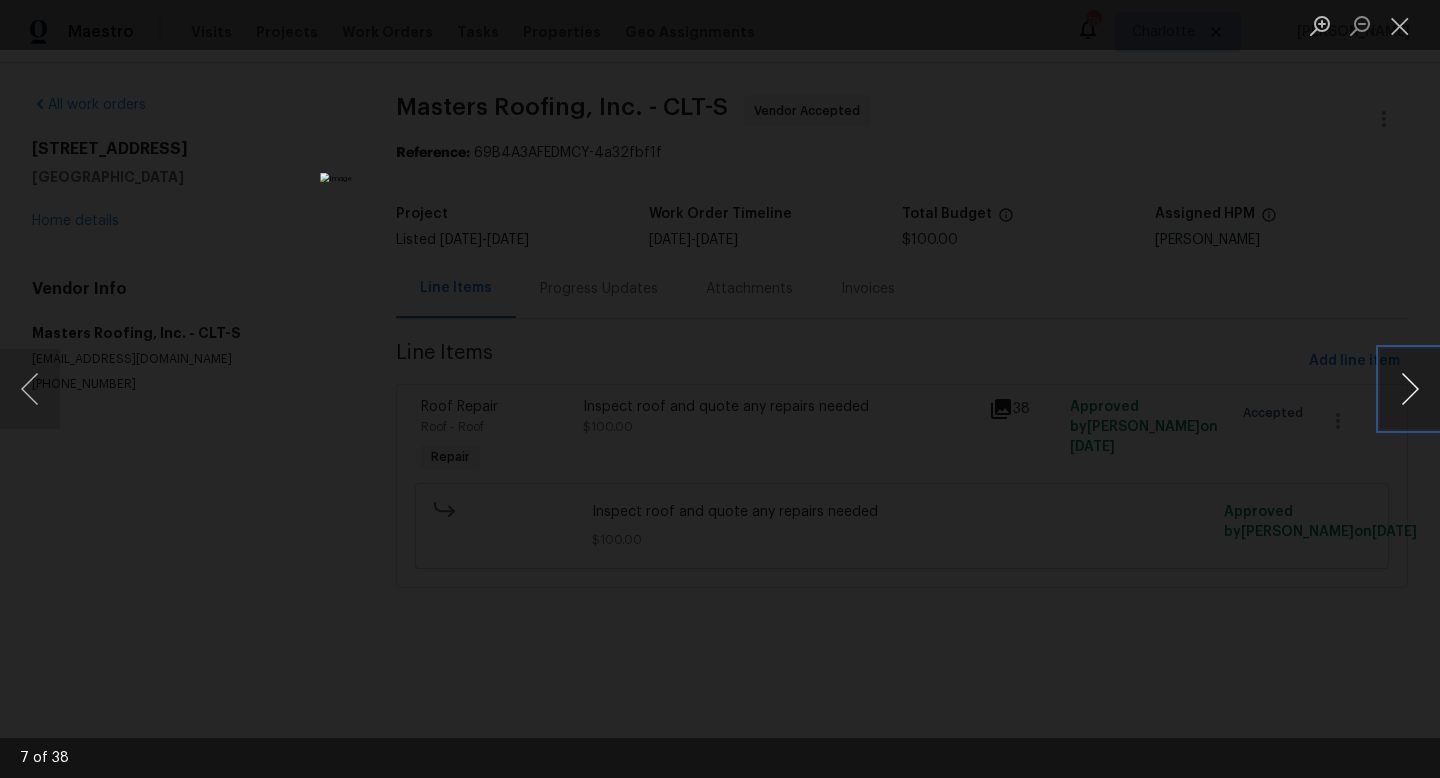 click at bounding box center [1410, 389] 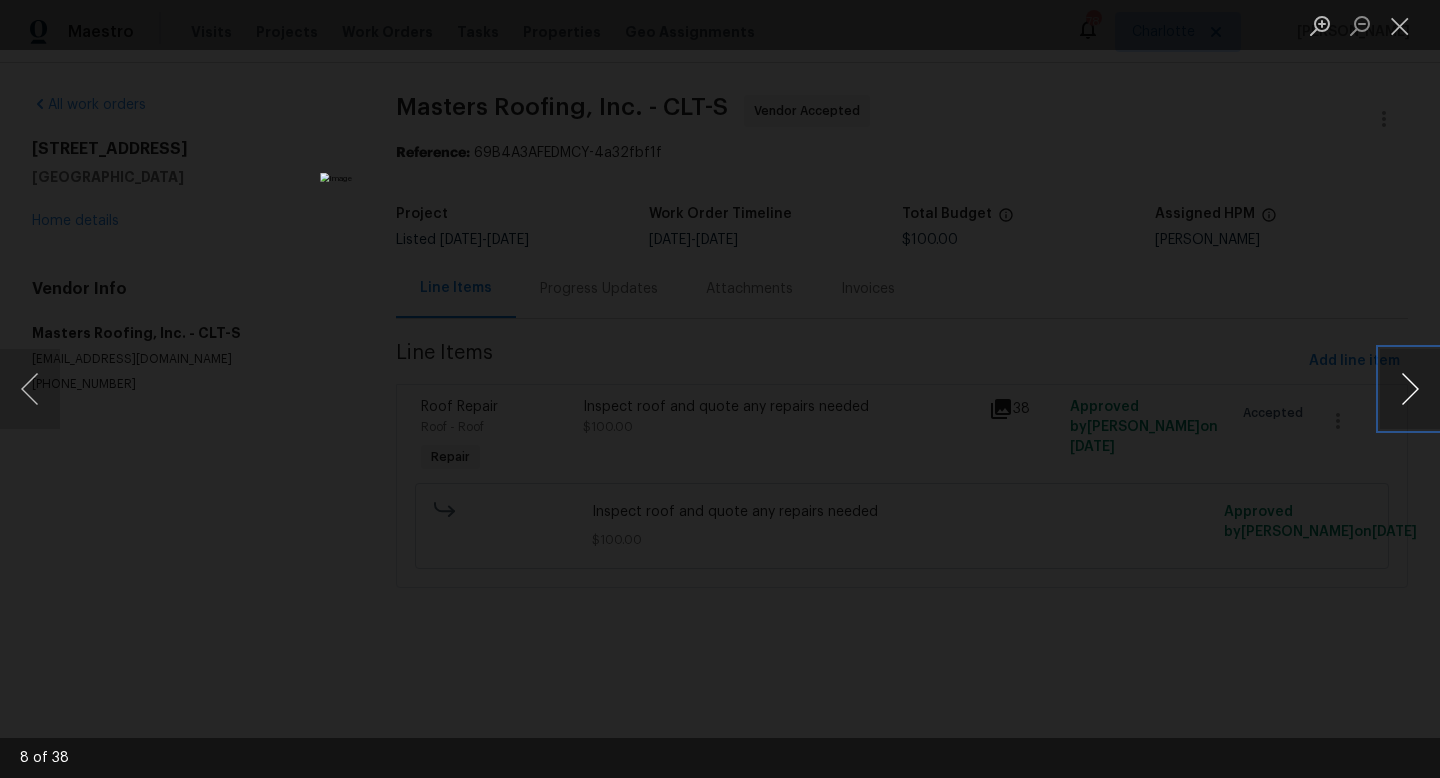 click at bounding box center (1410, 389) 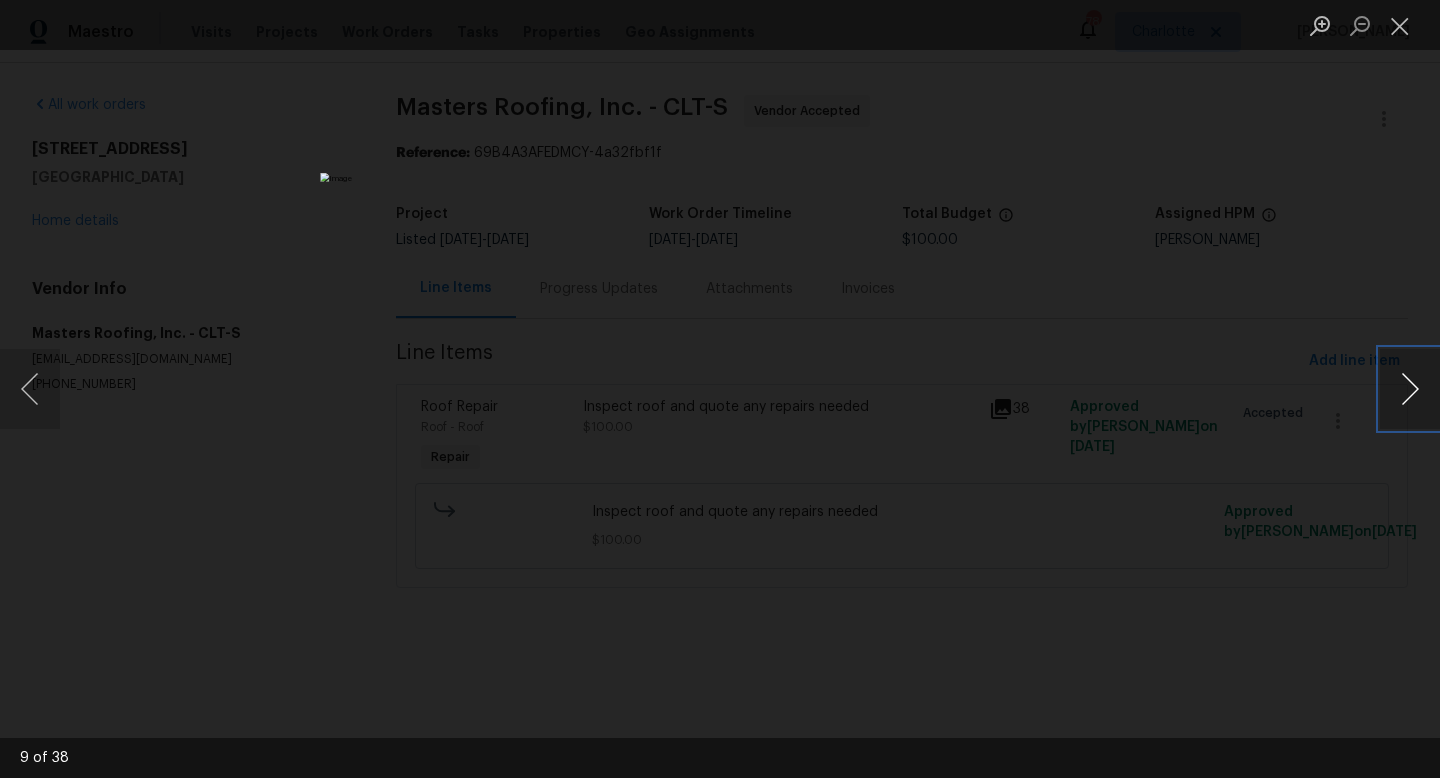 click at bounding box center [1410, 389] 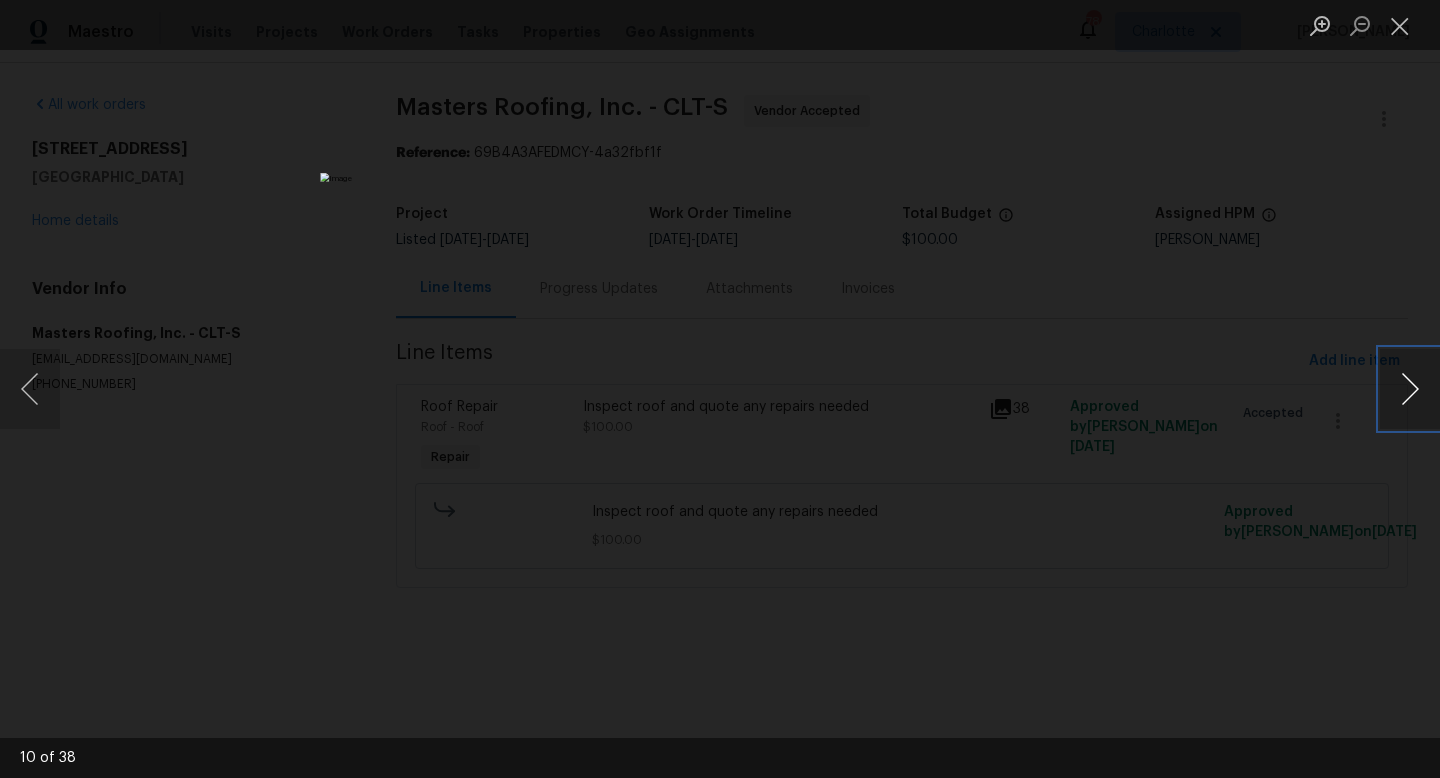 click at bounding box center (1410, 389) 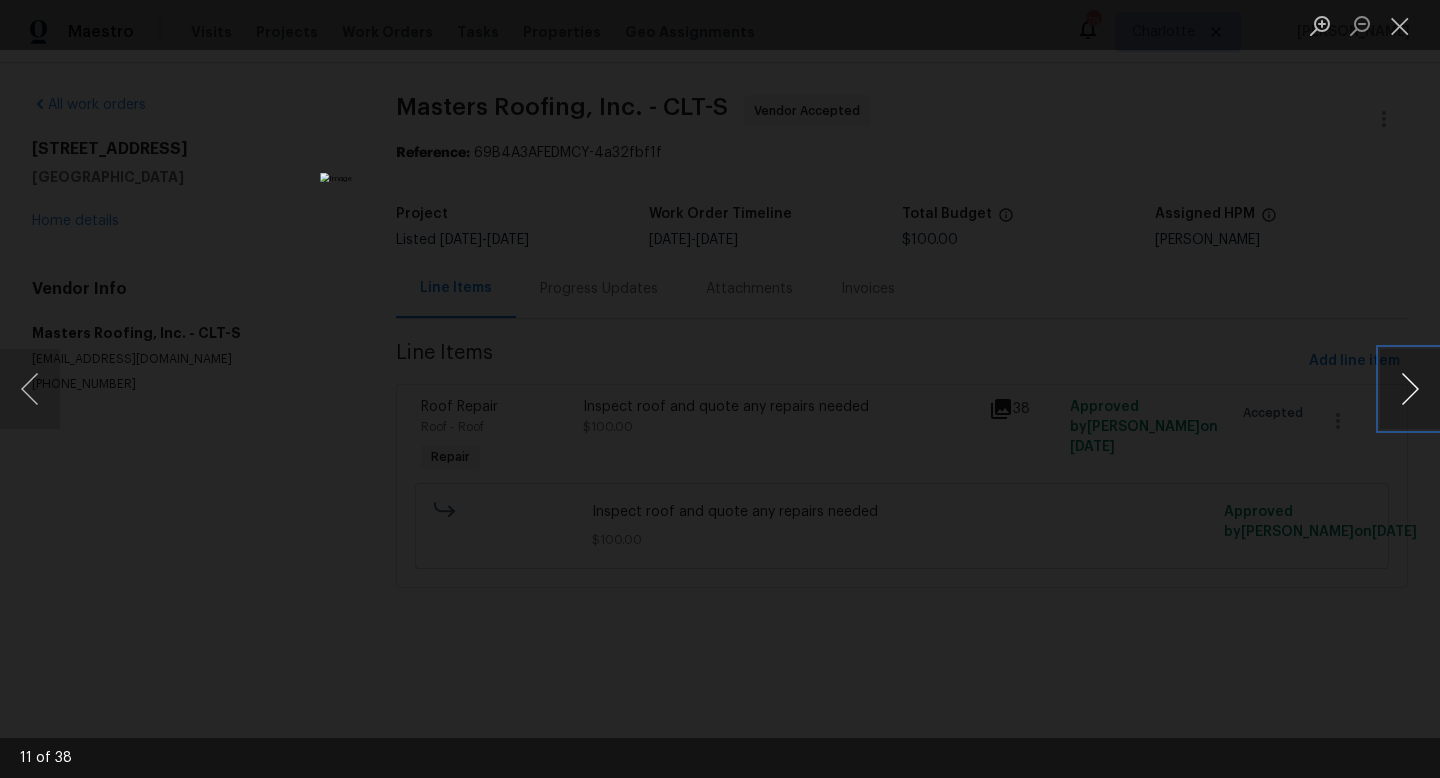 click at bounding box center [1410, 389] 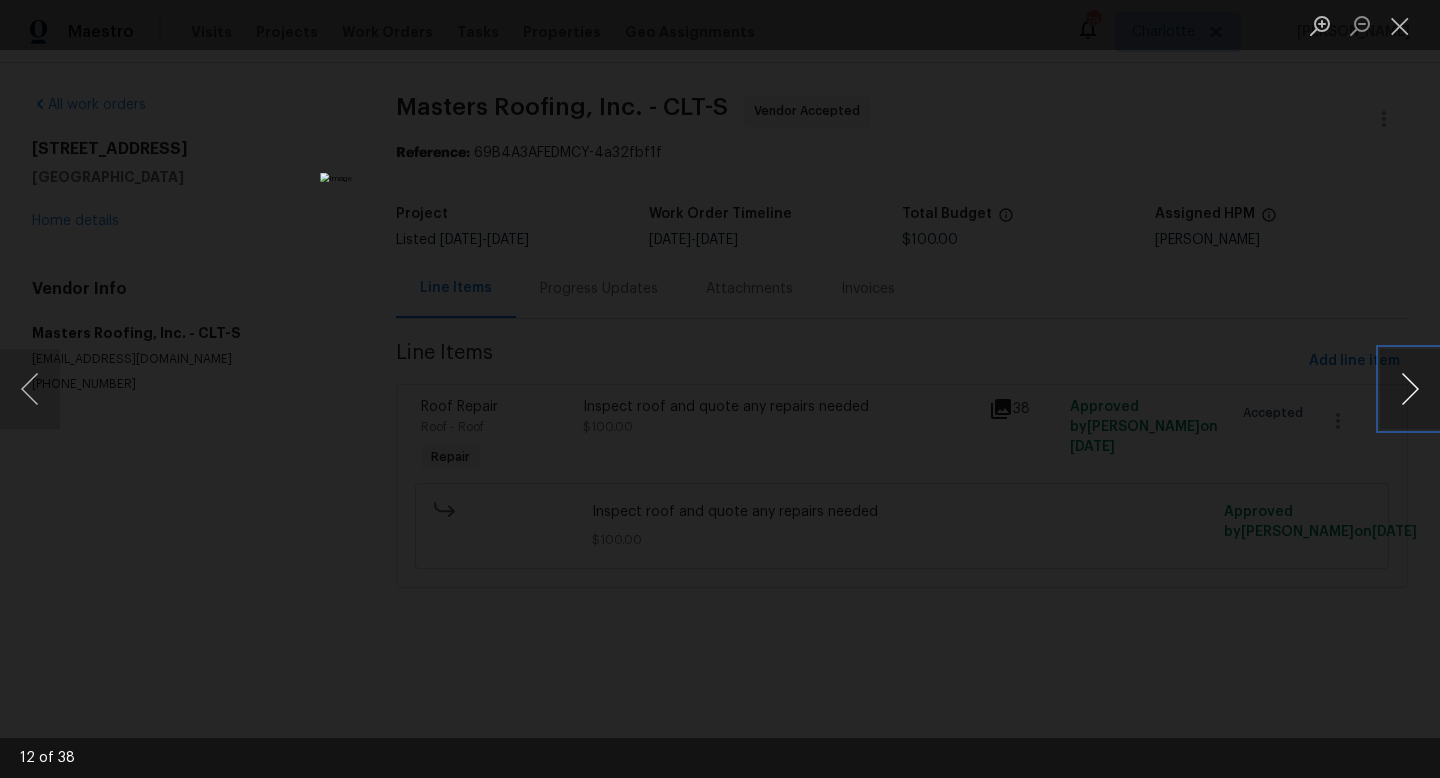 click at bounding box center (1410, 389) 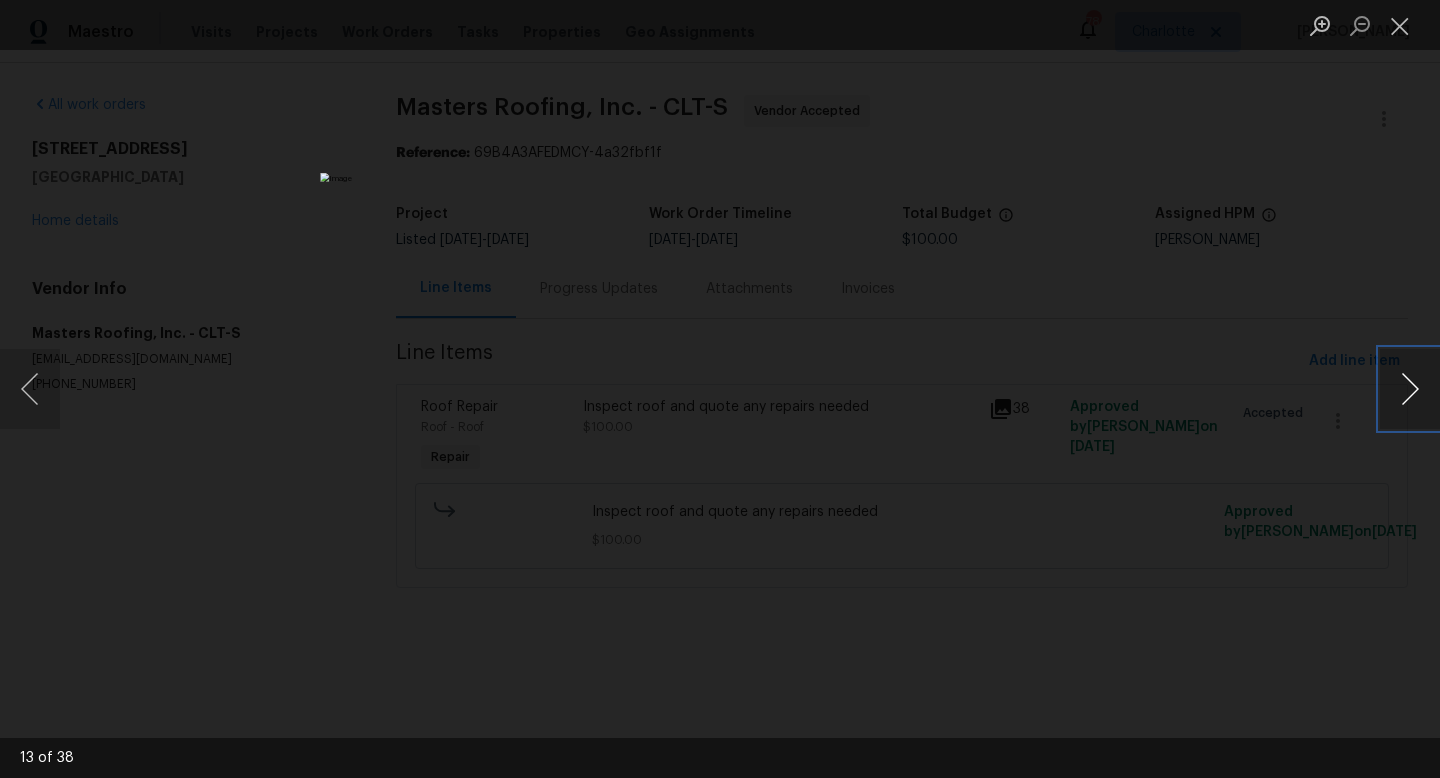 click at bounding box center [1410, 389] 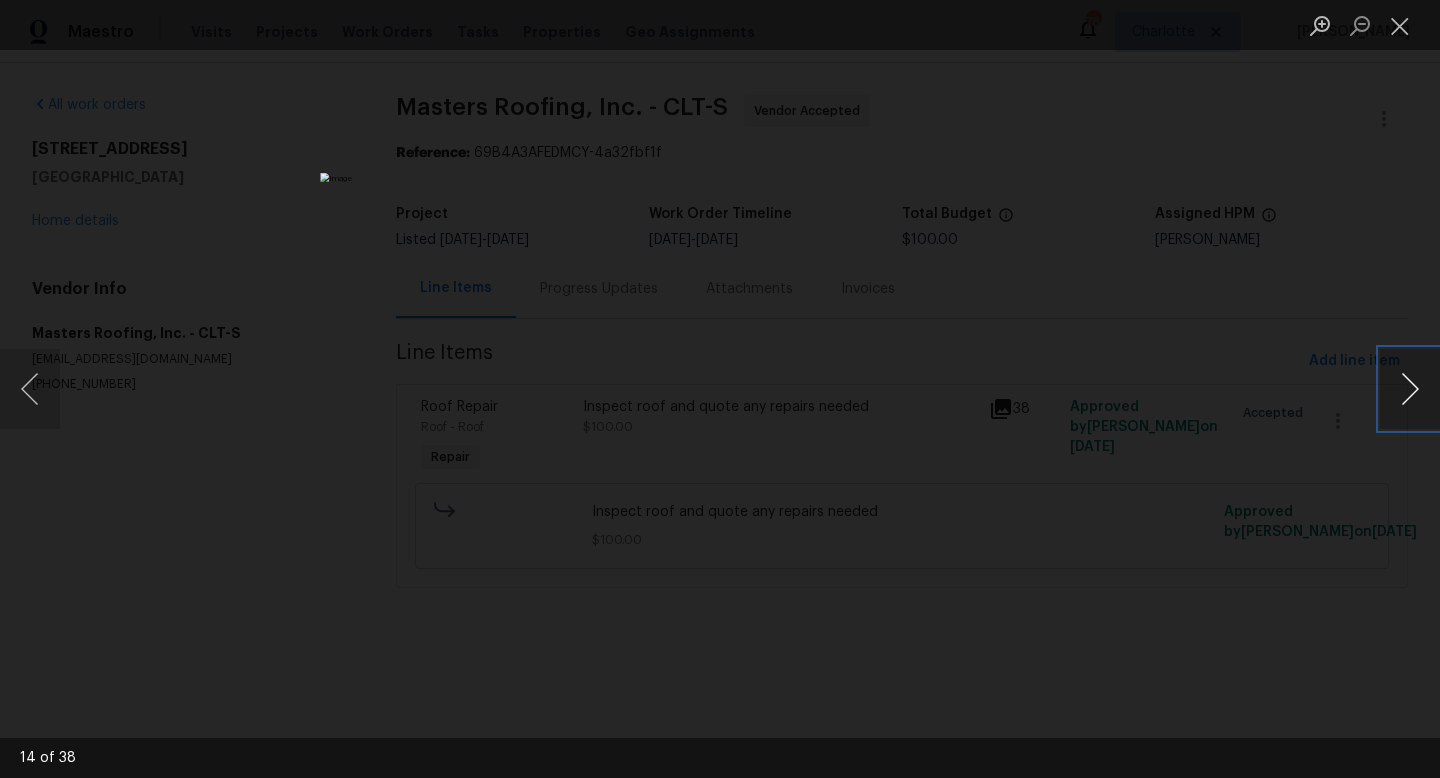 click at bounding box center (1410, 389) 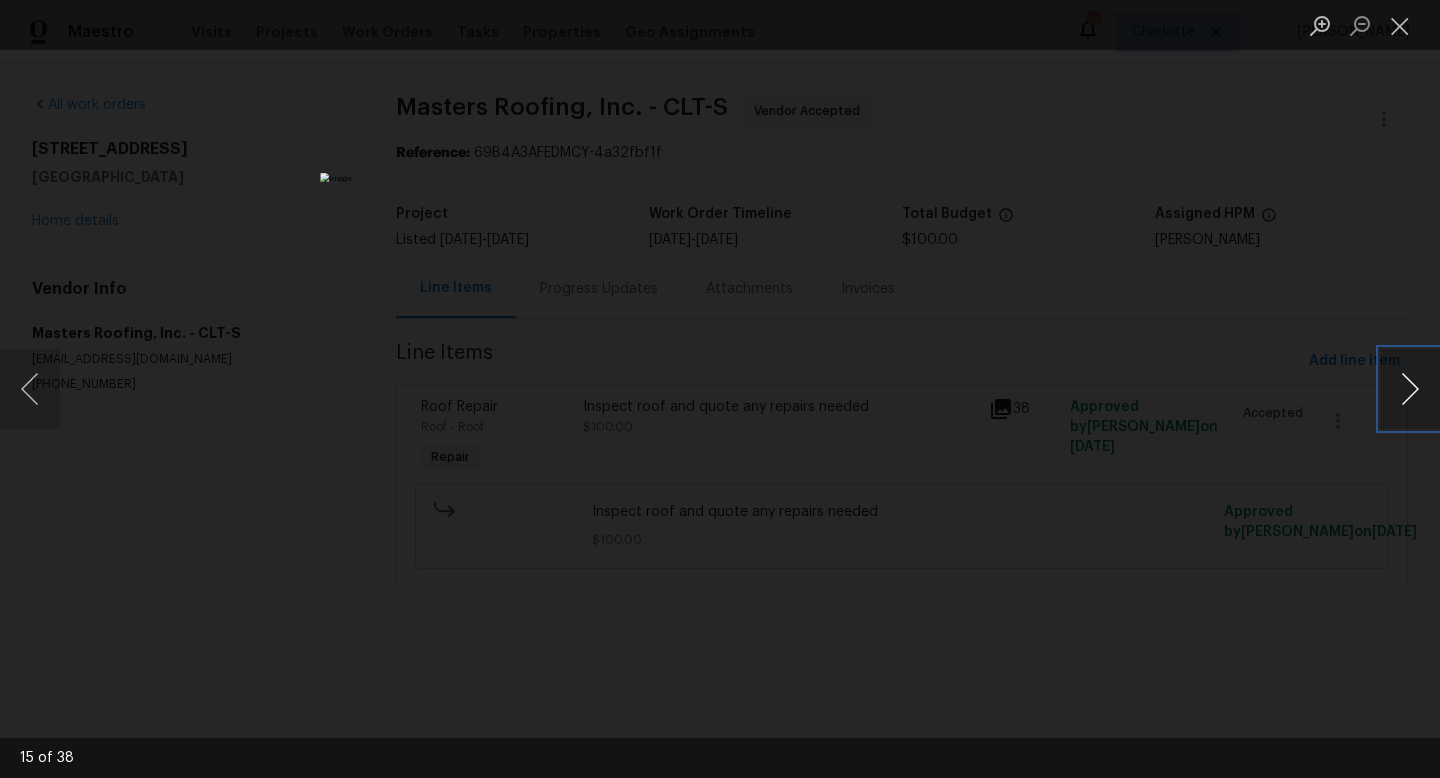 click at bounding box center [1410, 389] 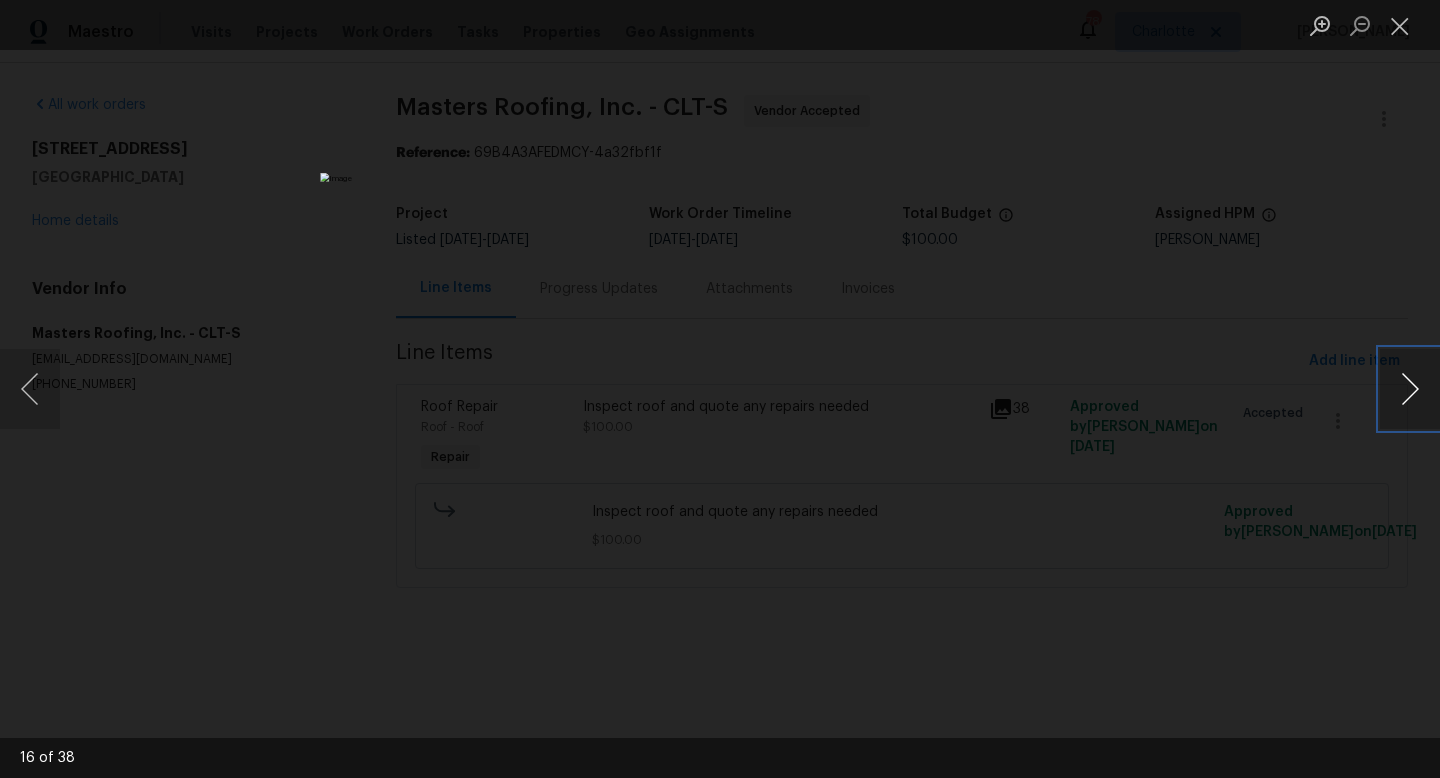 click at bounding box center (1410, 389) 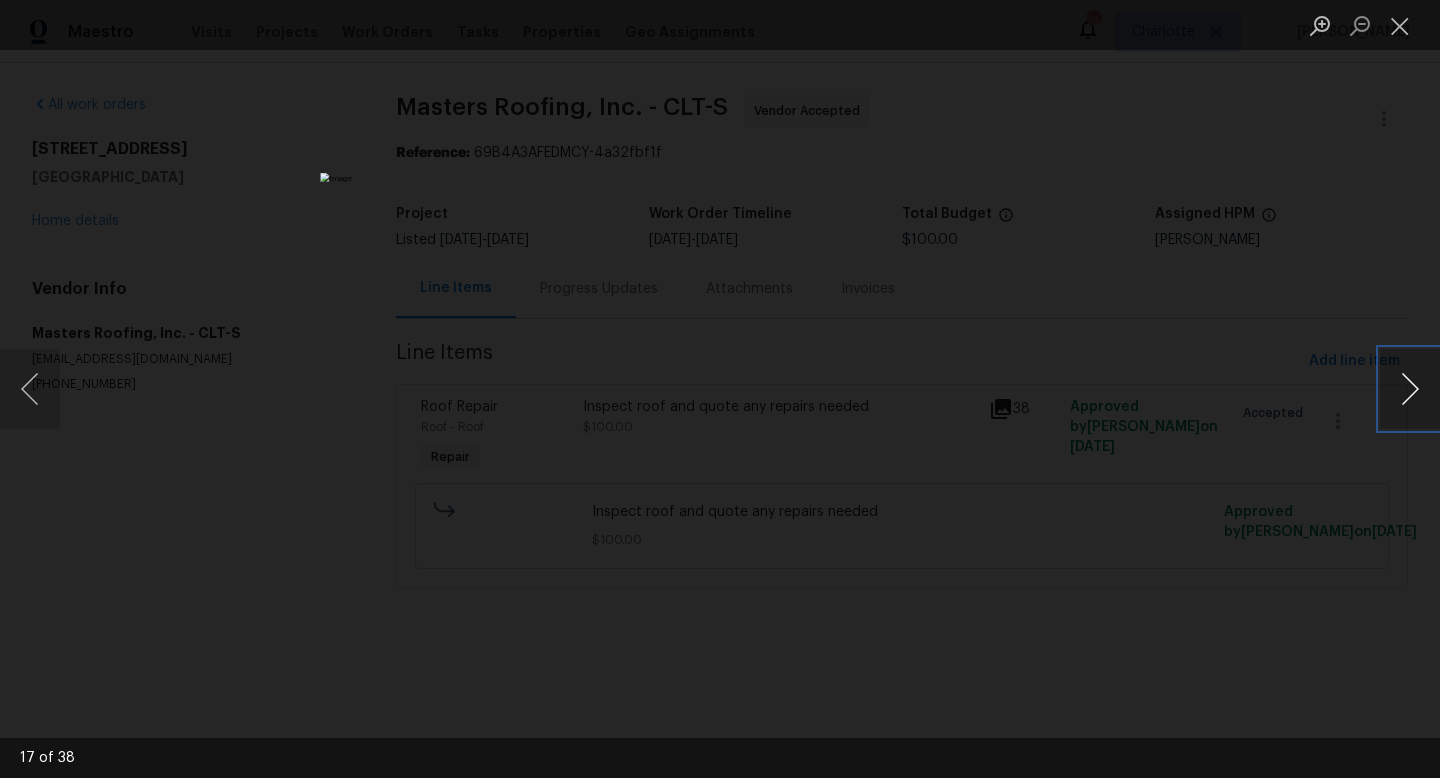click at bounding box center (1410, 389) 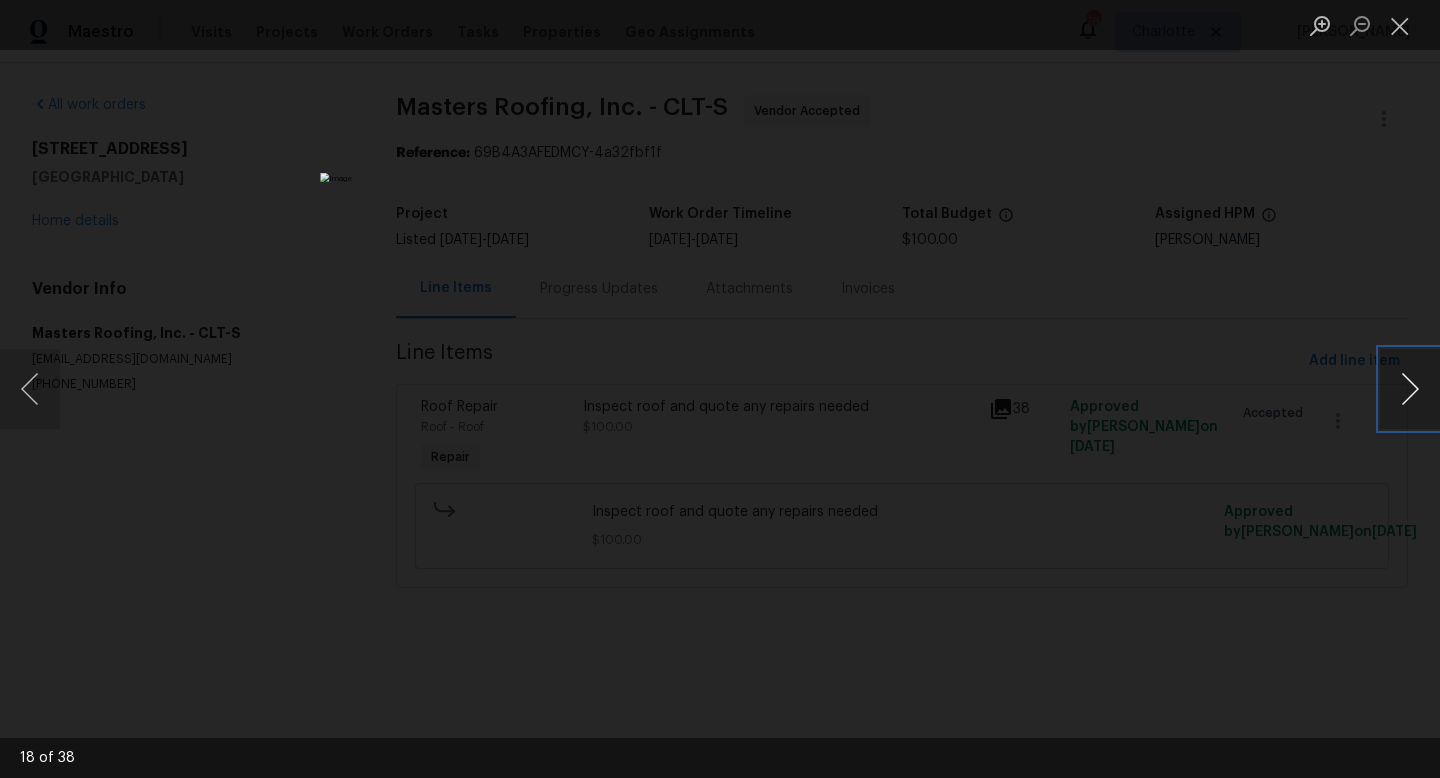 click at bounding box center (1410, 389) 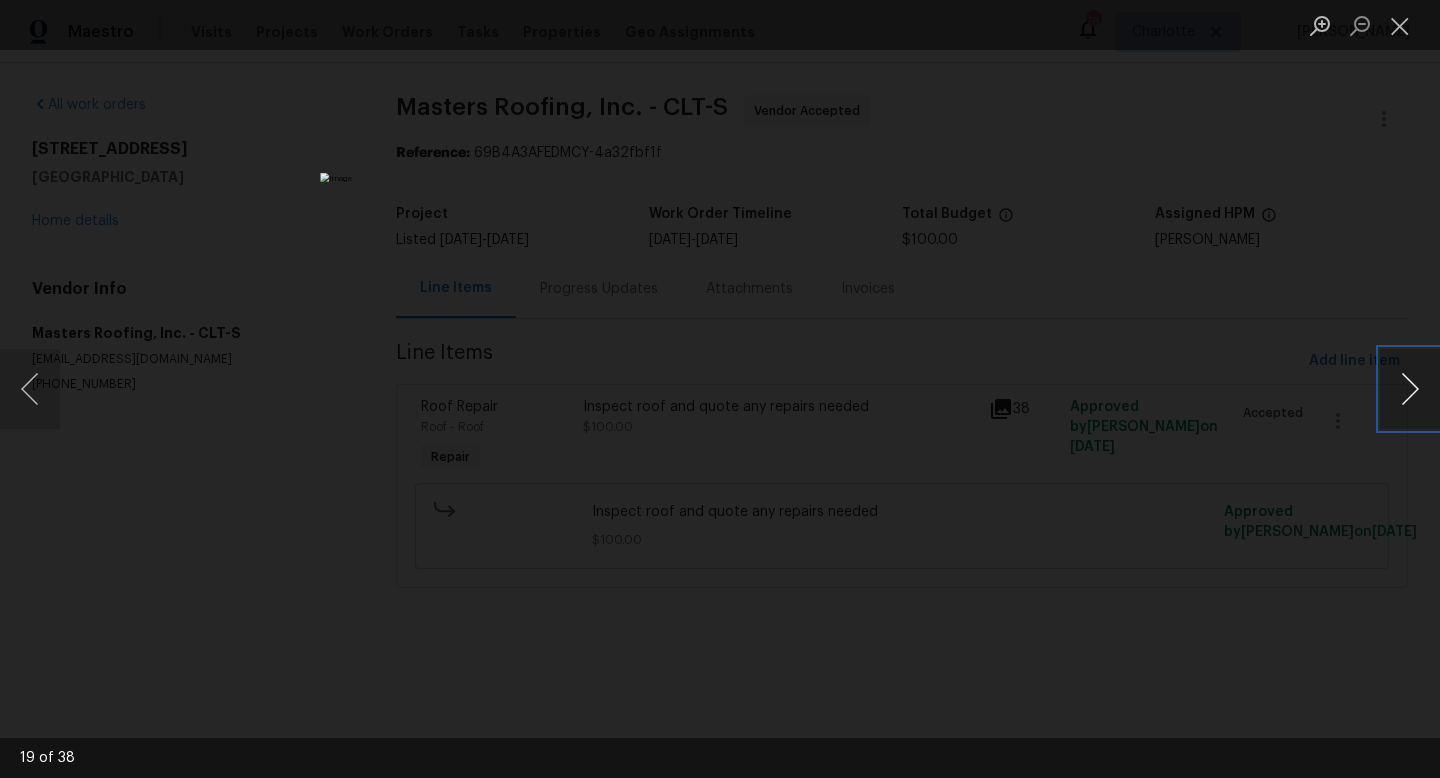 click at bounding box center (1410, 389) 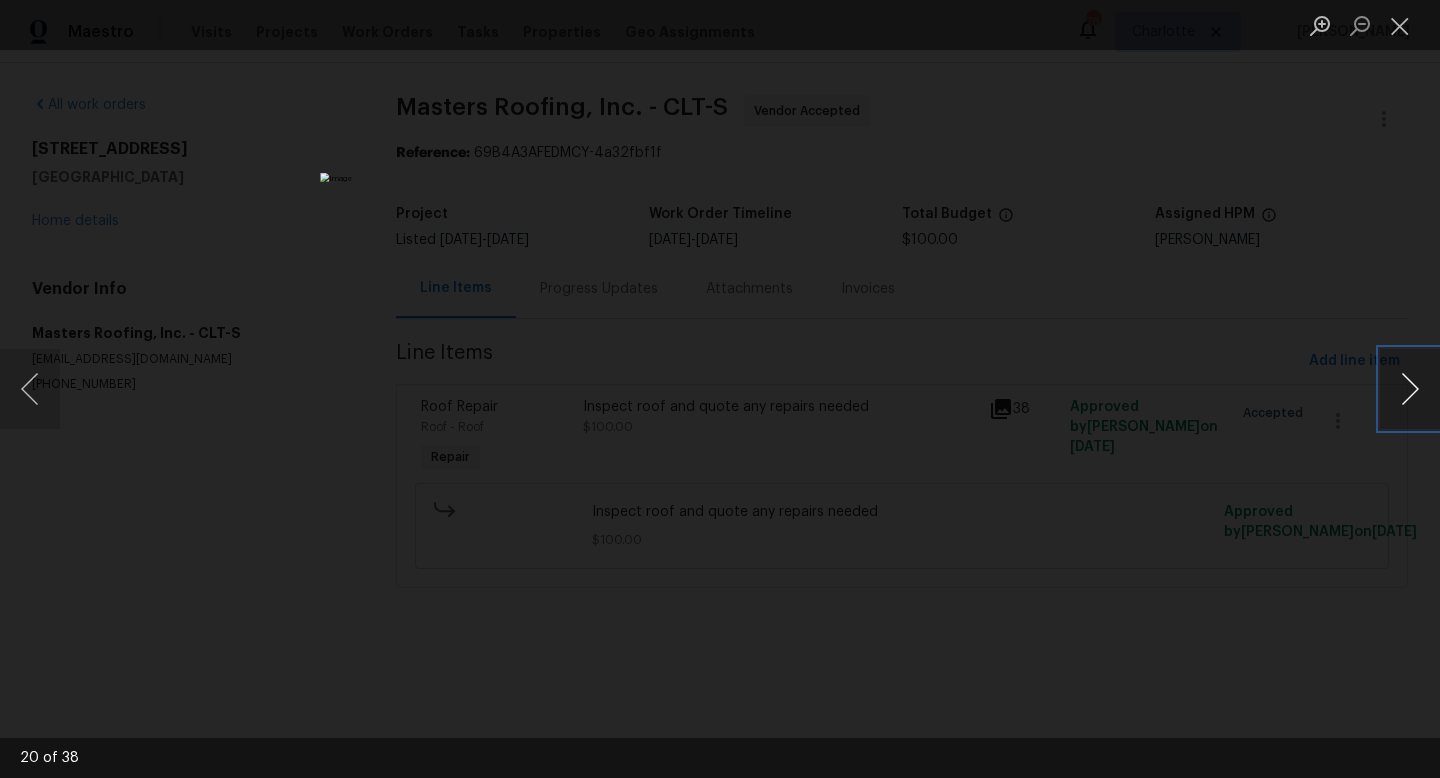 click at bounding box center (1410, 389) 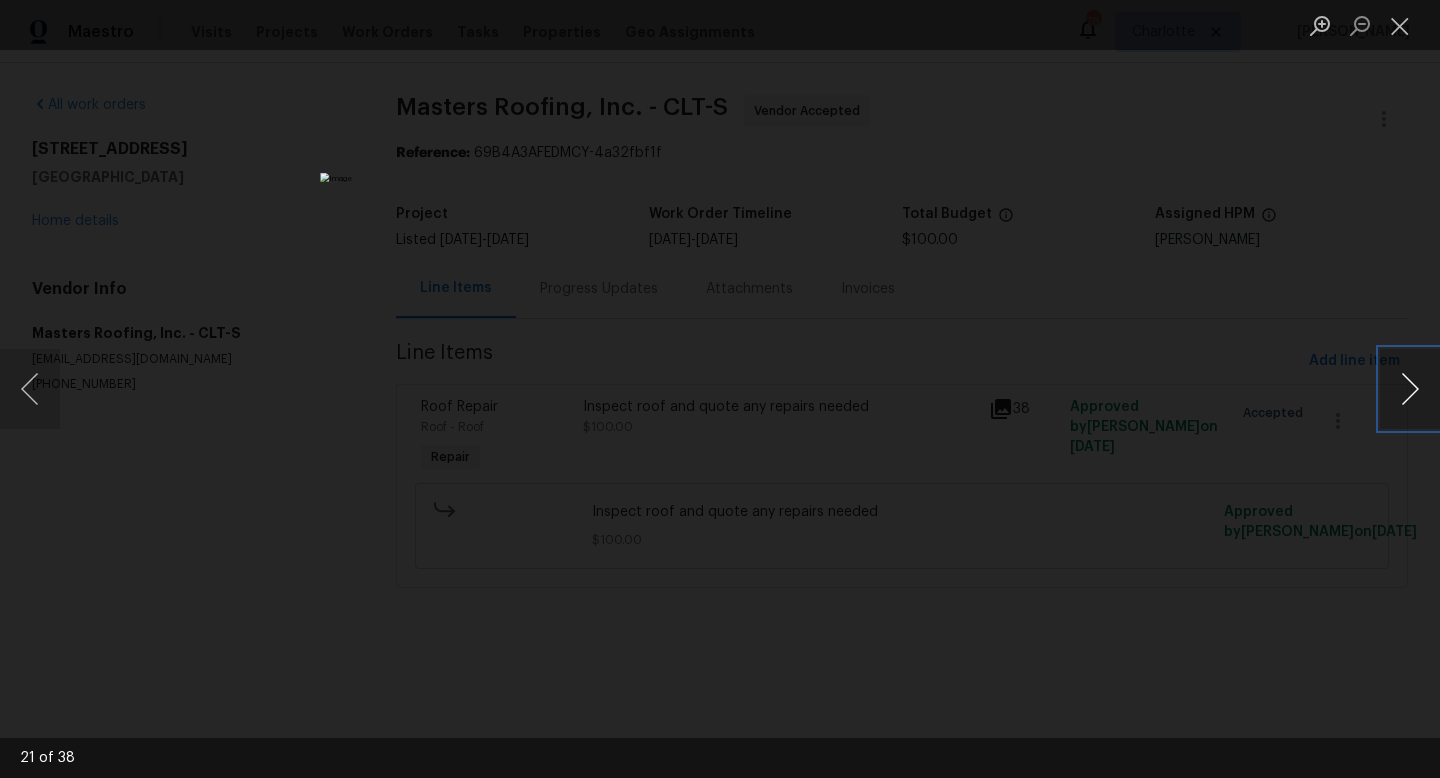 click at bounding box center (1410, 389) 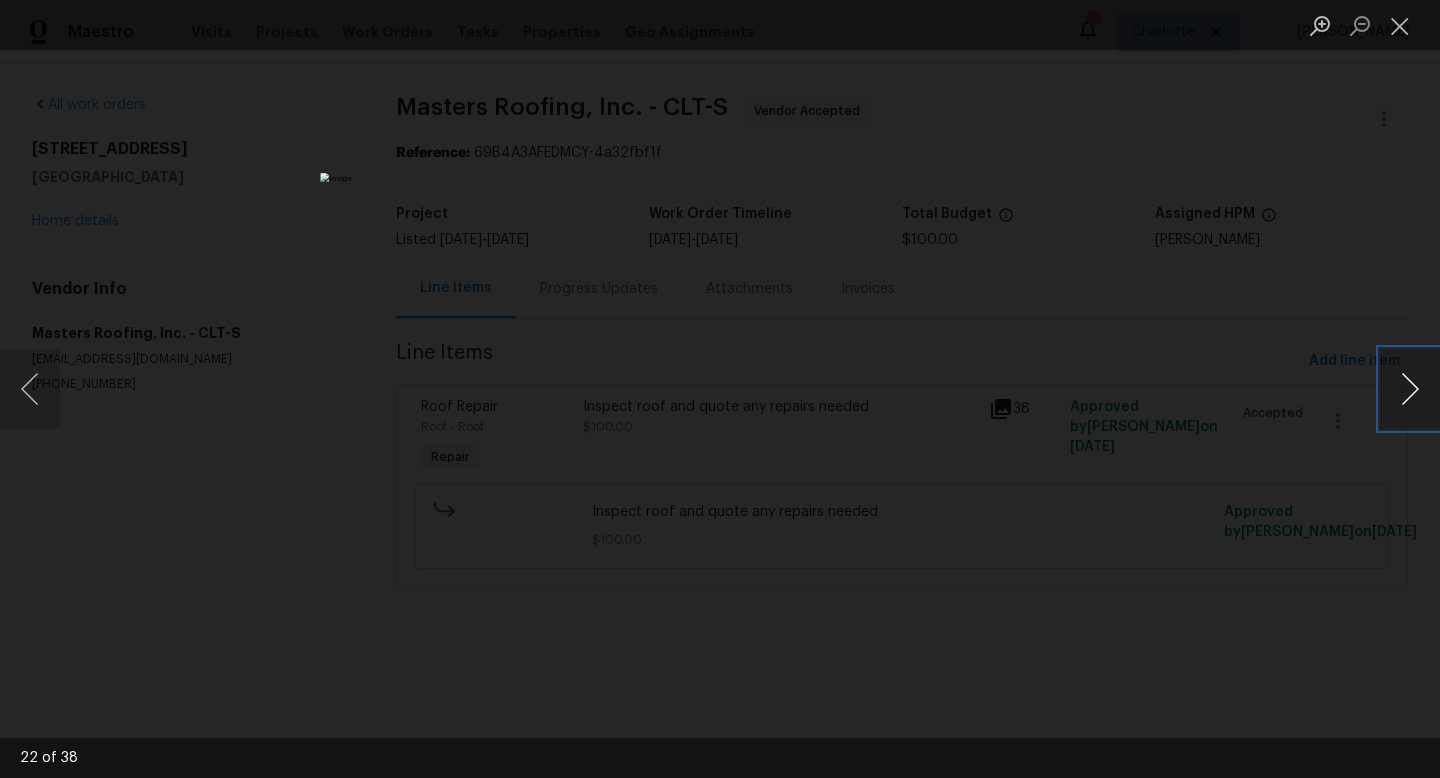 click at bounding box center [1410, 389] 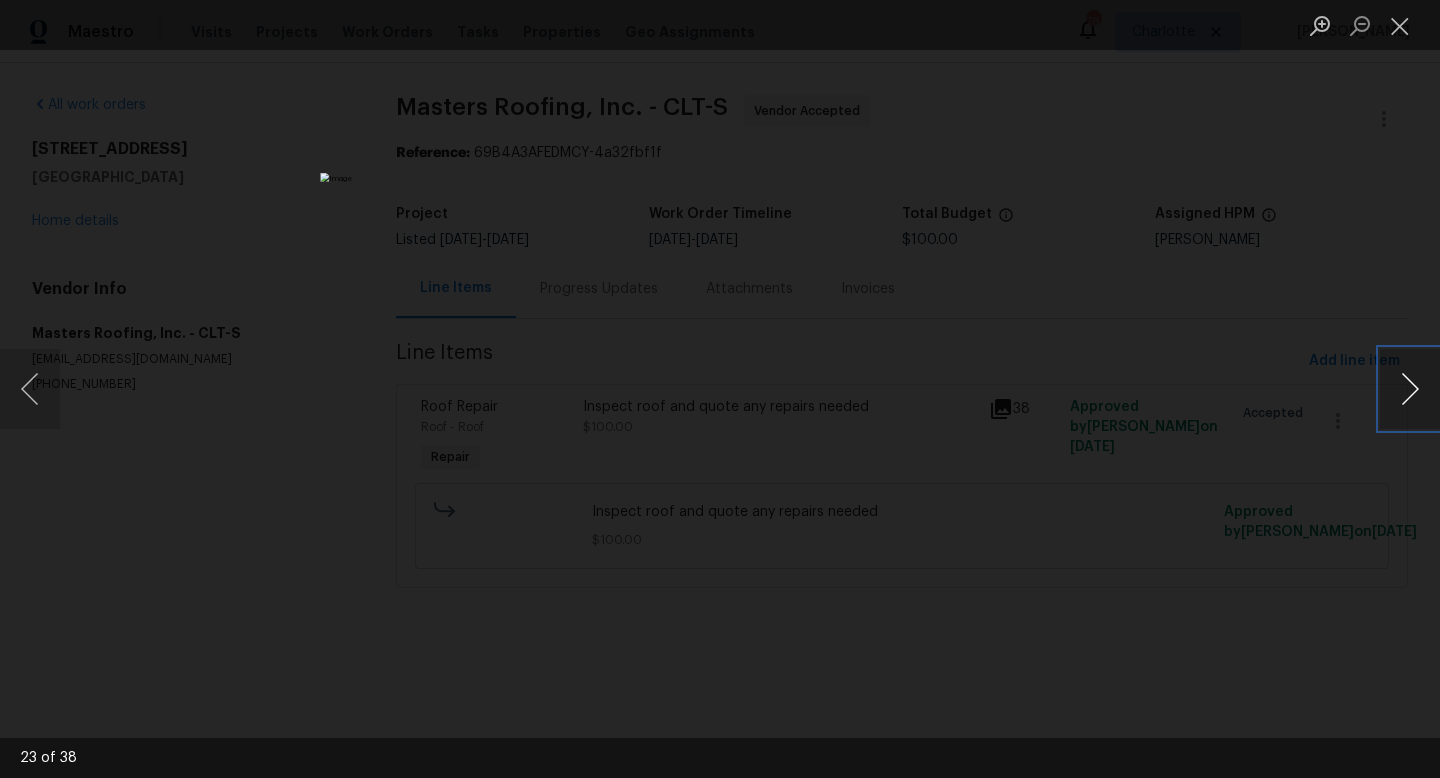 click at bounding box center [1410, 389] 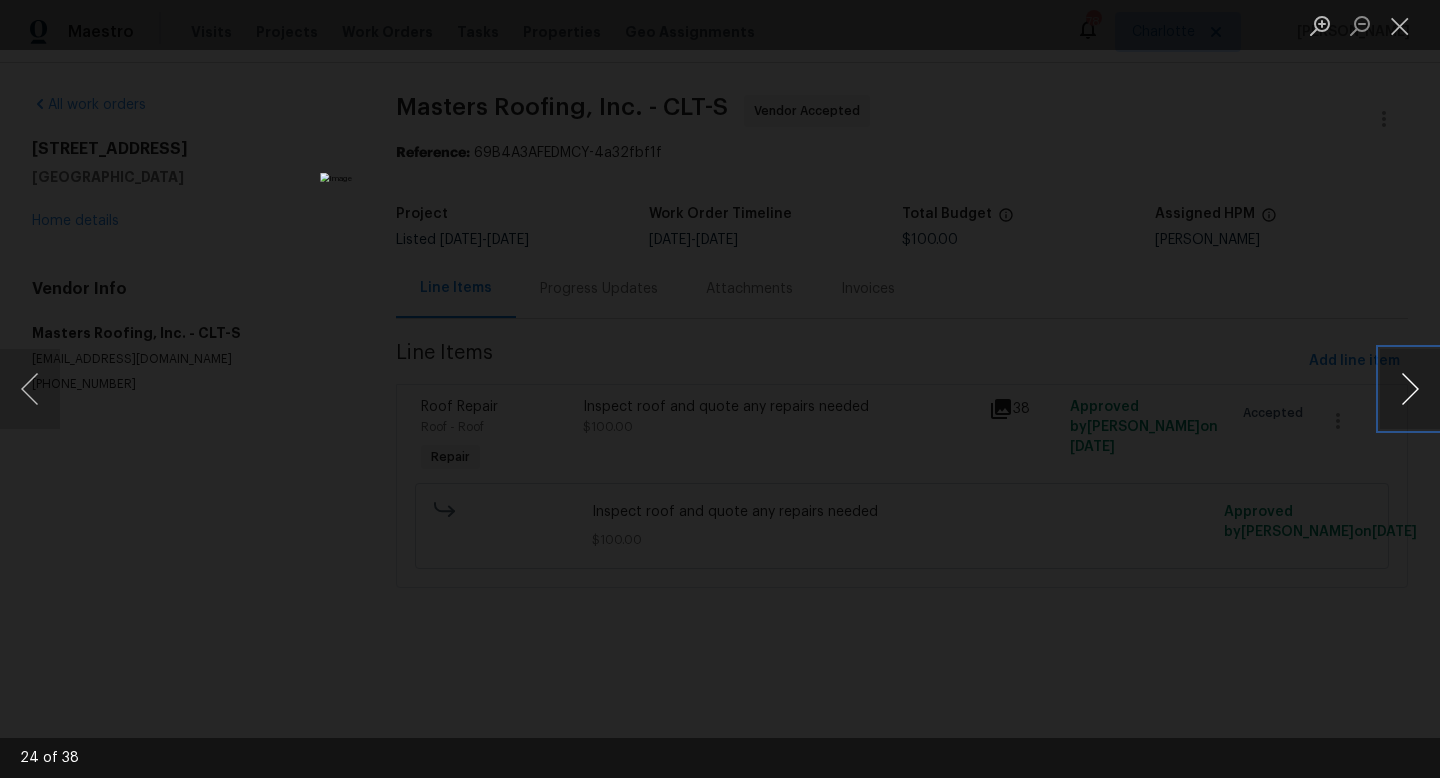 click at bounding box center [1410, 389] 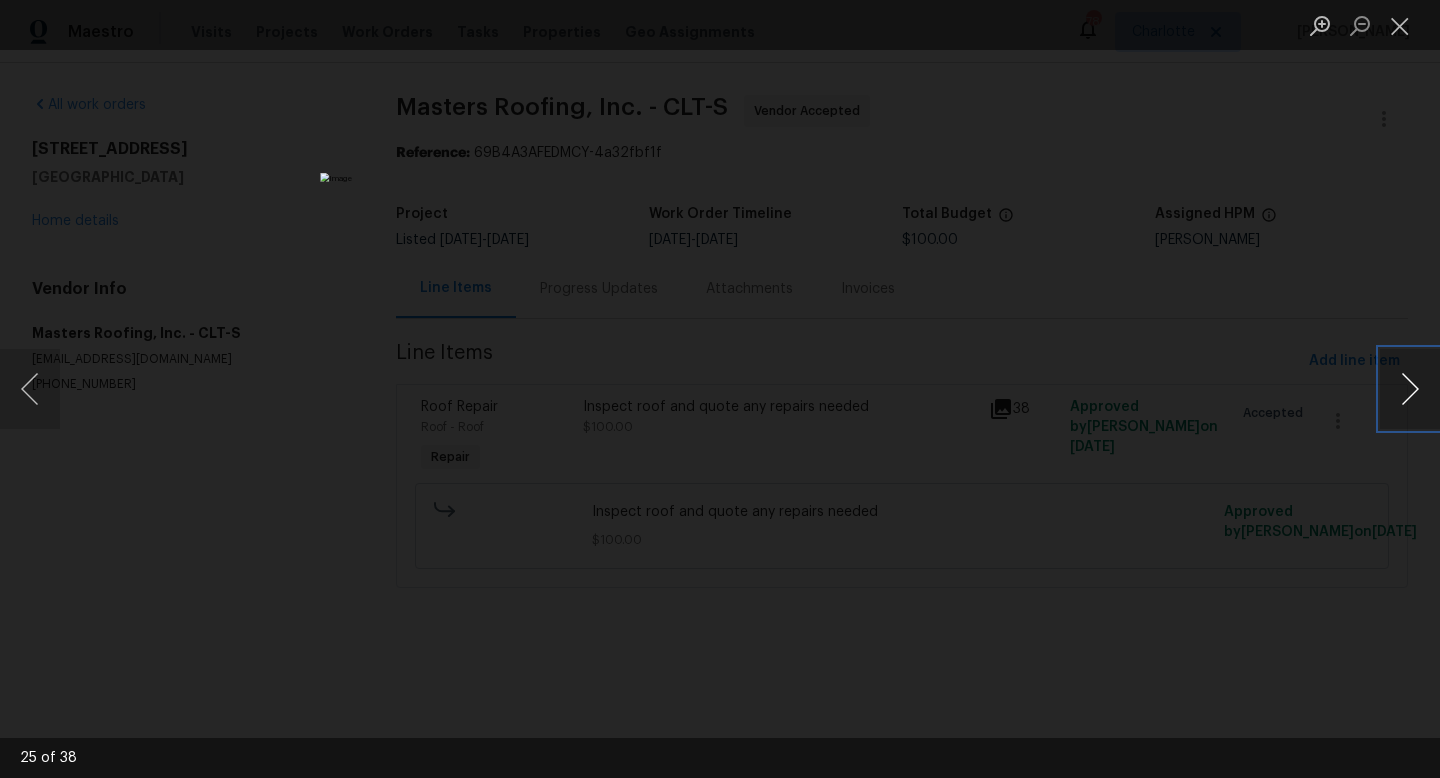click at bounding box center [1410, 389] 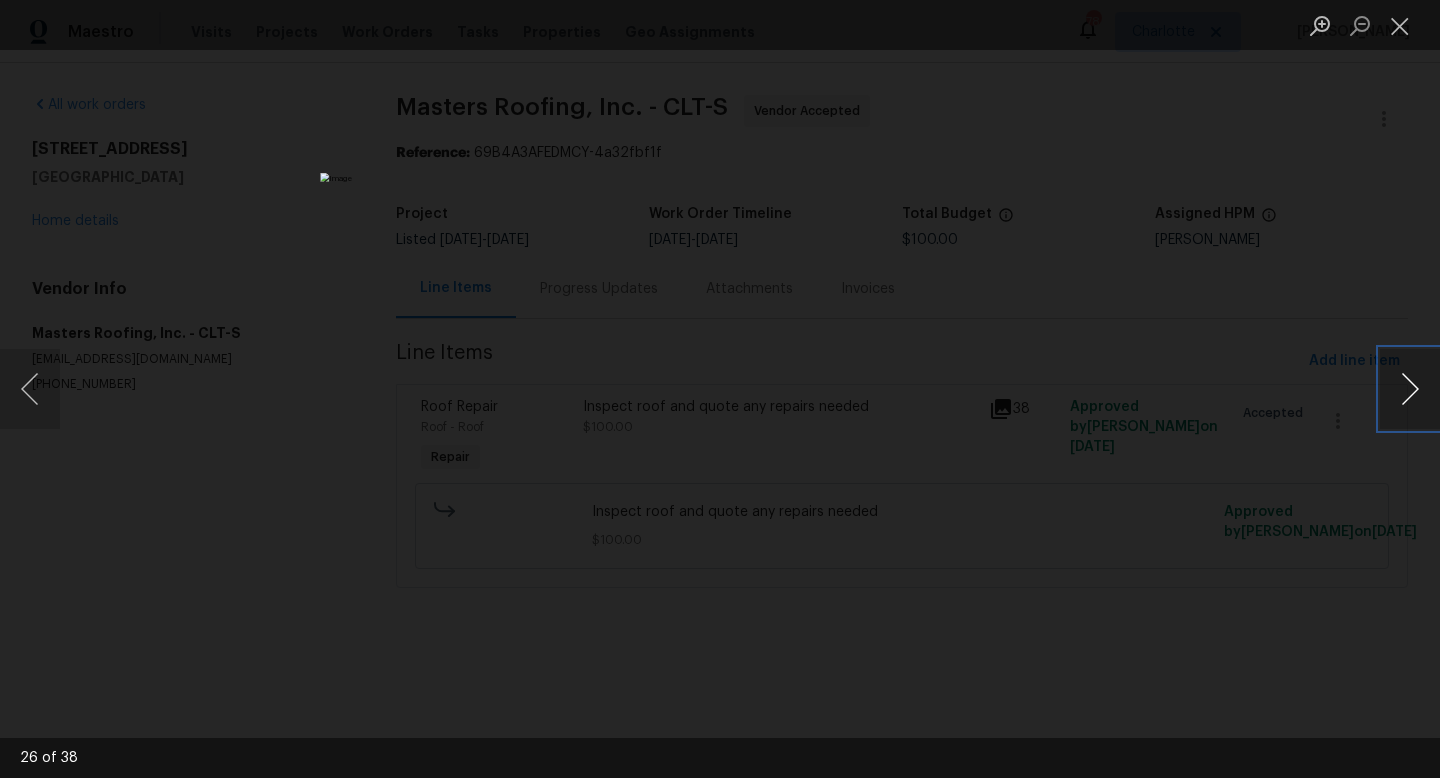 click at bounding box center (1410, 389) 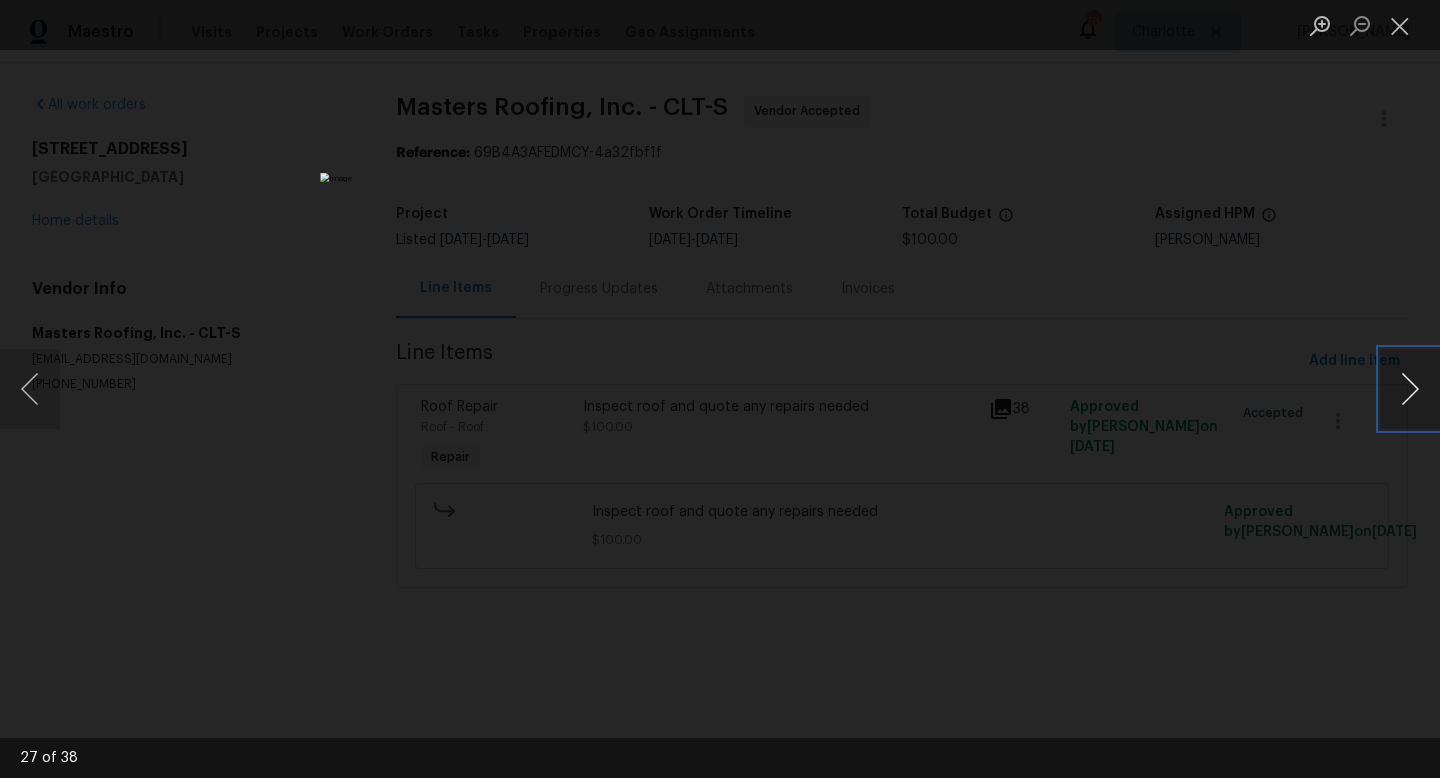 click at bounding box center [1410, 389] 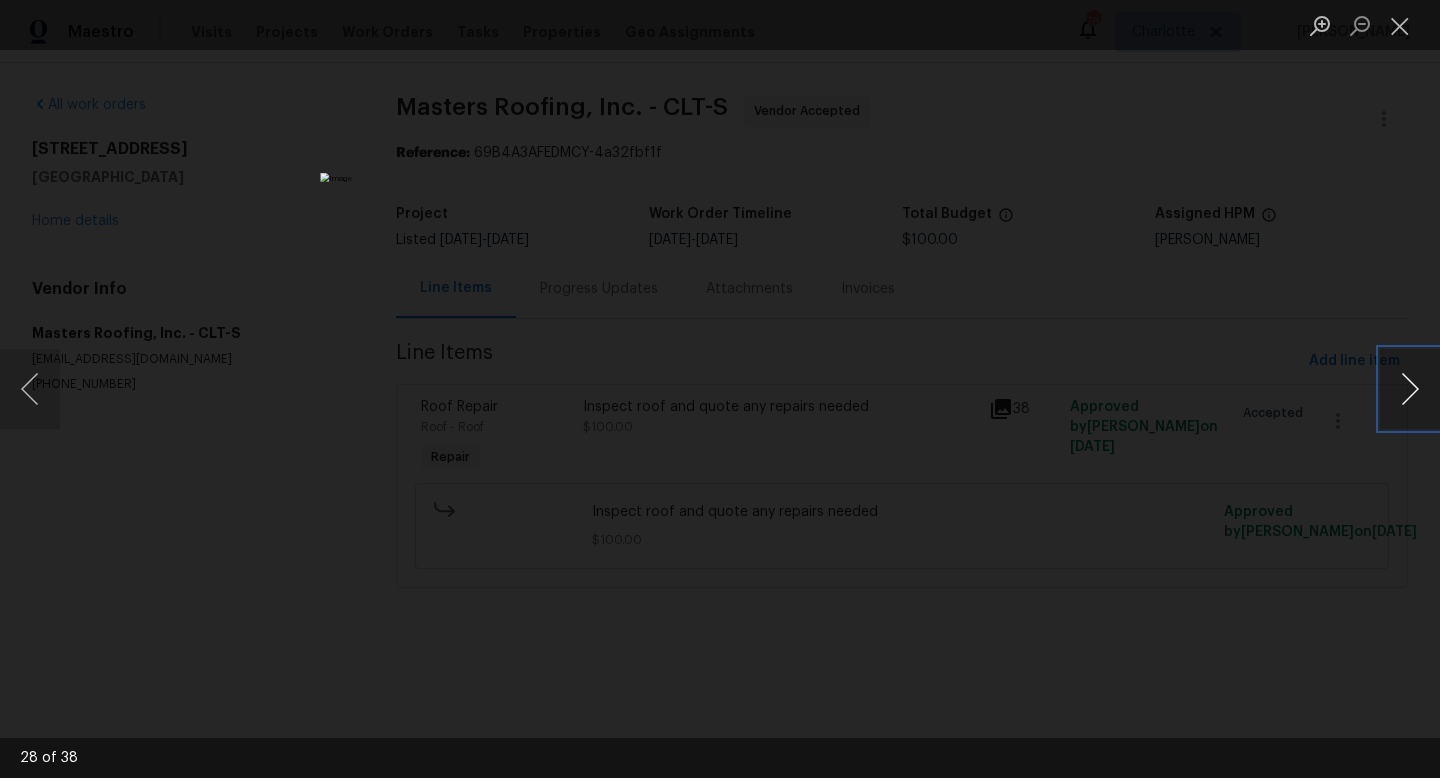 click at bounding box center [1410, 389] 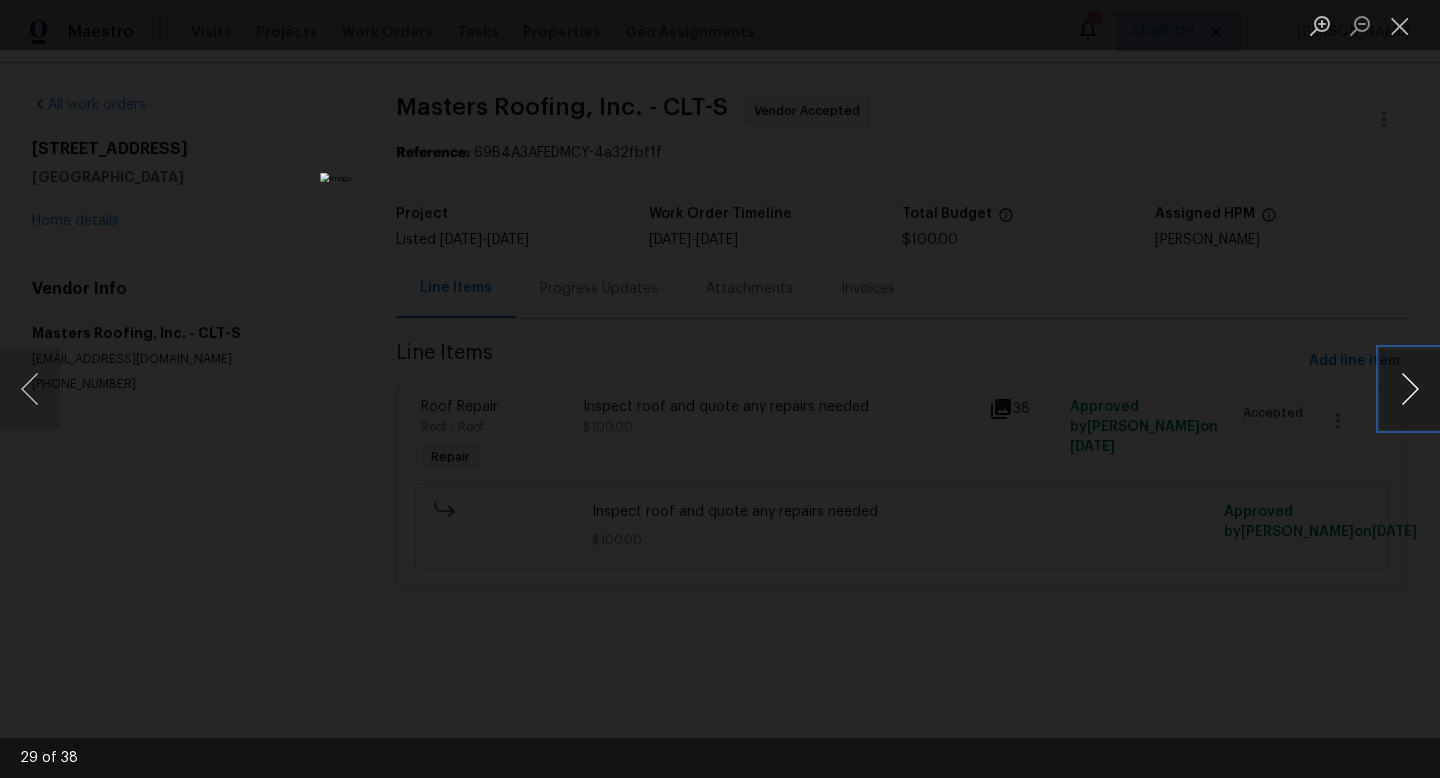 click at bounding box center [1410, 389] 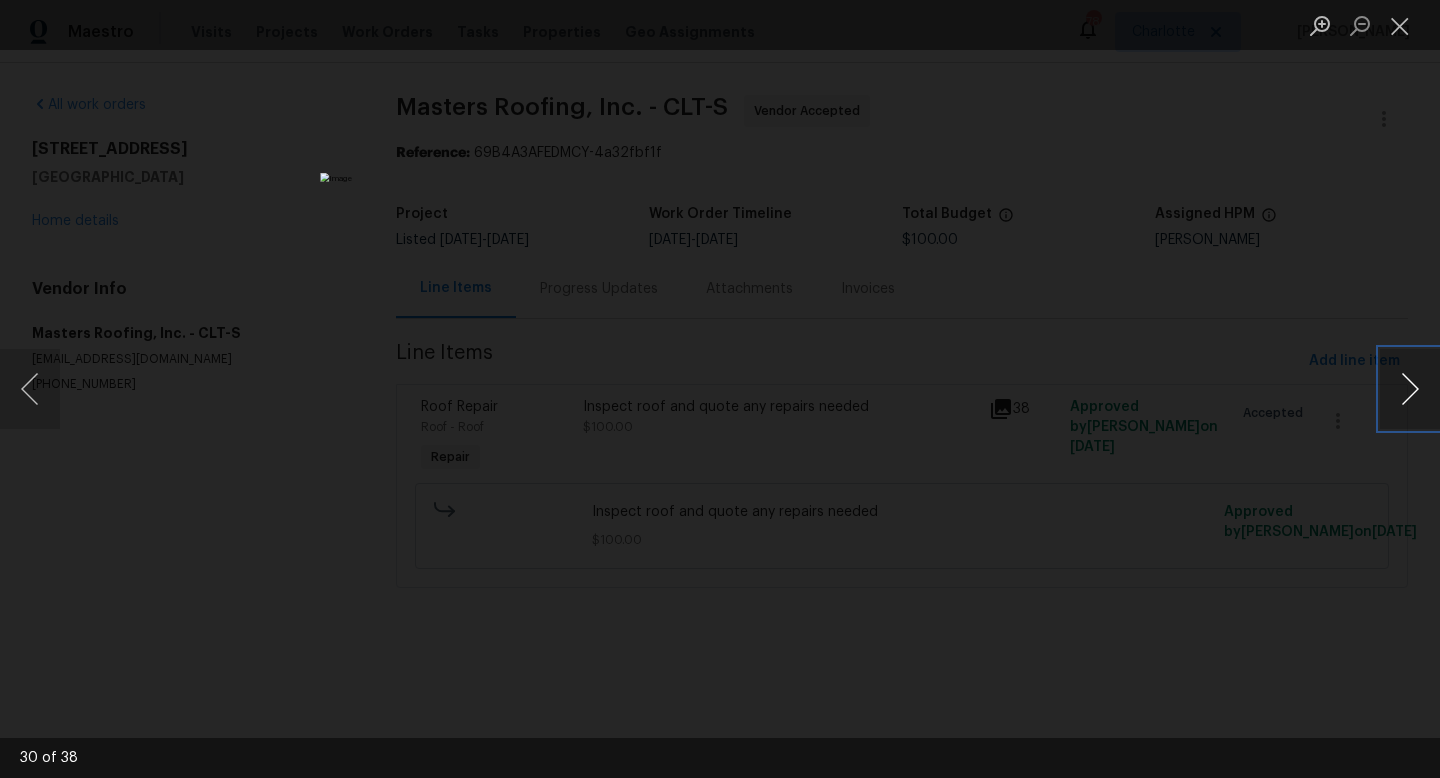 click at bounding box center (1410, 389) 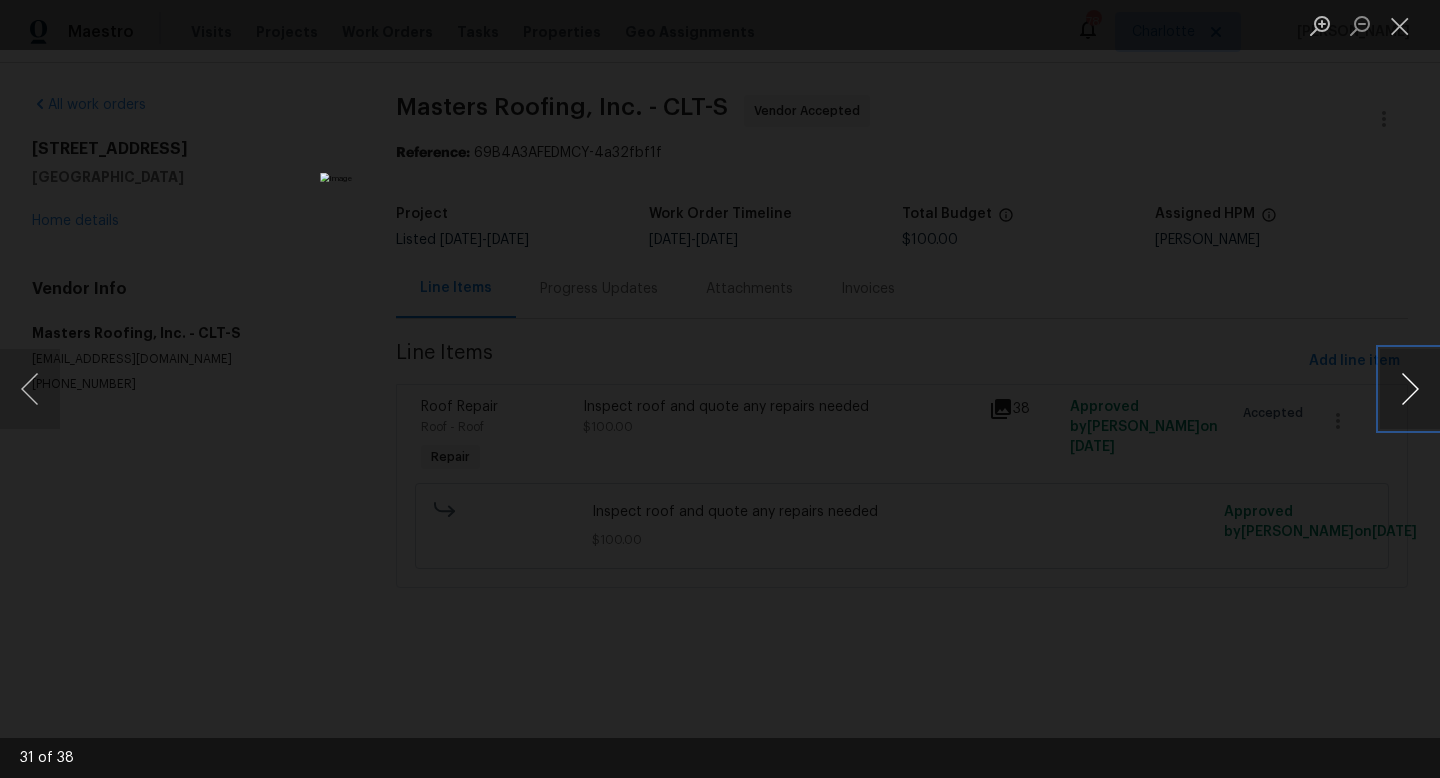 click at bounding box center (1410, 389) 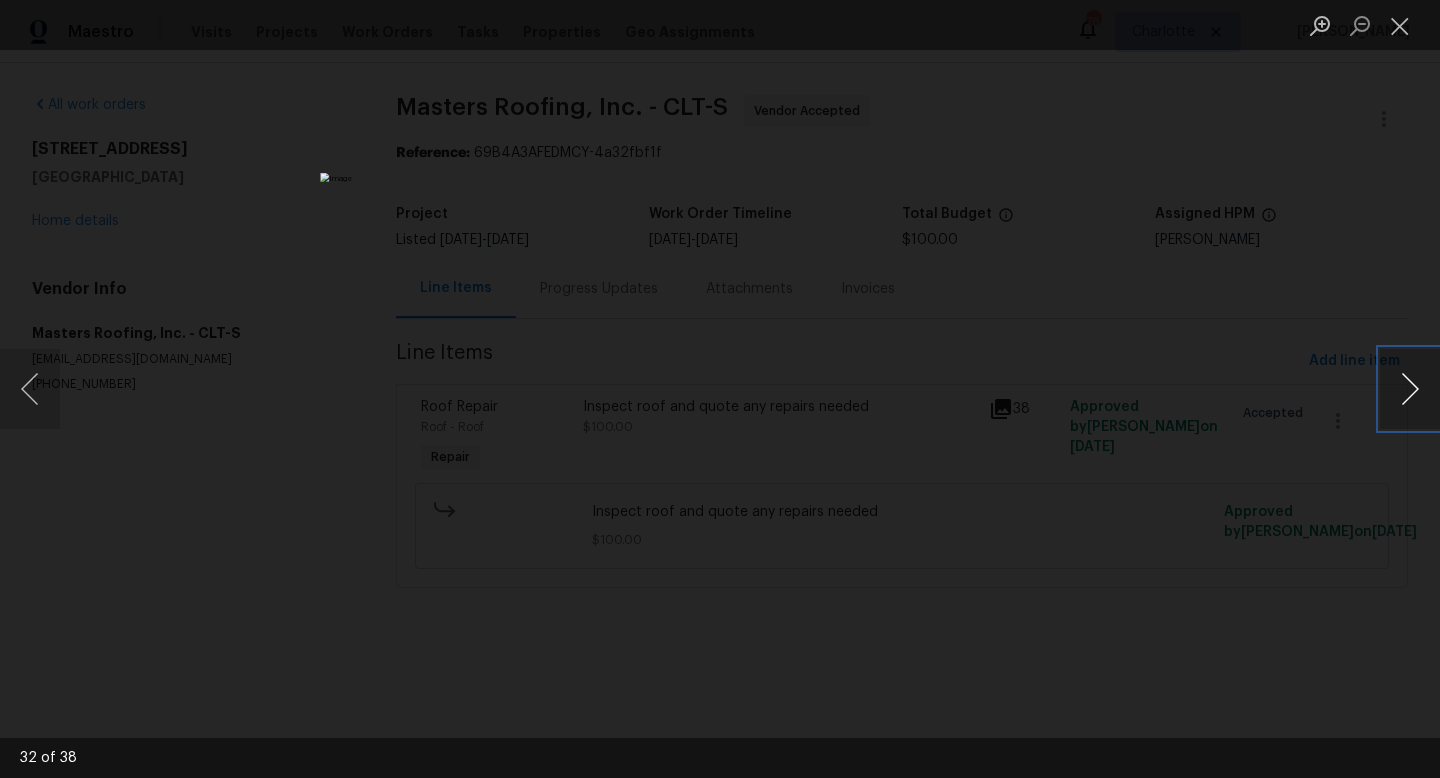 click at bounding box center (1410, 389) 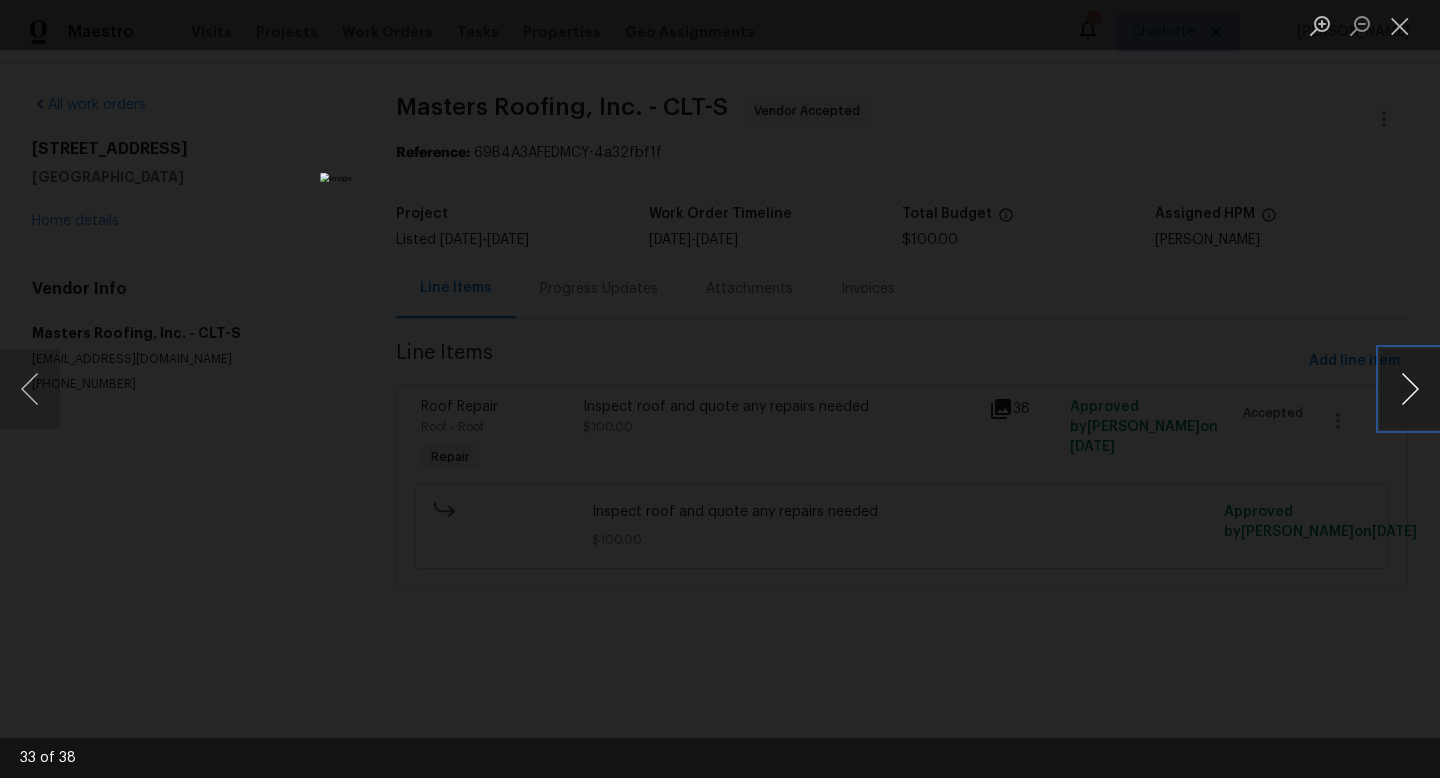 click at bounding box center (1410, 389) 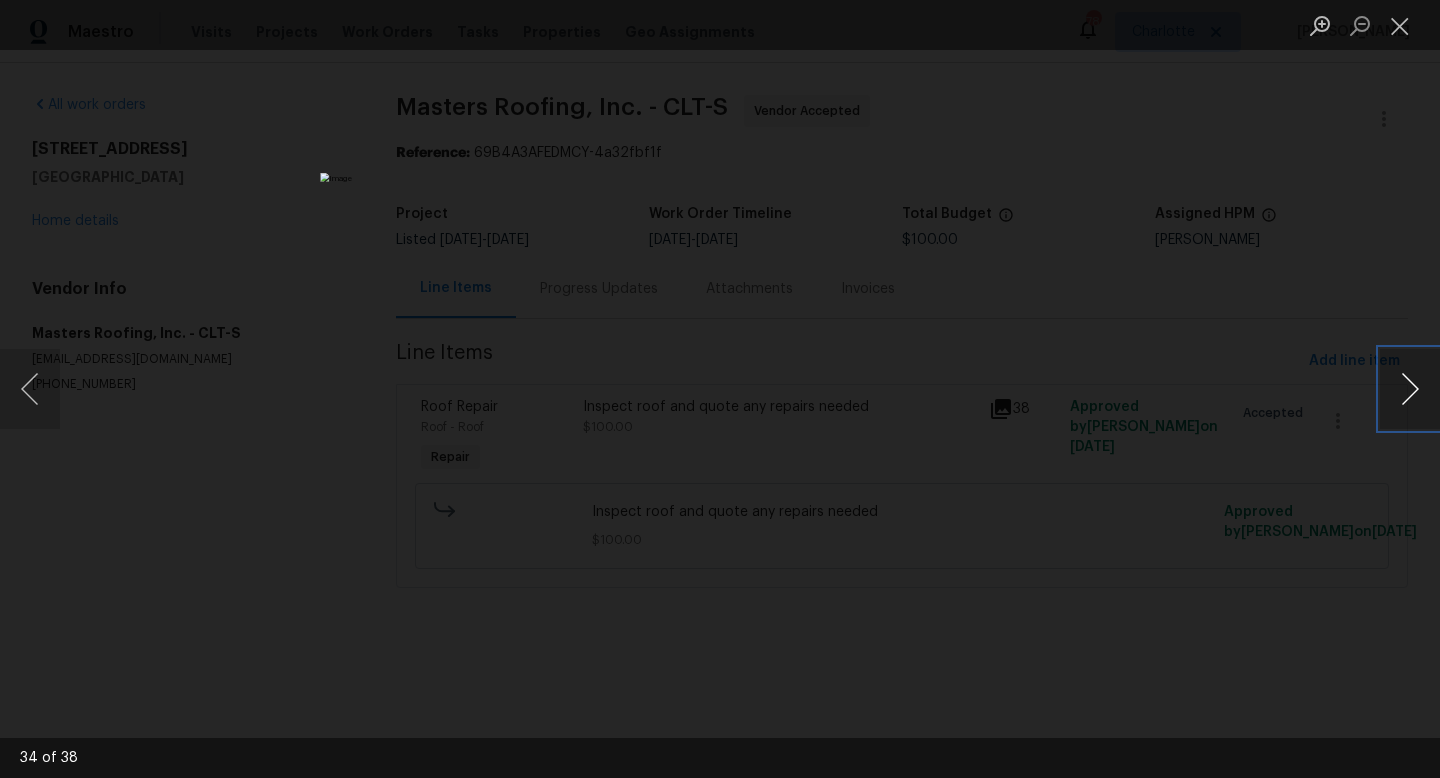 click at bounding box center [1410, 389] 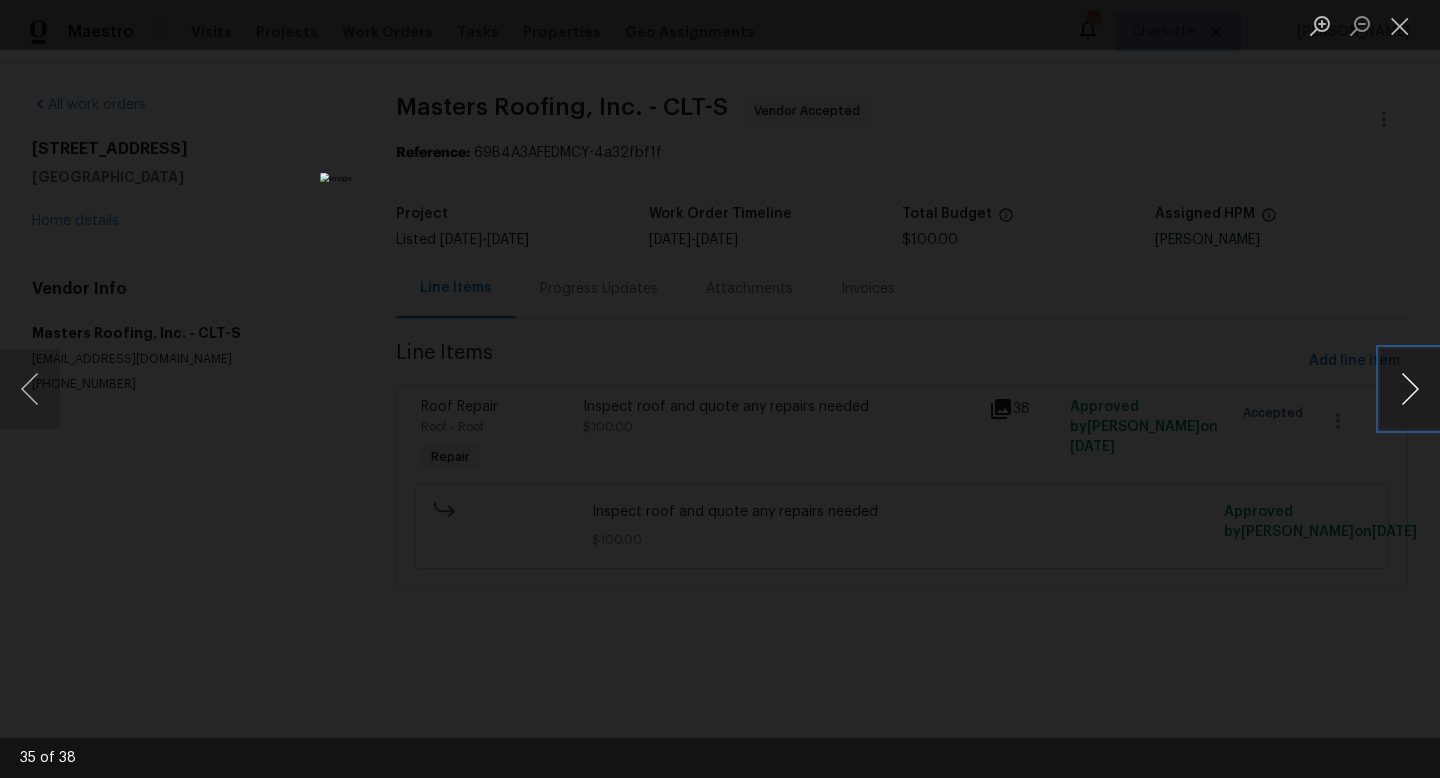 click at bounding box center [1410, 389] 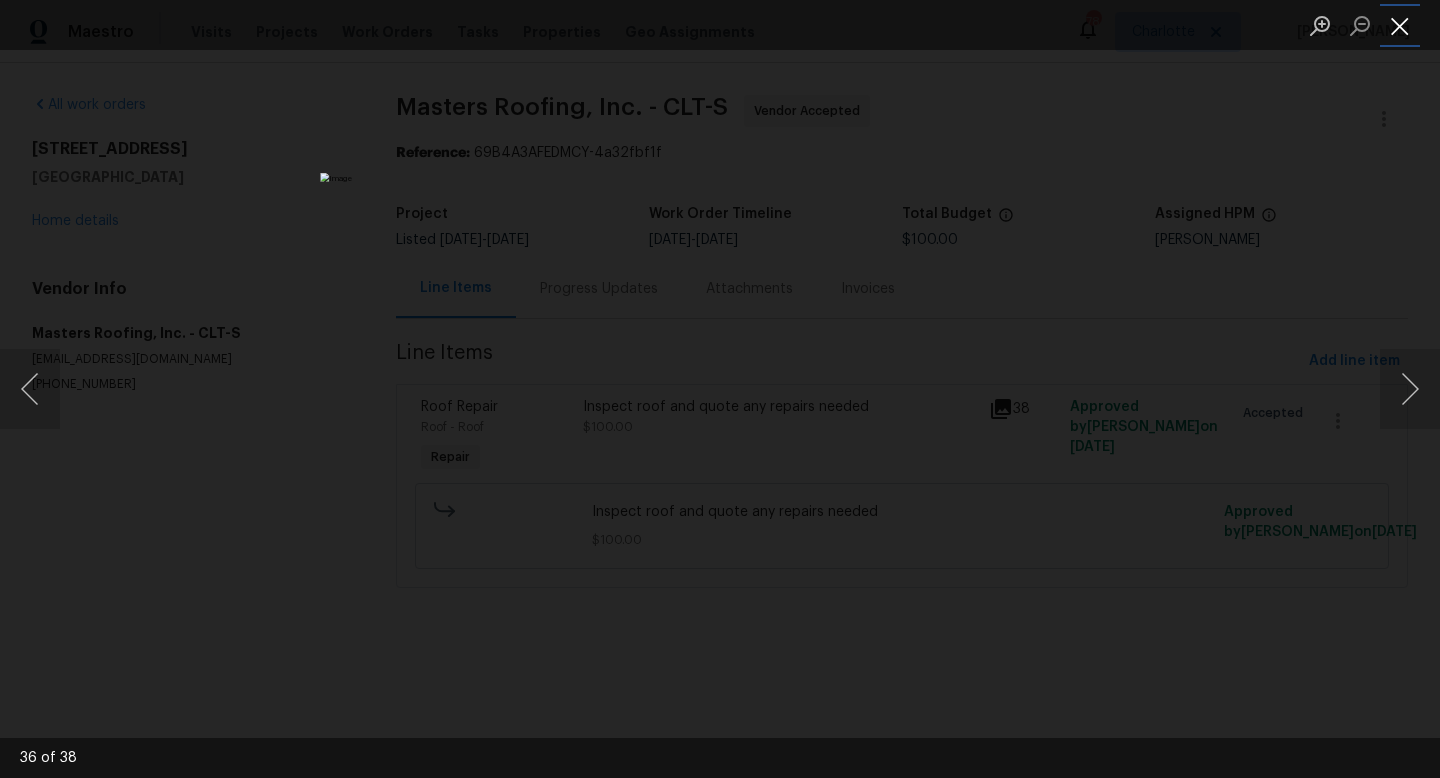 click at bounding box center [1400, 25] 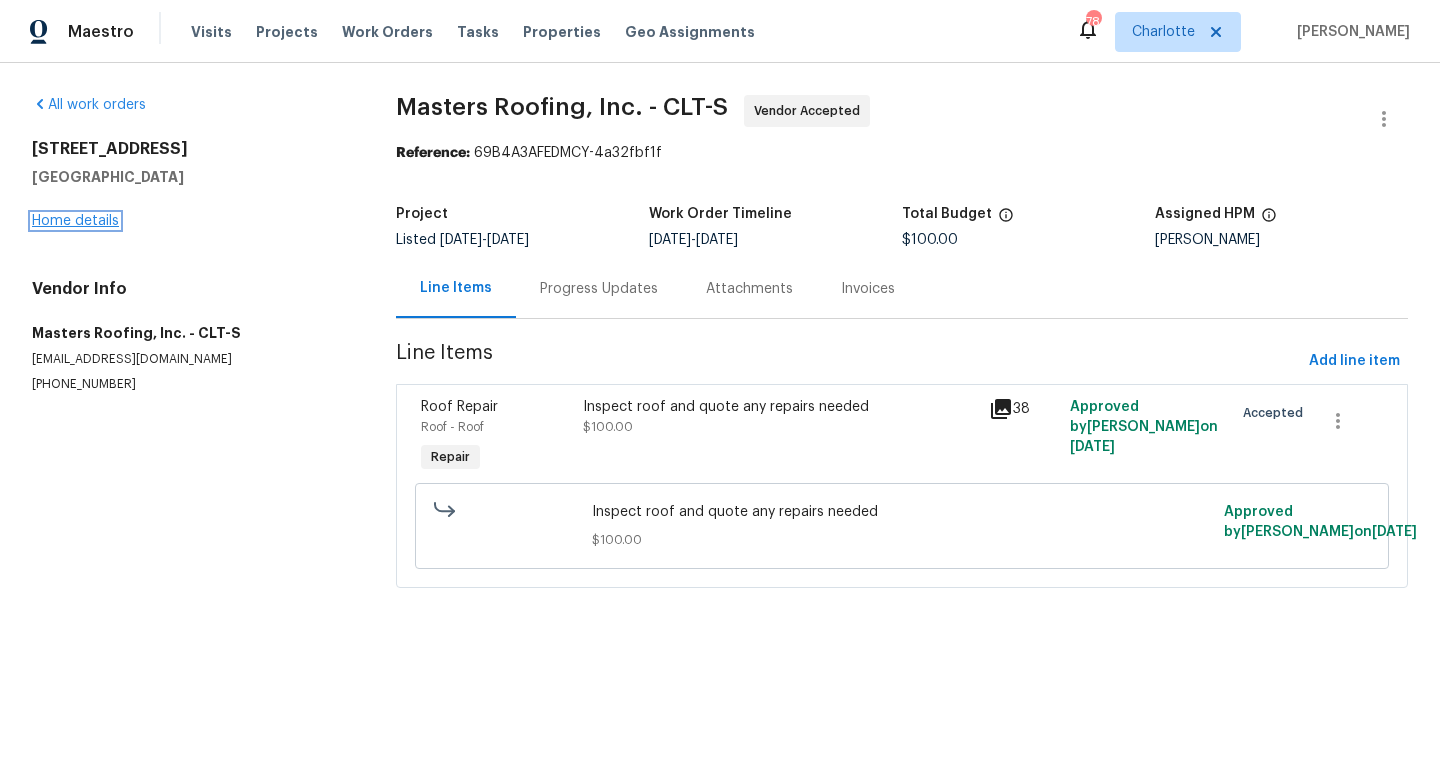click on "Home details" at bounding box center [75, 221] 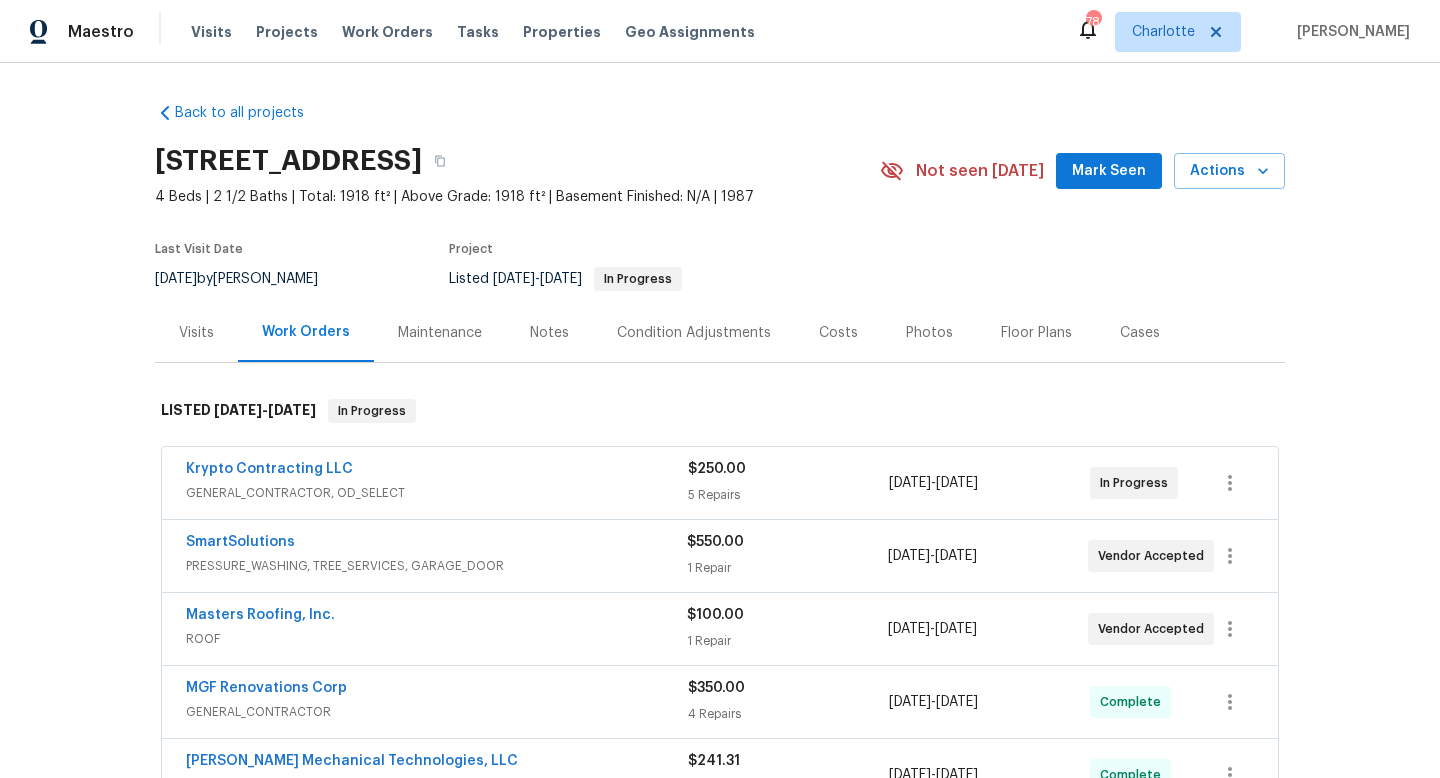 click on "Mark Seen" at bounding box center [1109, 171] 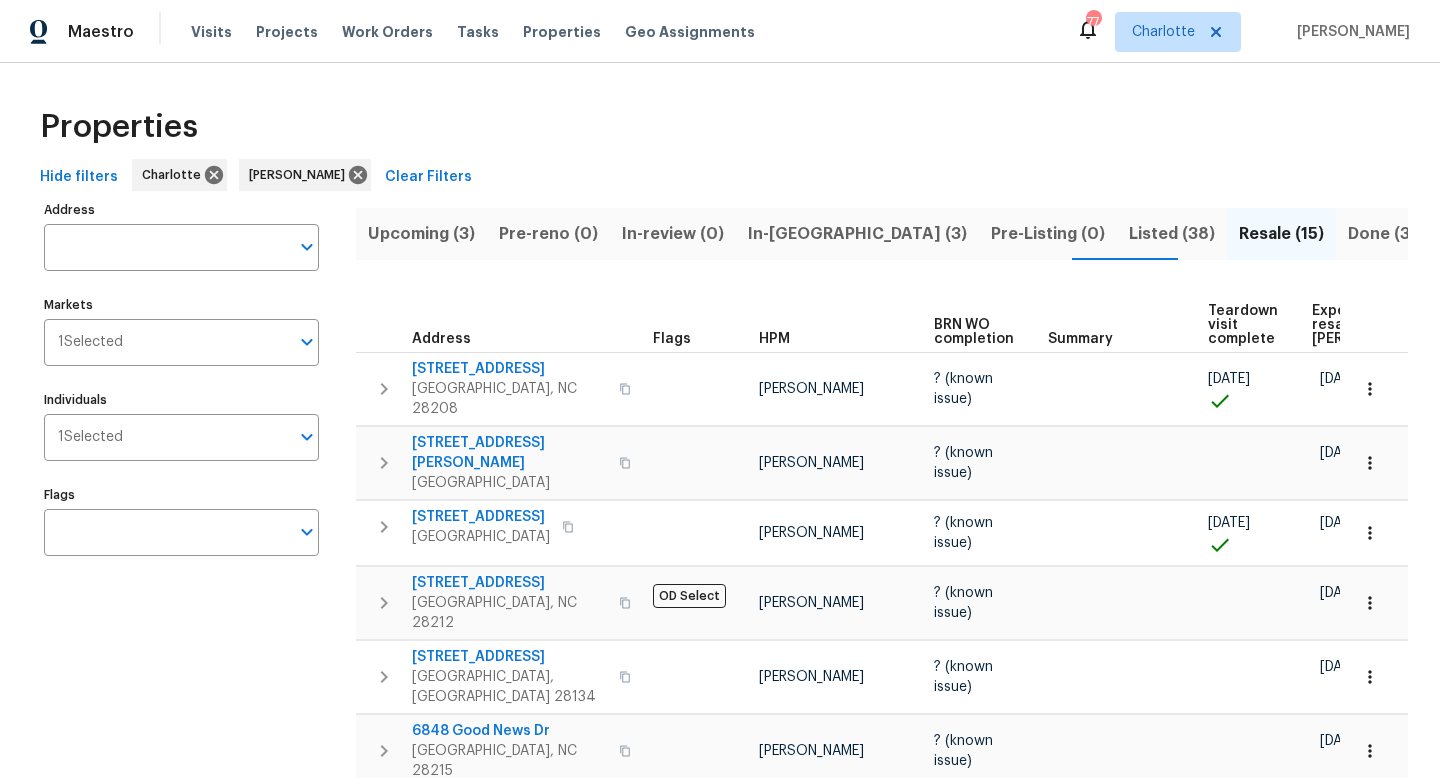 scroll, scrollTop: 0, scrollLeft: 0, axis: both 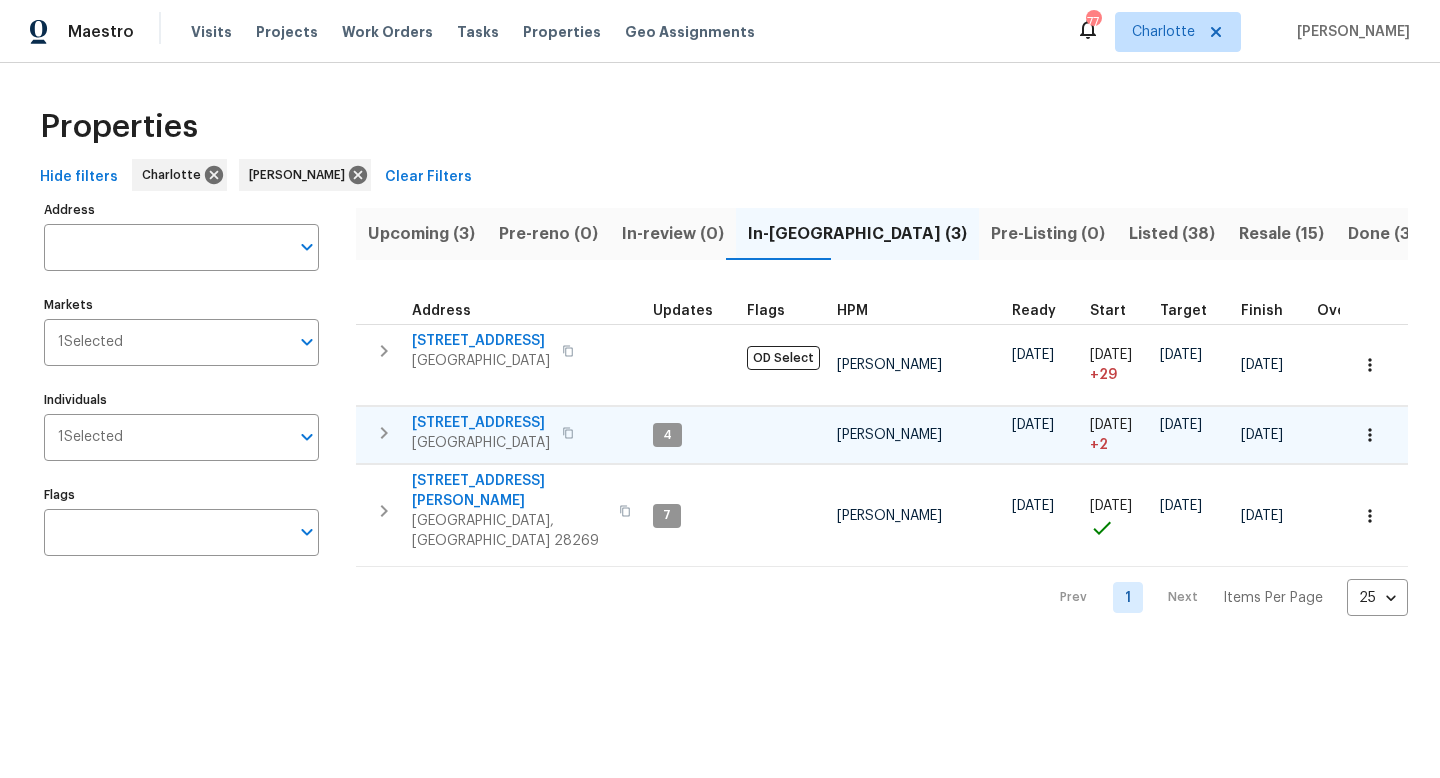 click on "[STREET_ADDRESS]" at bounding box center [481, 423] 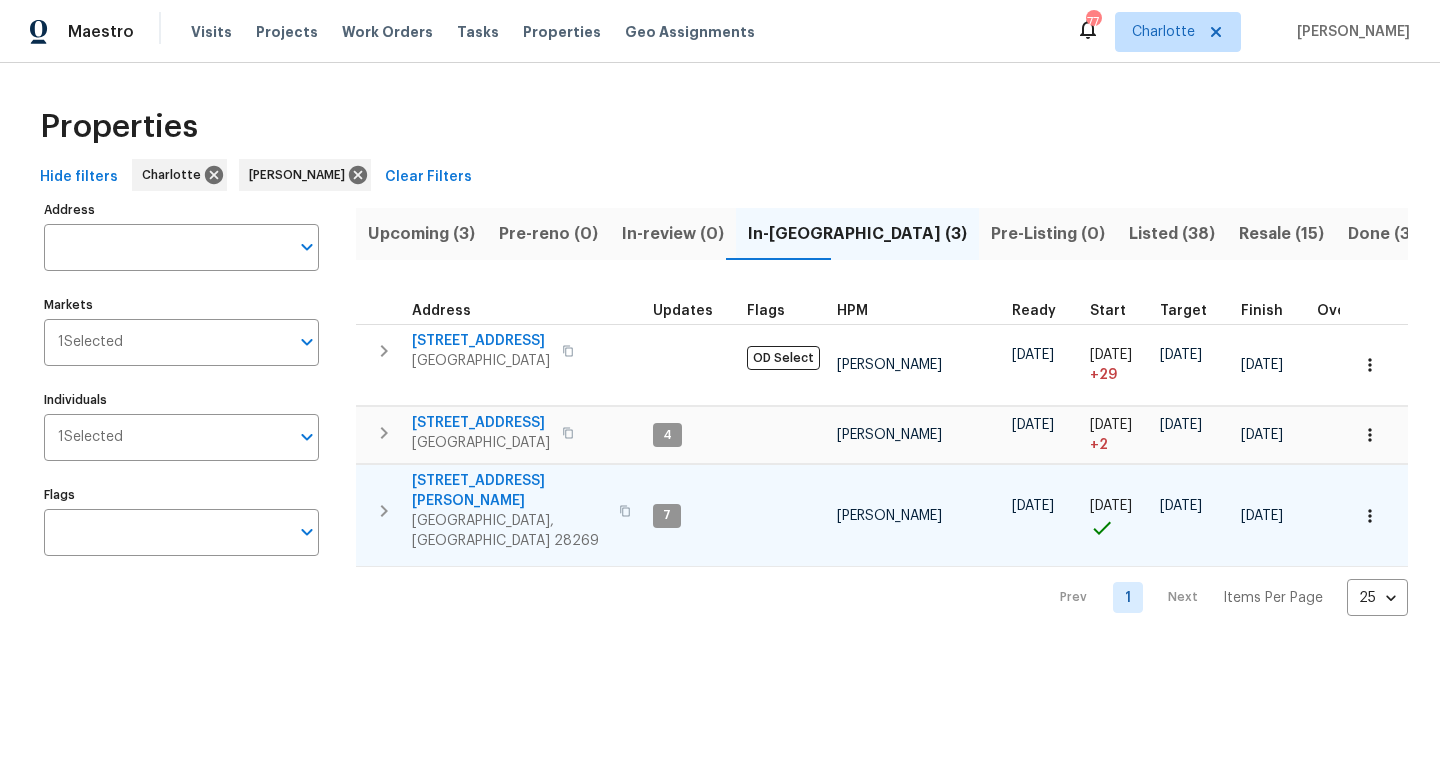 click on "[STREET_ADDRESS][PERSON_NAME]" at bounding box center (509, 491) 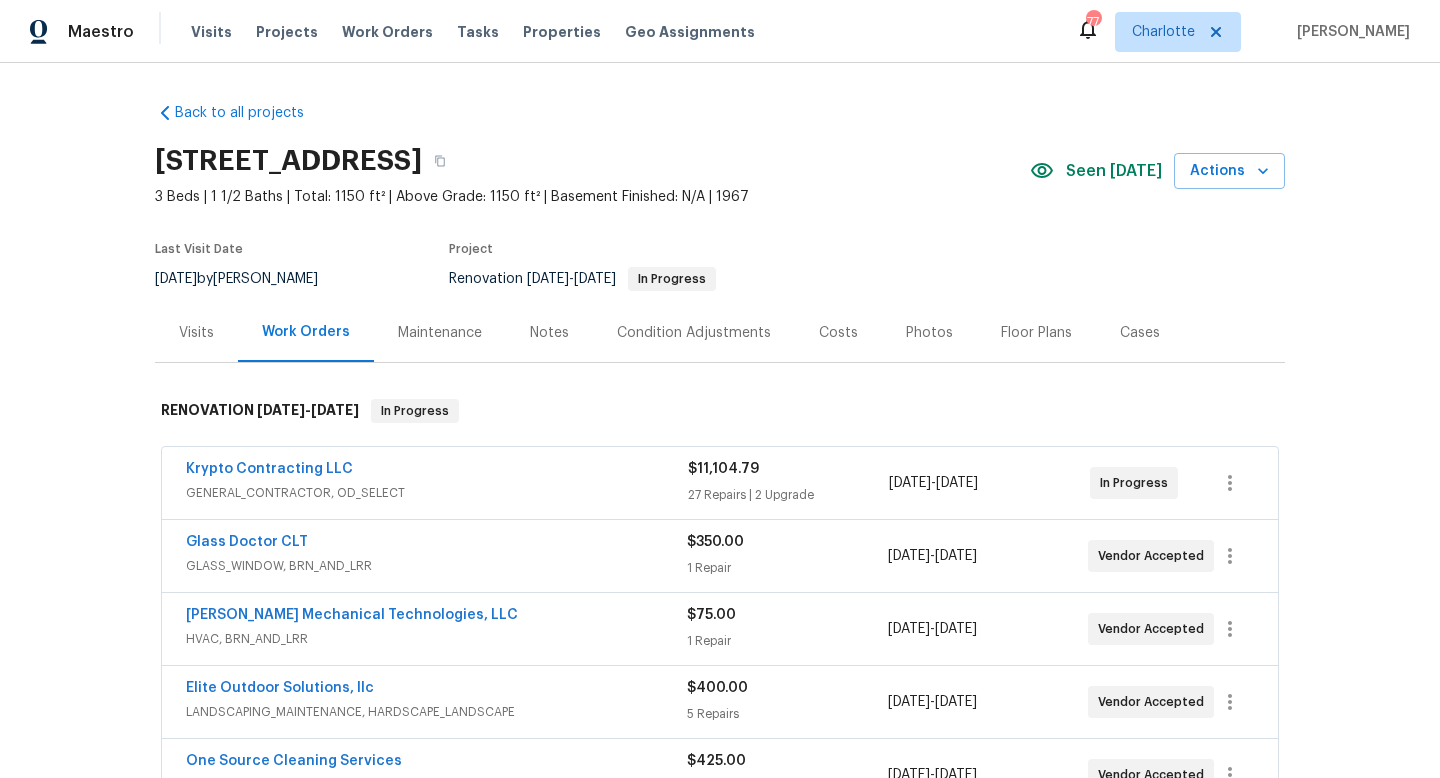 scroll, scrollTop: 0, scrollLeft: 0, axis: both 